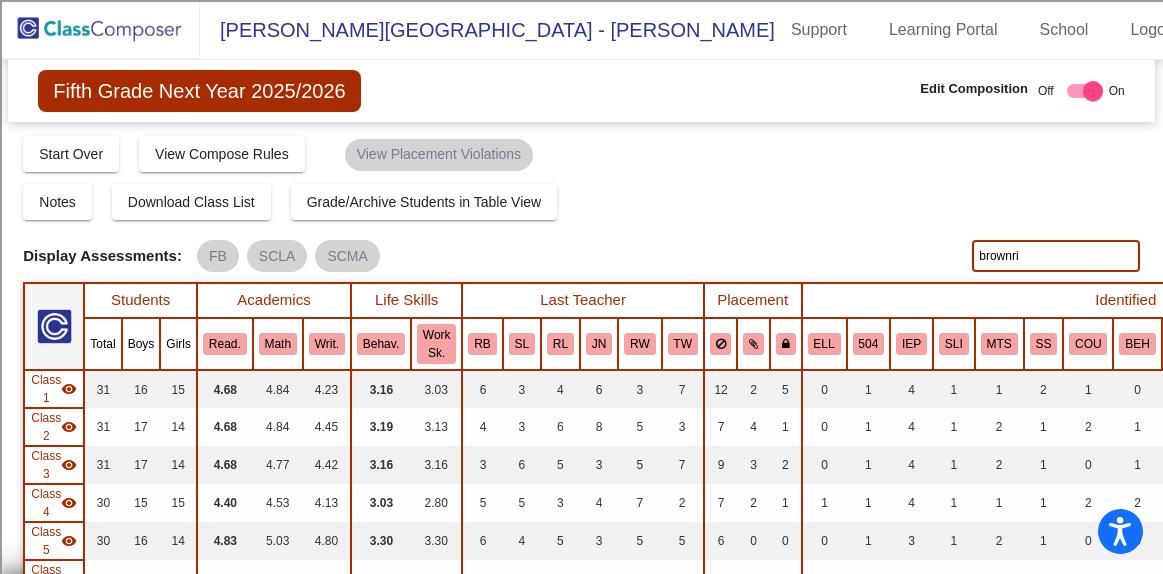 scroll, scrollTop: 0, scrollLeft: 0, axis: both 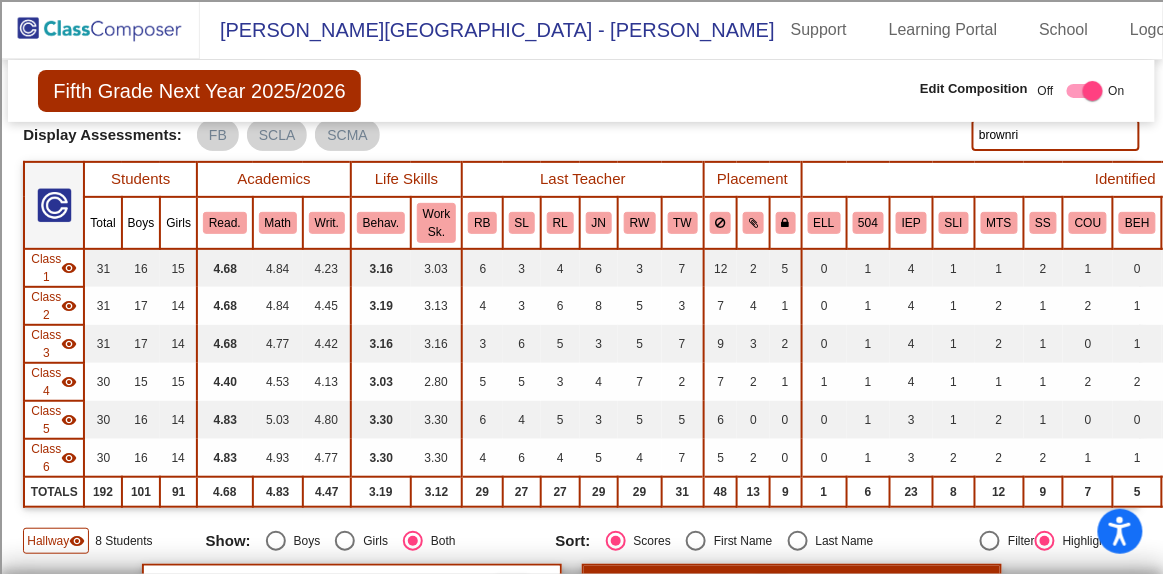 click 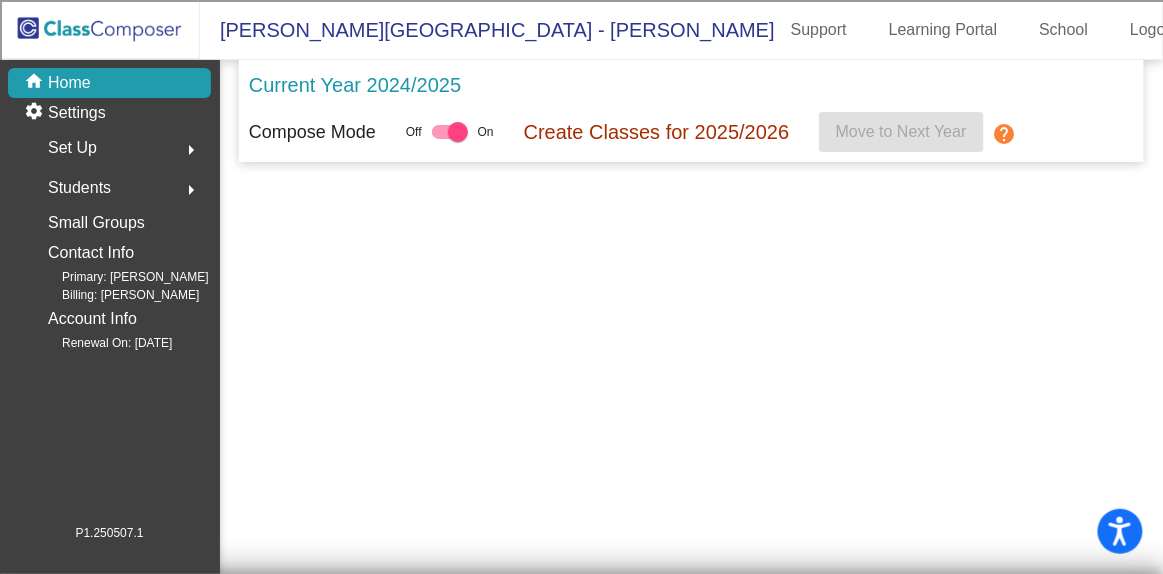 scroll, scrollTop: 0, scrollLeft: 0, axis: both 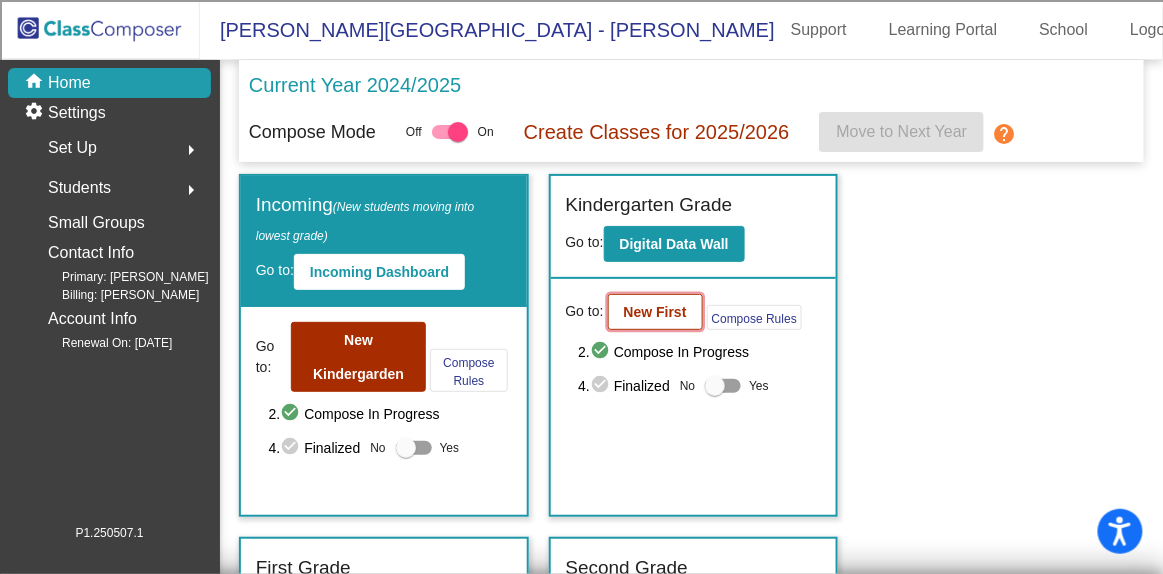 click on "New First" 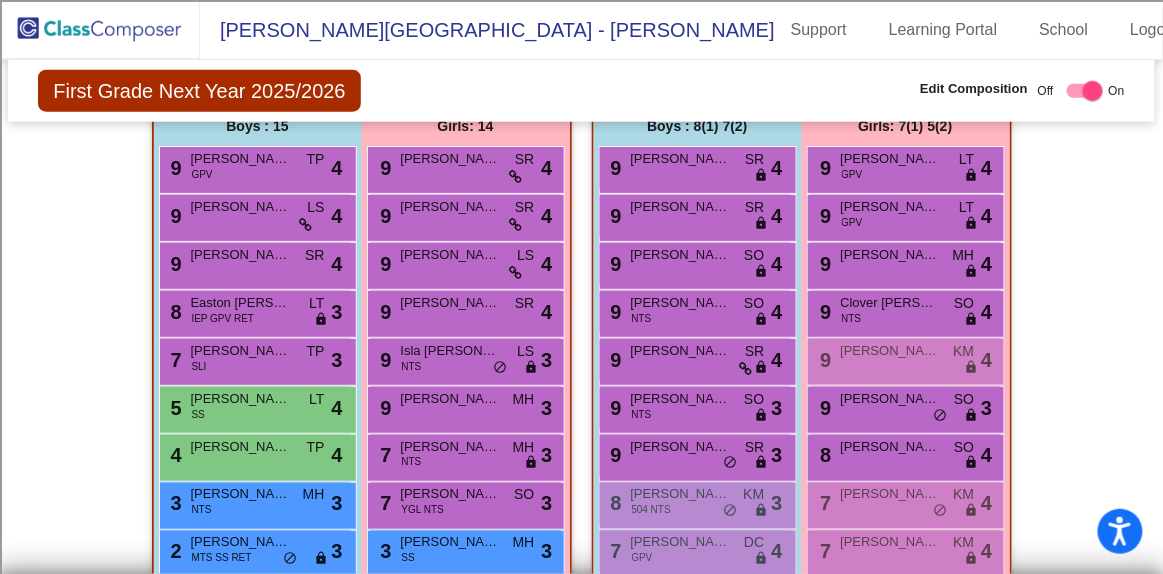 scroll, scrollTop: 2310, scrollLeft: 0, axis: vertical 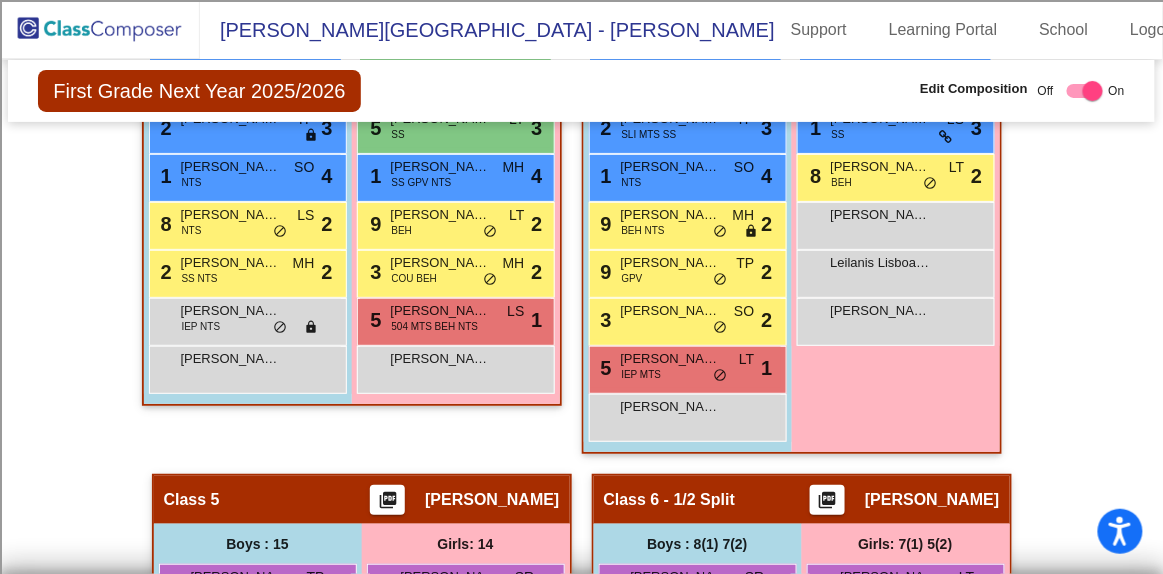 click 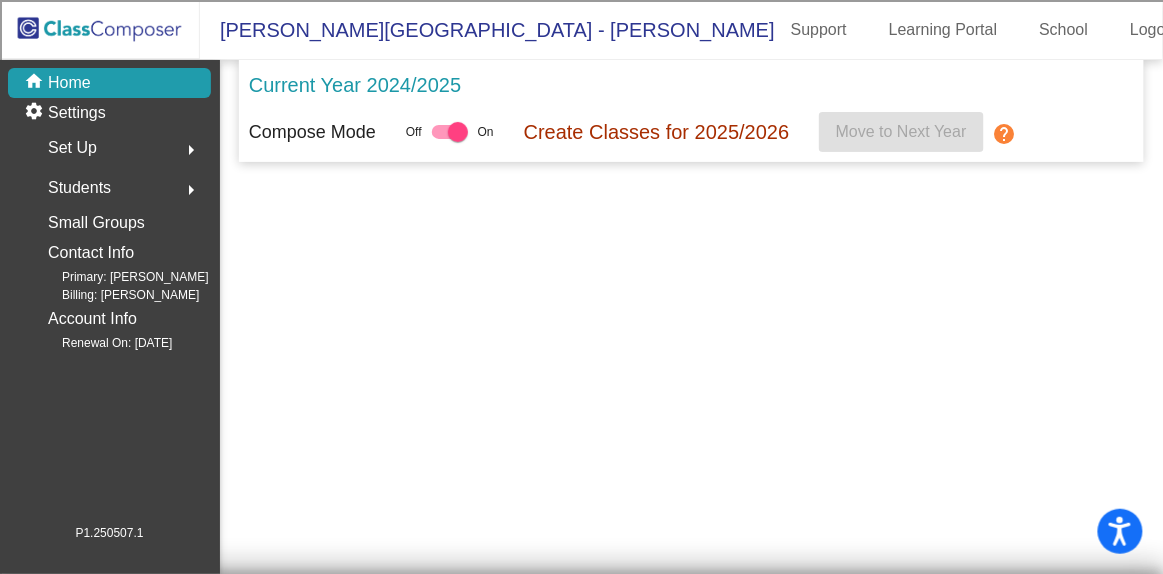 scroll, scrollTop: 0, scrollLeft: 0, axis: both 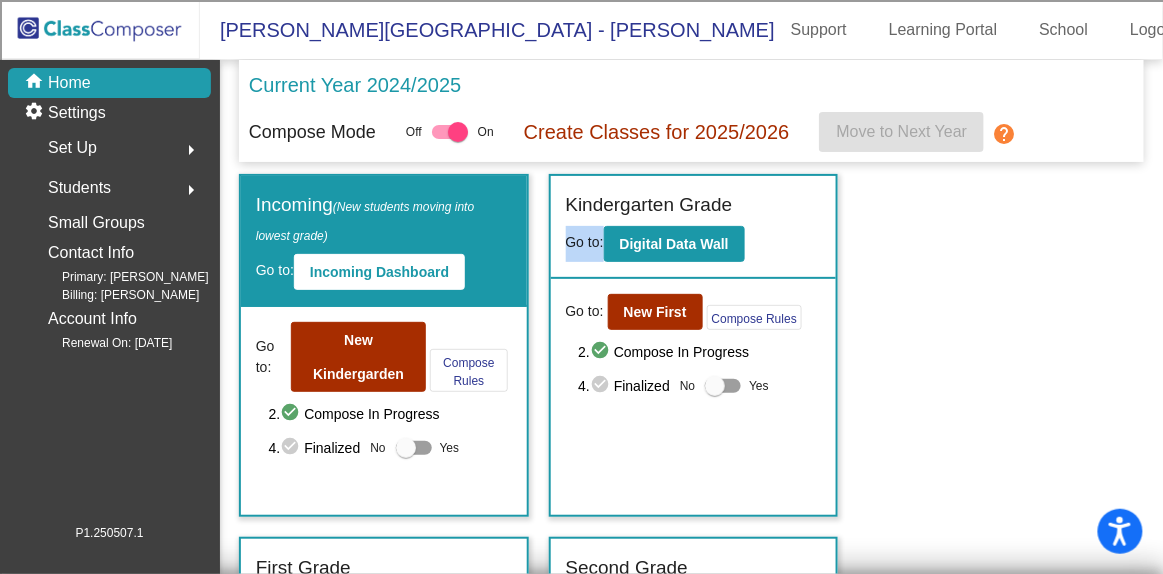 drag, startPoint x: 1152, startPoint y: 186, endPoint x: 1153, endPoint y: 226, distance: 40.012497 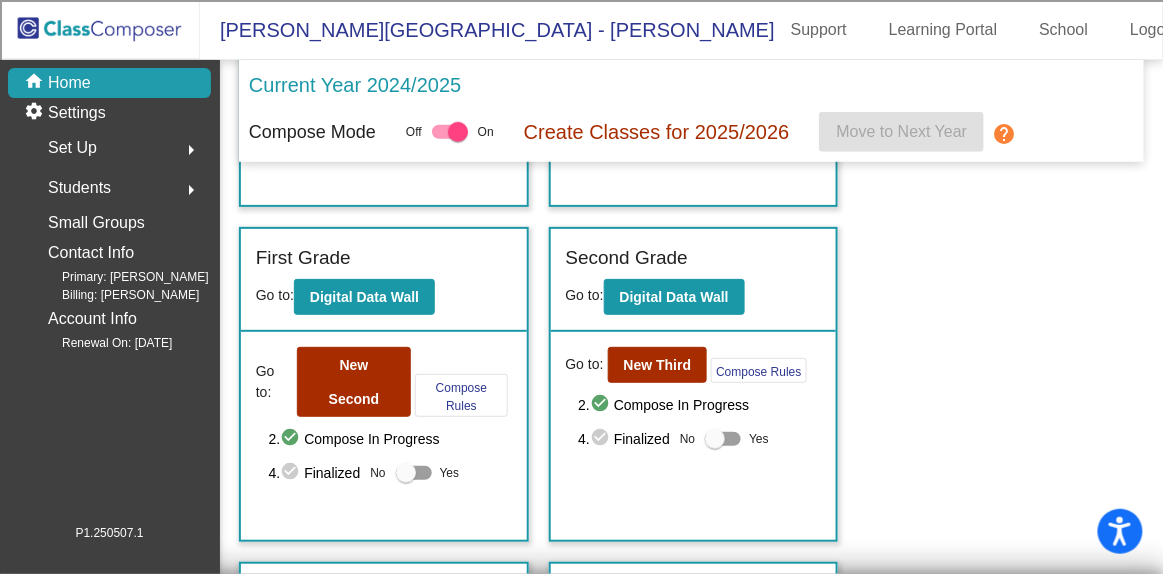 scroll, scrollTop: 312, scrollLeft: 0, axis: vertical 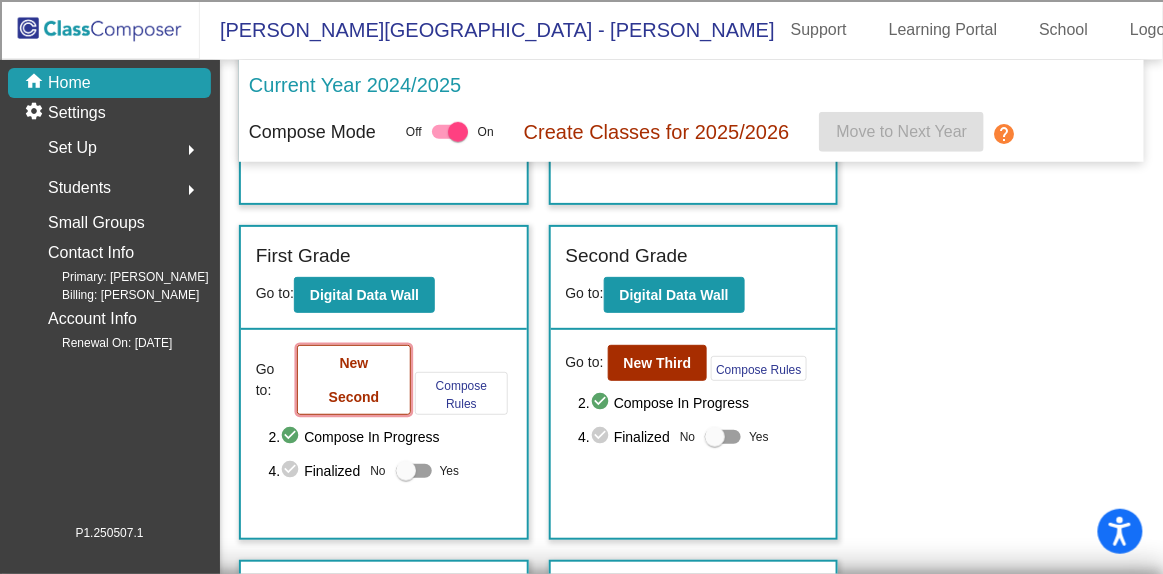 click on "New Second" 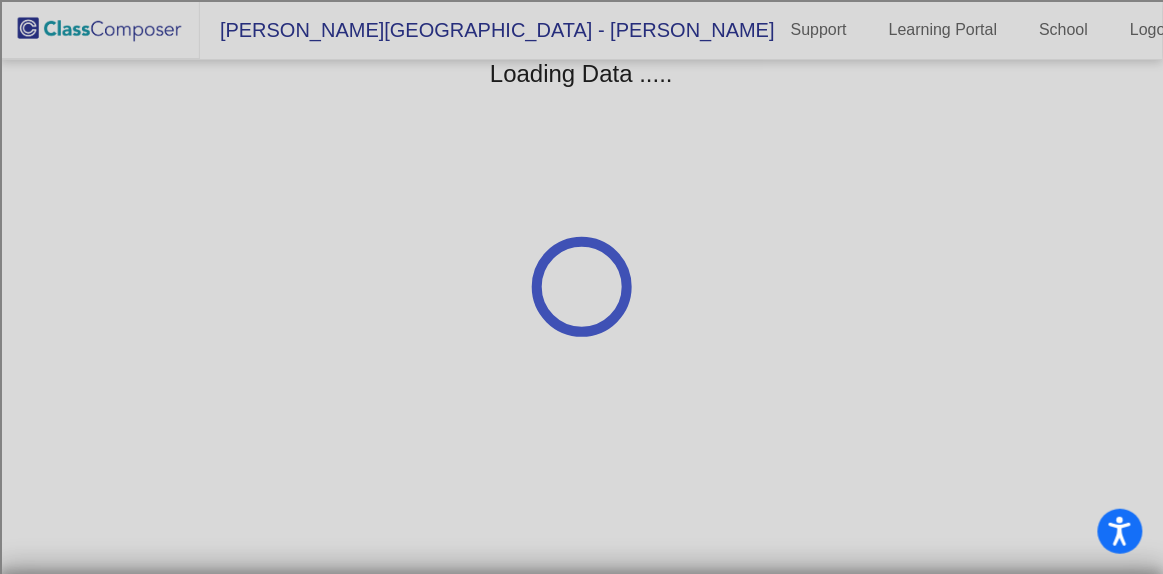 scroll, scrollTop: 0, scrollLeft: 0, axis: both 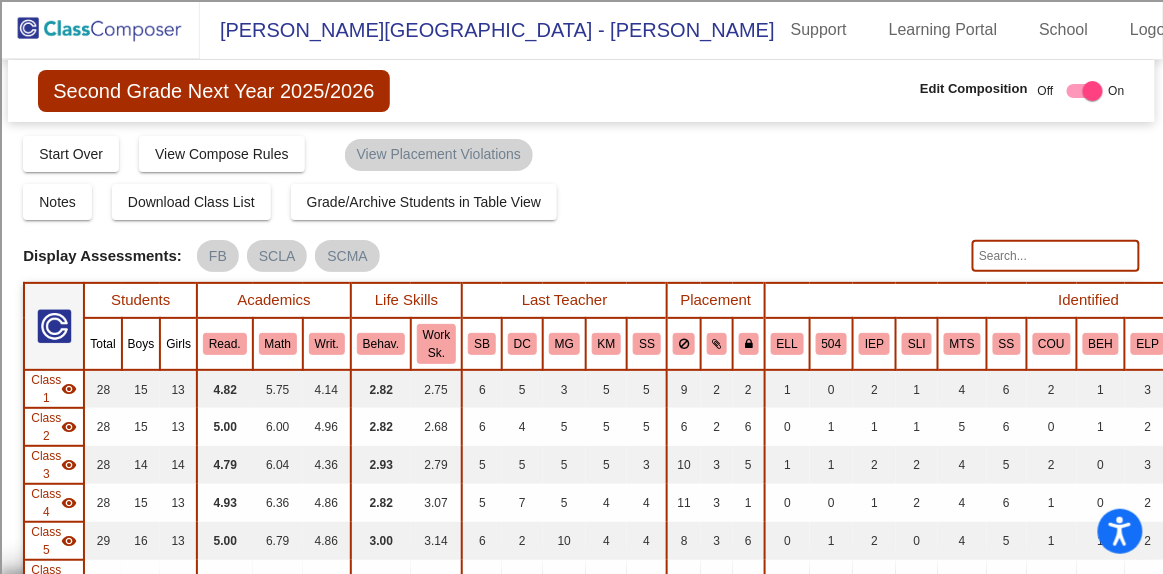 click 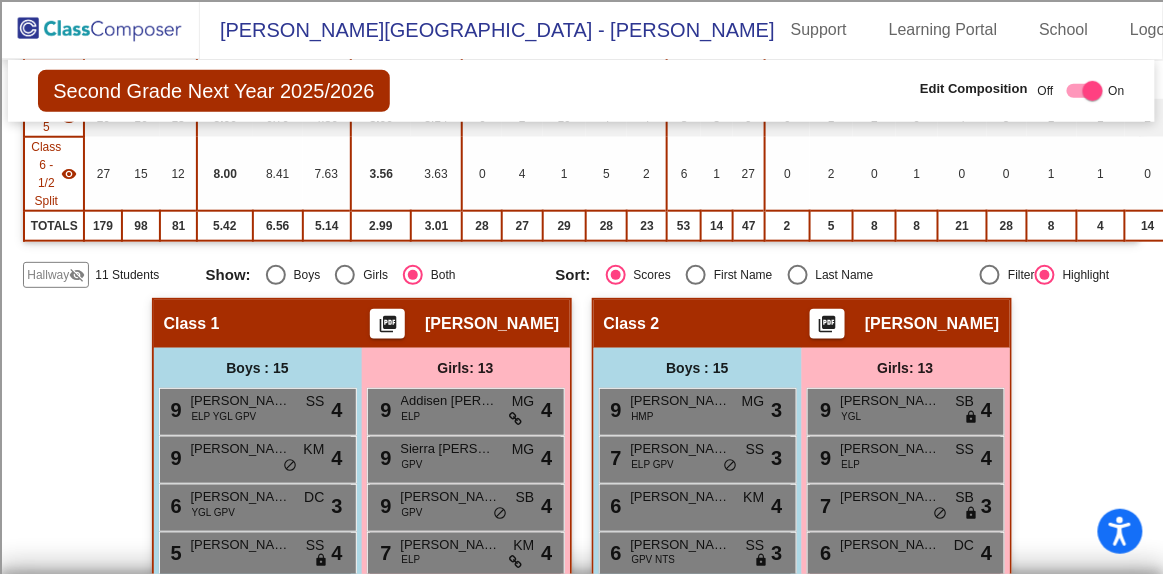 scroll, scrollTop: 376, scrollLeft: 0, axis: vertical 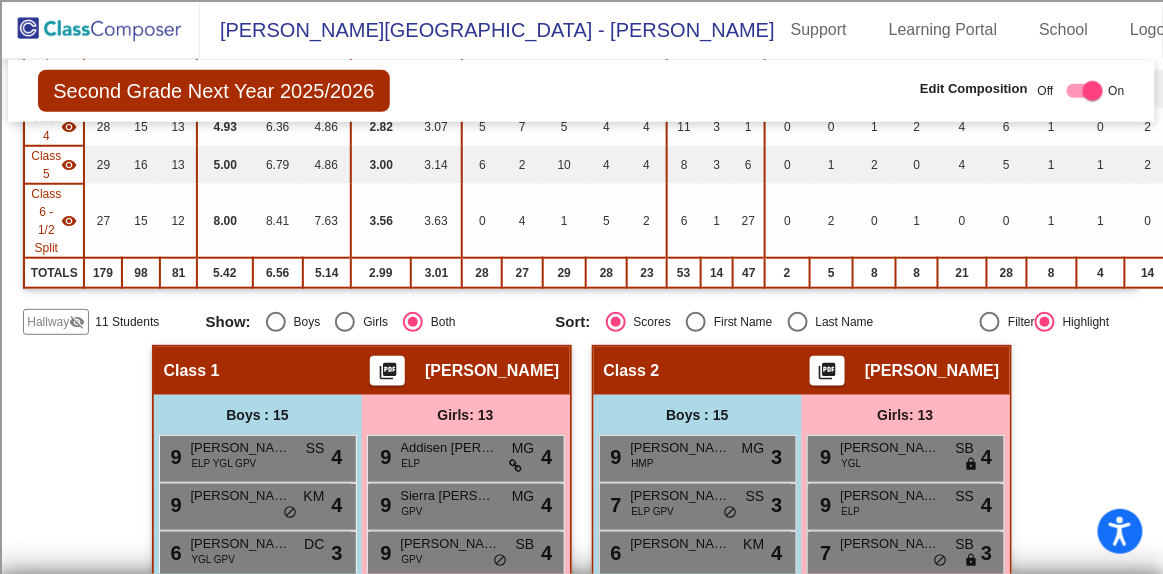 click on "Hallway" 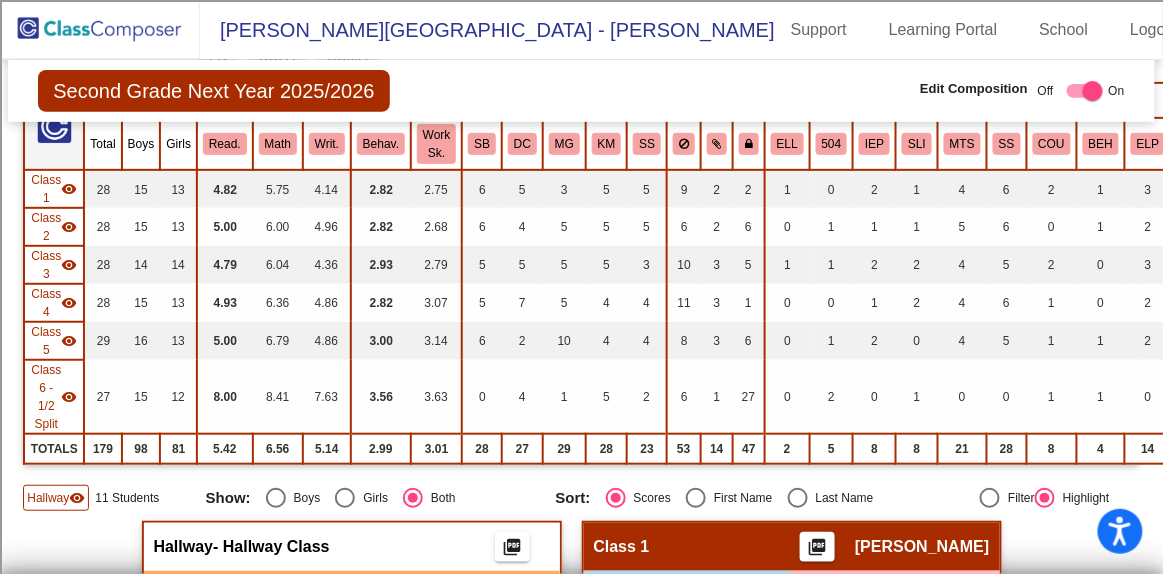 scroll, scrollTop: 0, scrollLeft: 0, axis: both 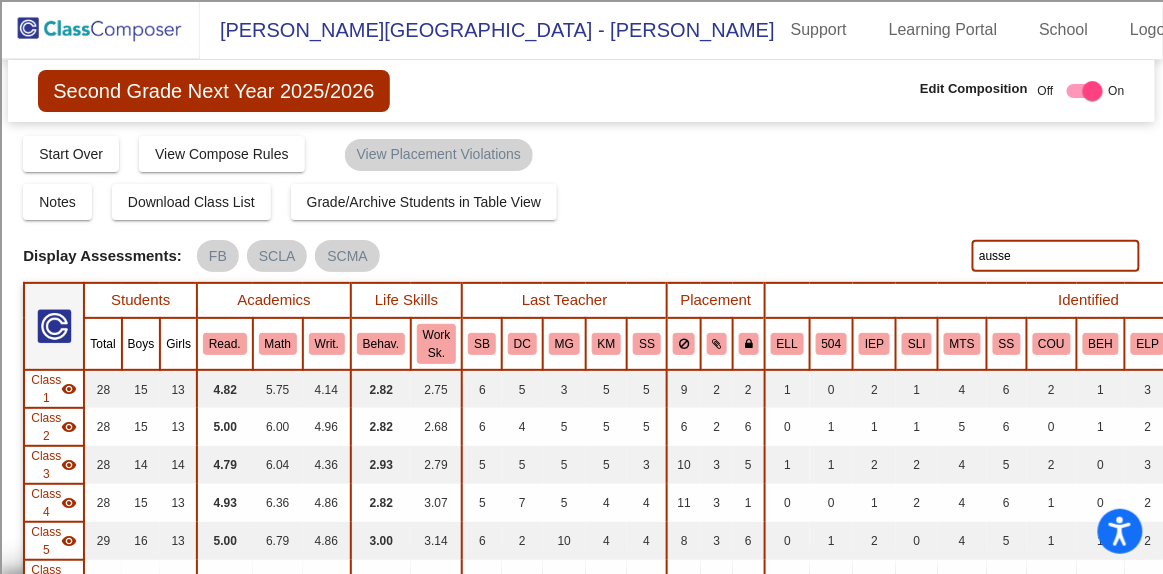 click on "ausse" 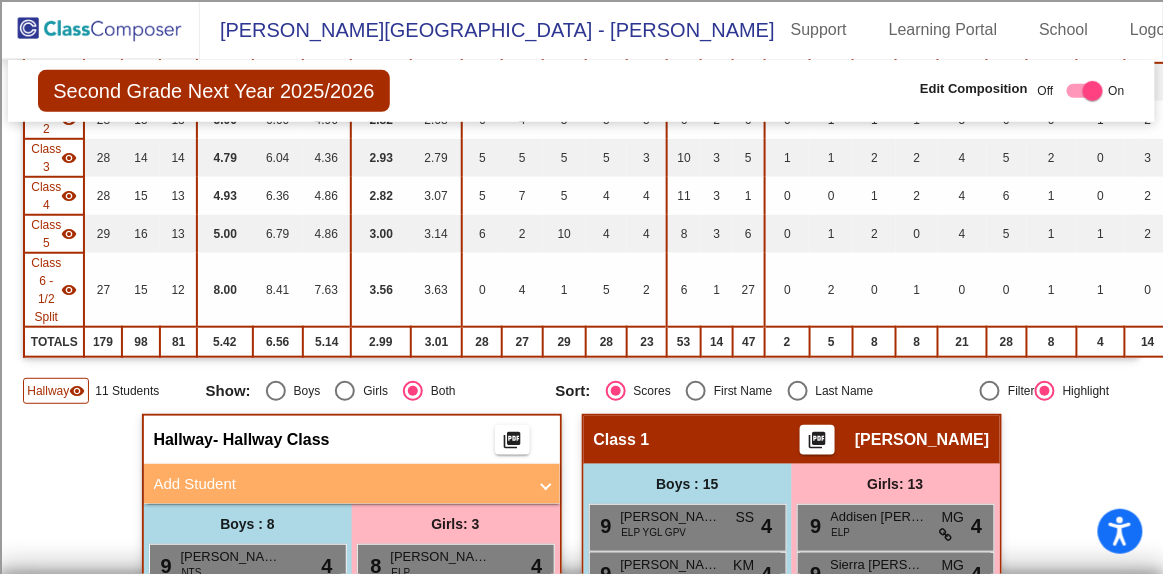 scroll, scrollTop: 0, scrollLeft: 0, axis: both 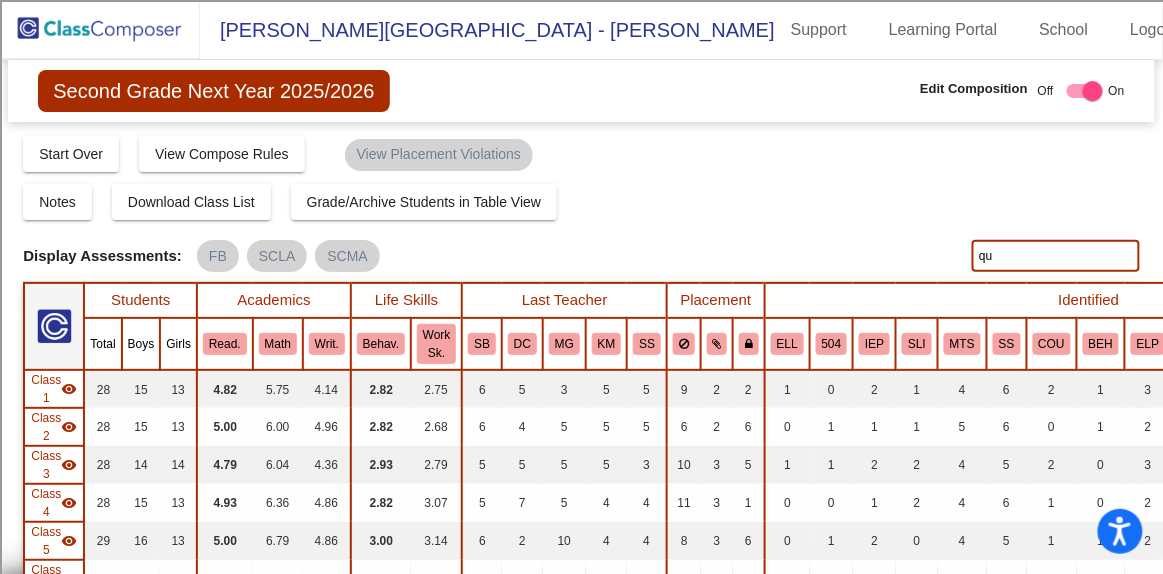 type on "q" 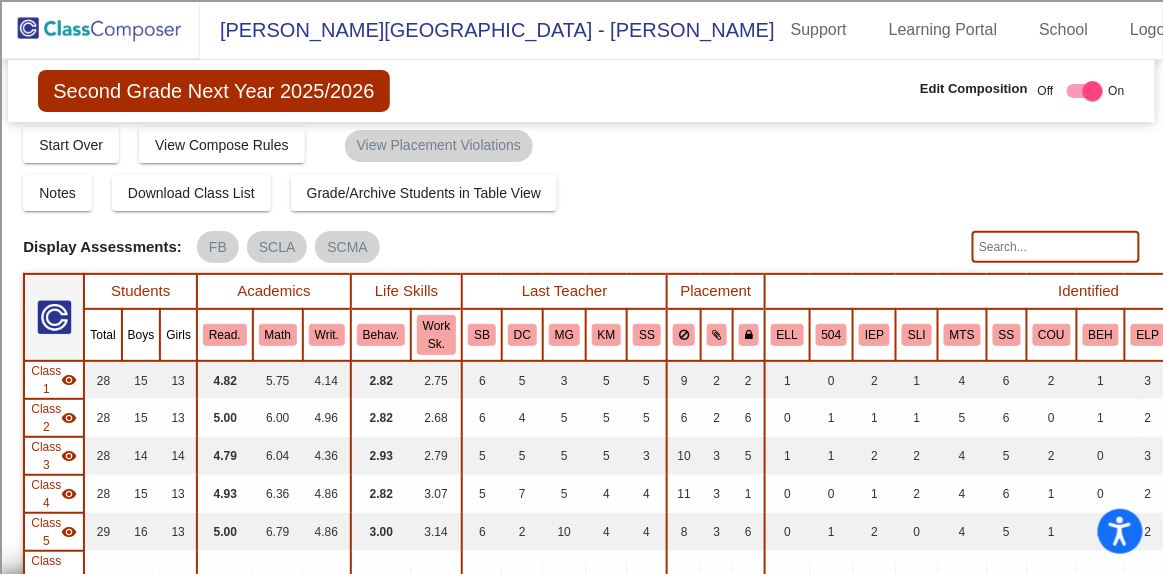 scroll, scrollTop: 0, scrollLeft: 0, axis: both 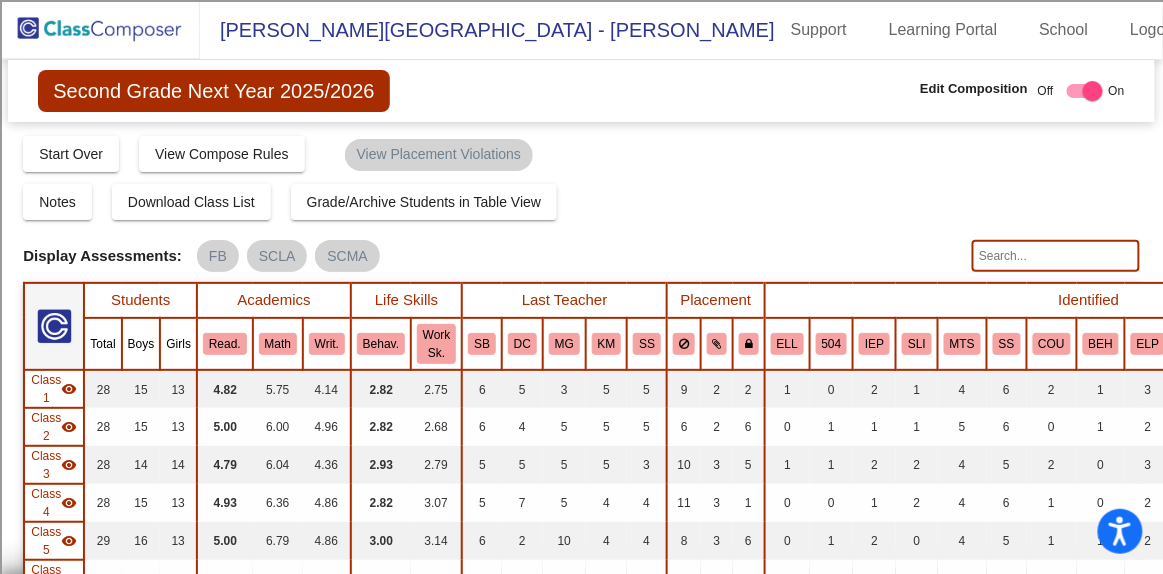 type 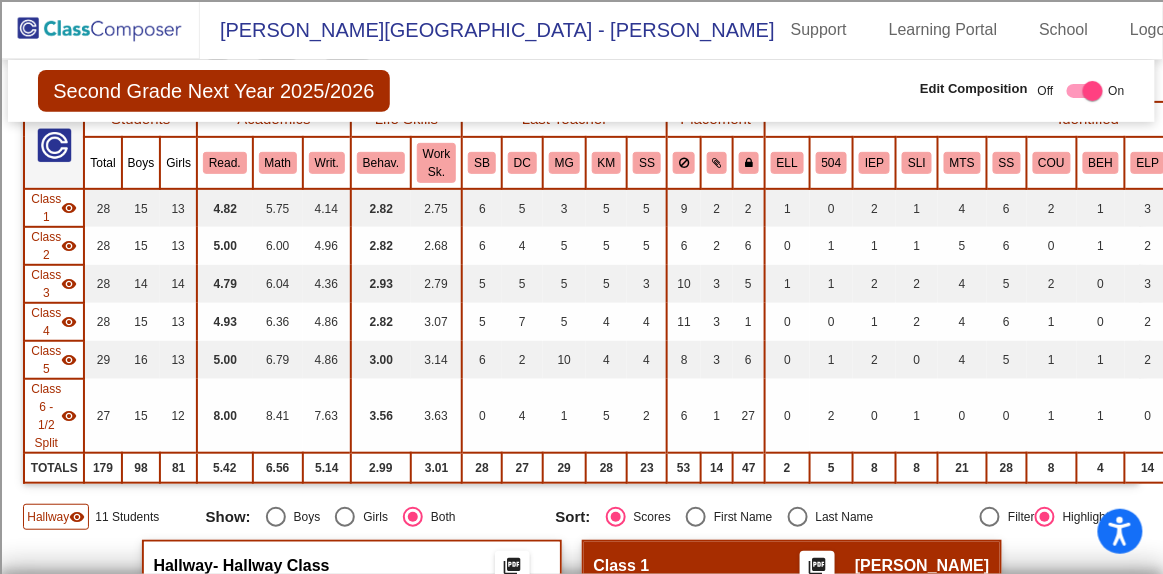 scroll, scrollTop: 166, scrollLeft: 0, axis: vertical 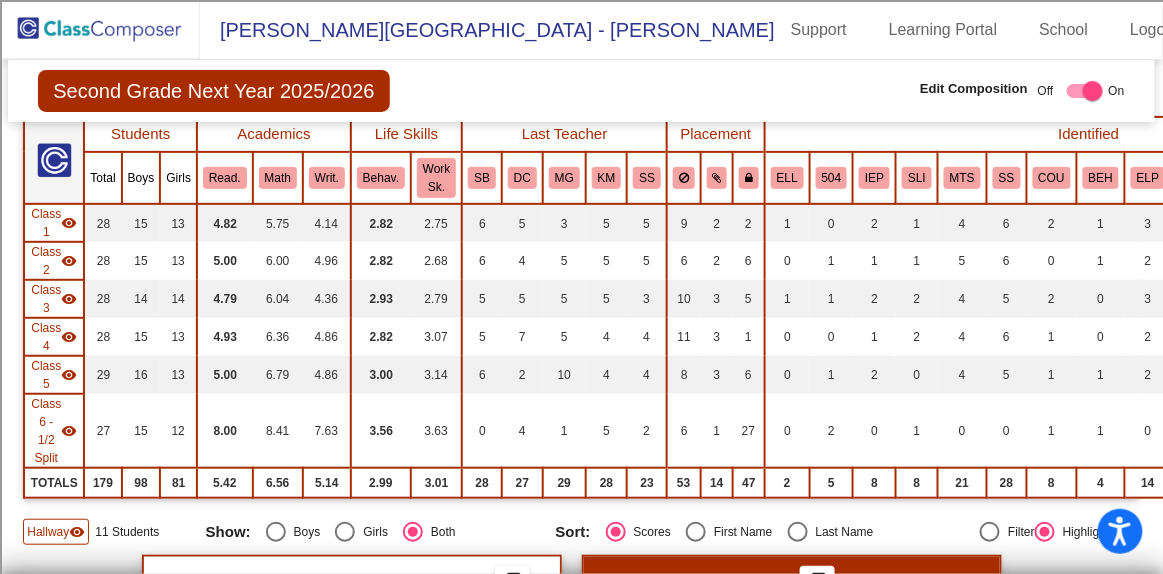 click 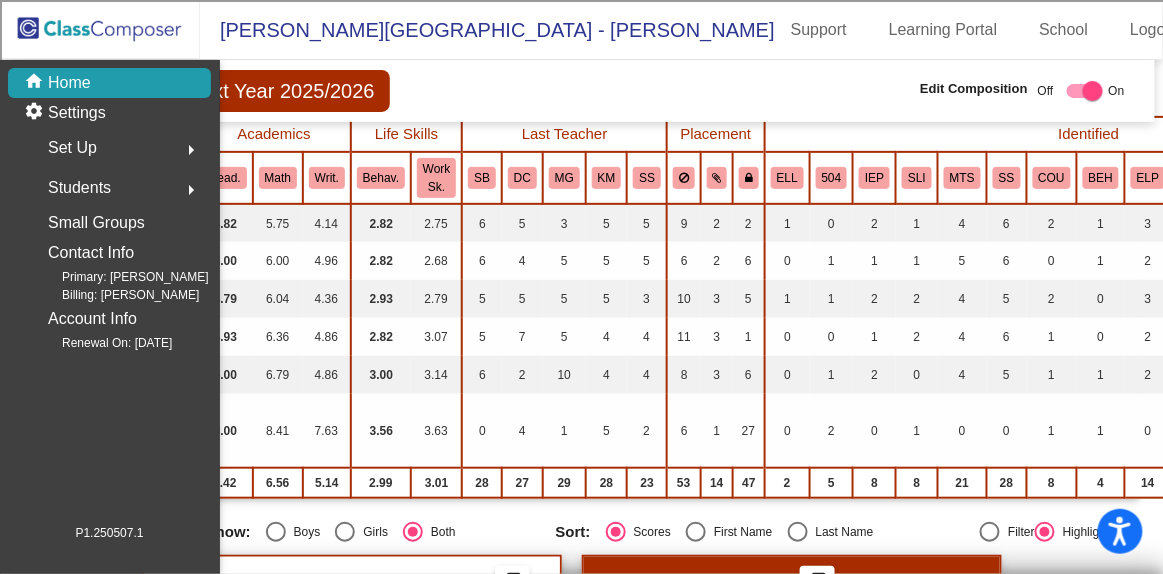 scroll, scrollTop: 0, scrollLeft: 0, axis: both 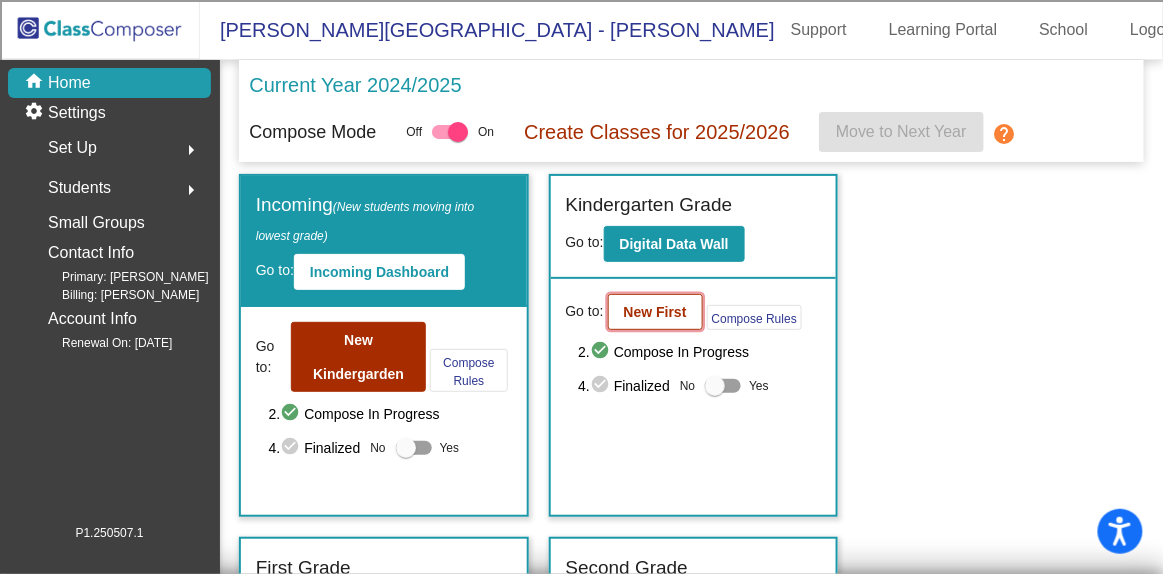click on "New First" 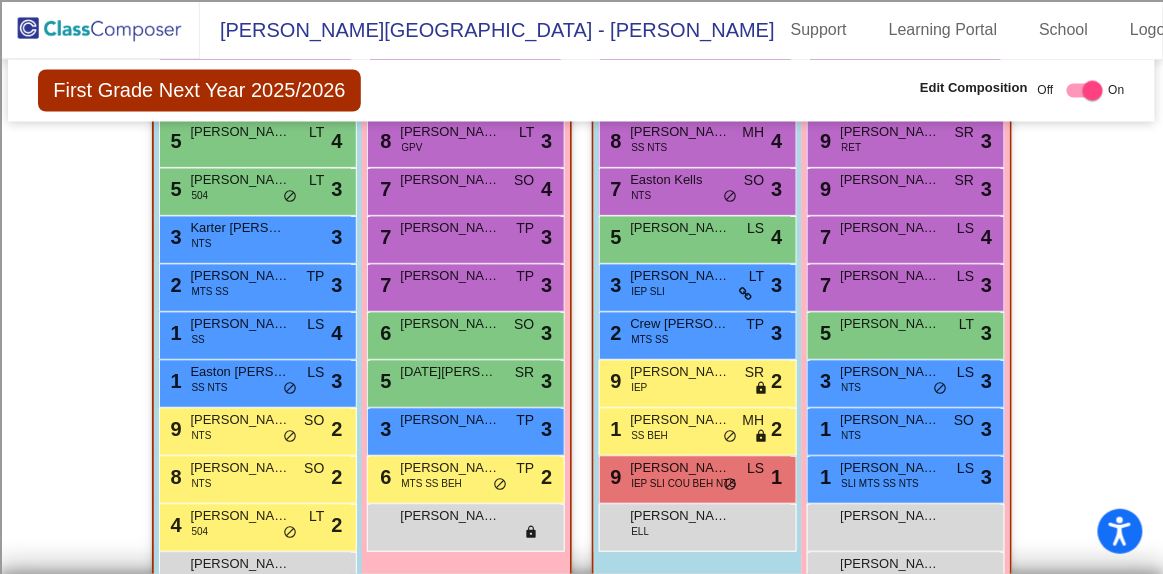 scroll, scrollTop: 887, scrollLeft: 0, axis: vertical 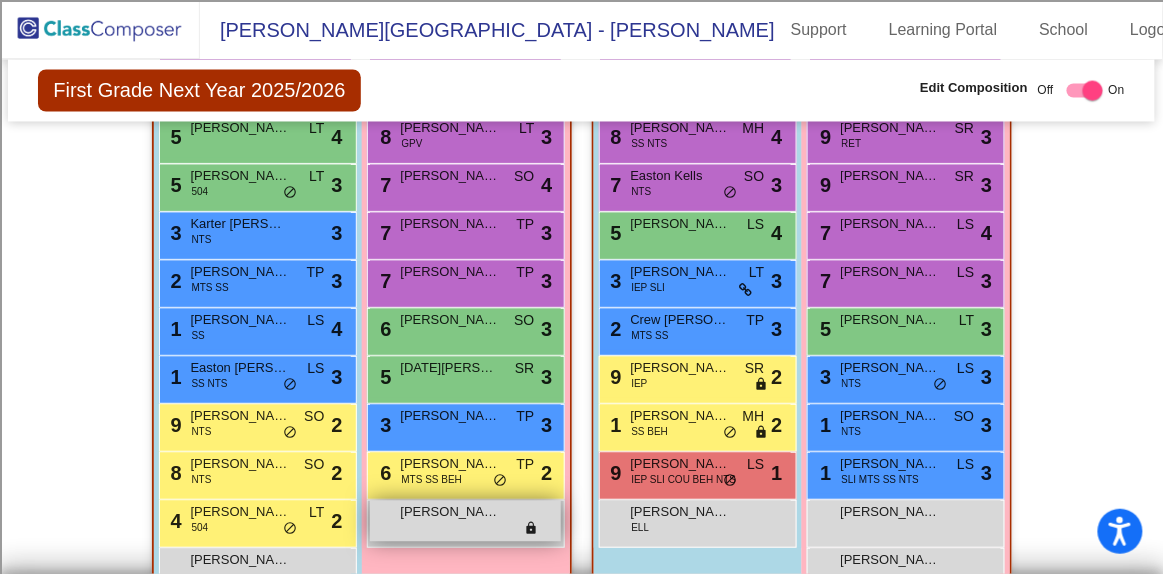 click on "[PERSON_NAME] lock do_not_disturb_alt" at bounding box center [465, 521] 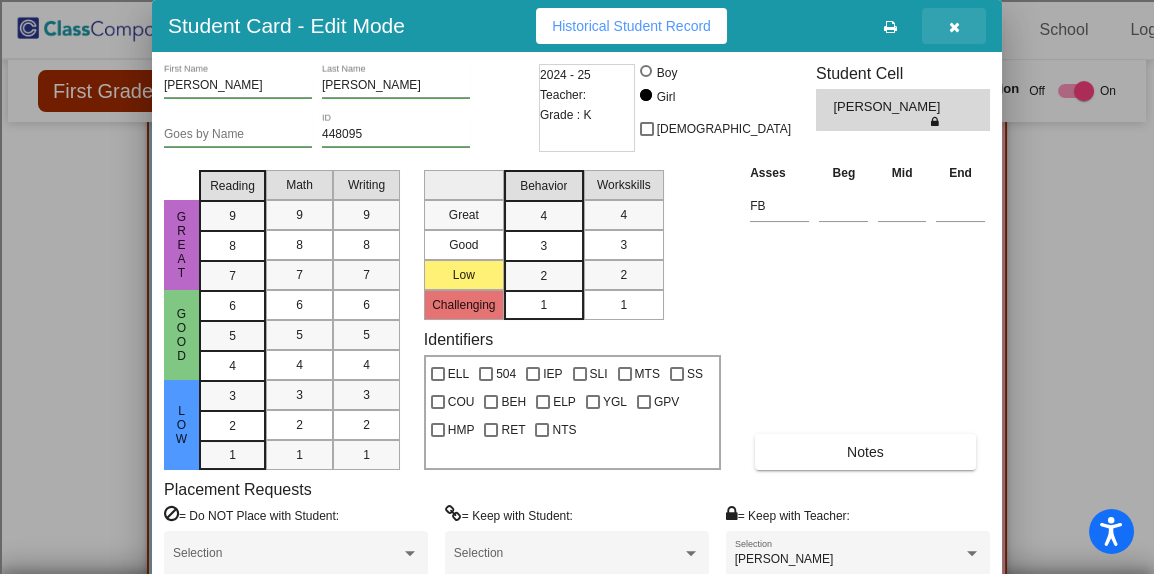 click at bounding box center (954, 27) 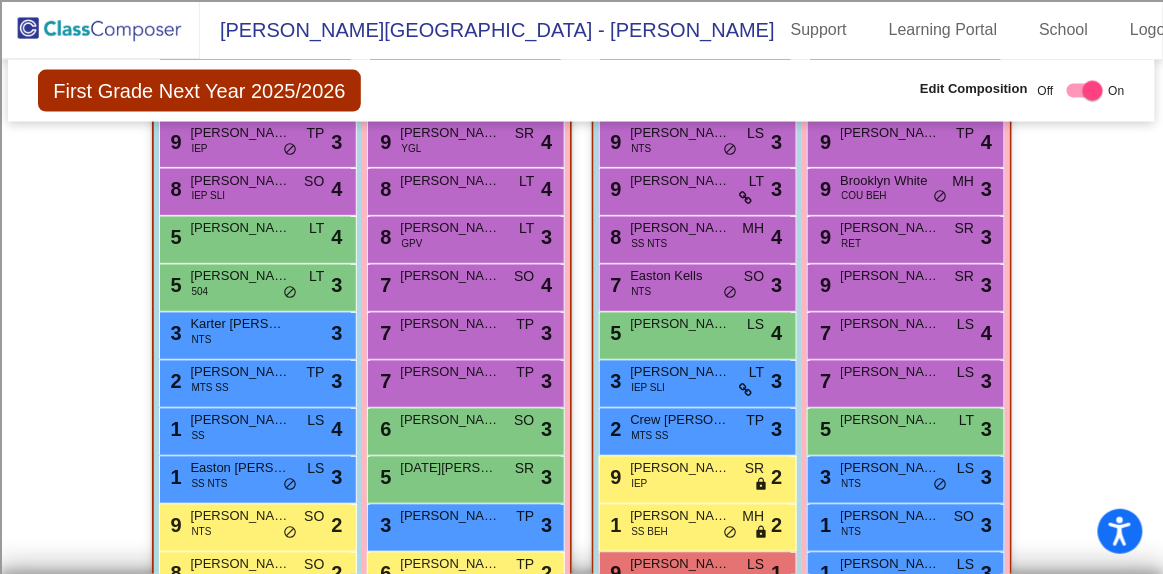 scroll, scrollTop: 959, scrollLeft: 0, axis: vertical 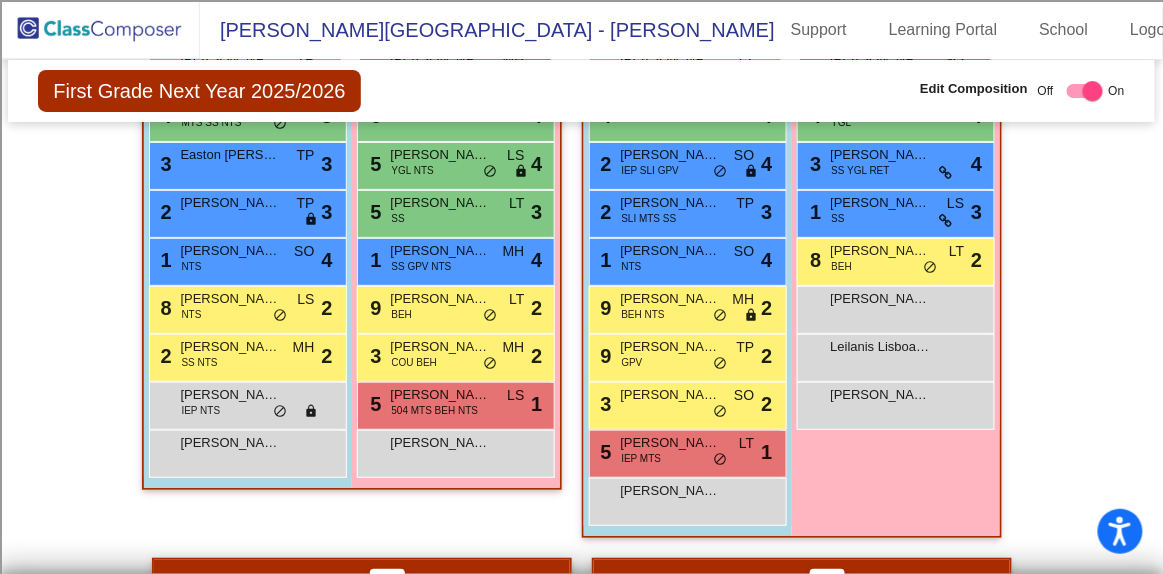 drag, startPoint x: 1152, startPoint y: 375, endPoint x: 1124, endPoint y: 362, distance: 30.870699 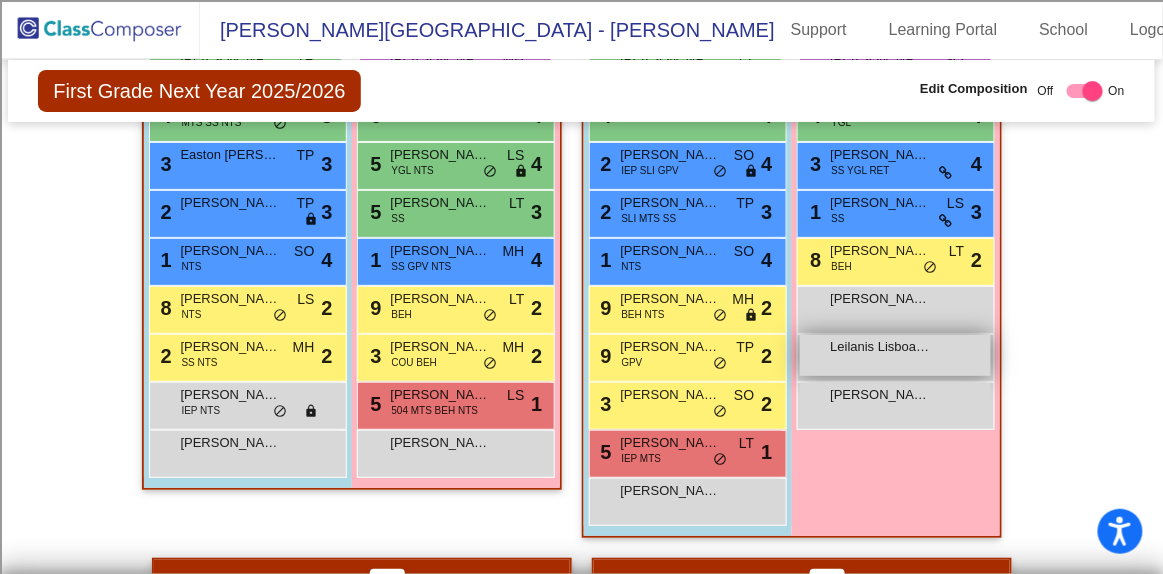 click on "Leilanis Lisboa [PERSON_NAME] lock do_not_disturb_alt" at bounding box center [895, 355] 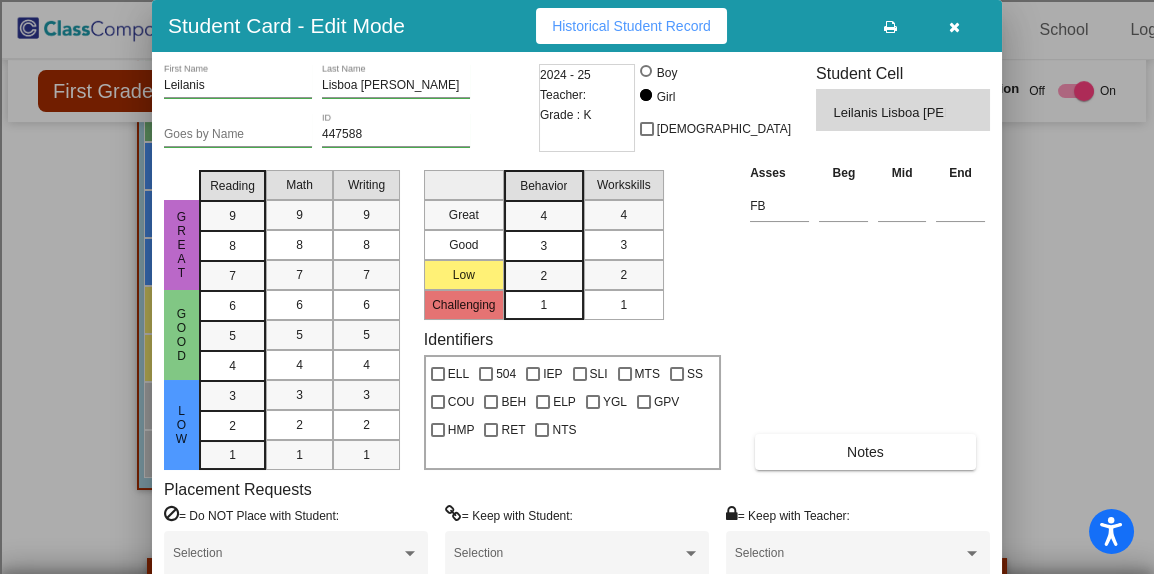 click at bounding box center [954, 27] 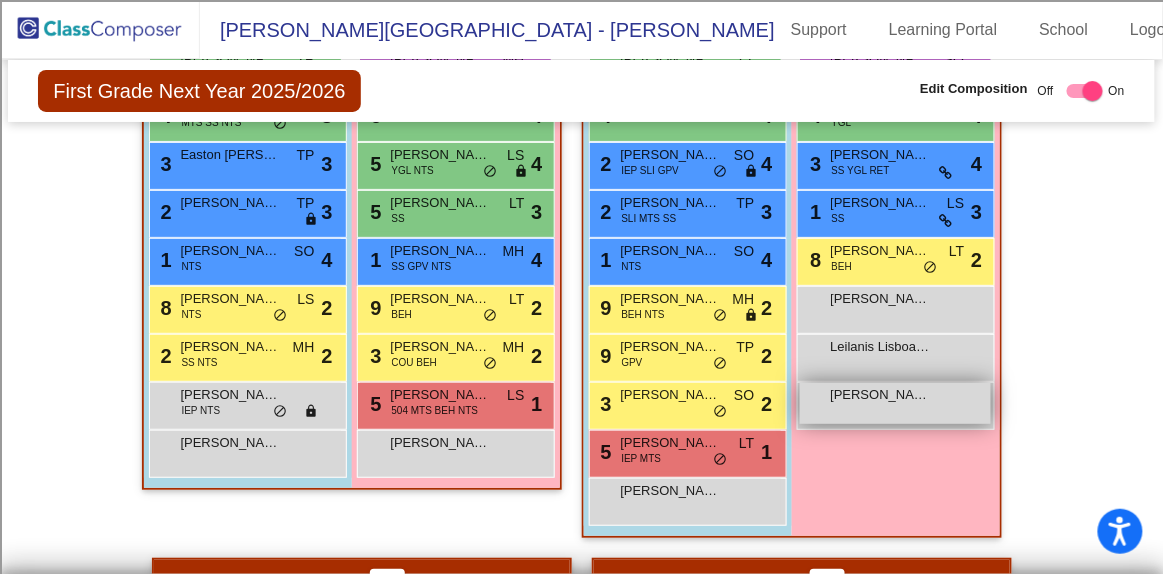click on "[PERSON_NAME]" at bounding box center [881, 395] 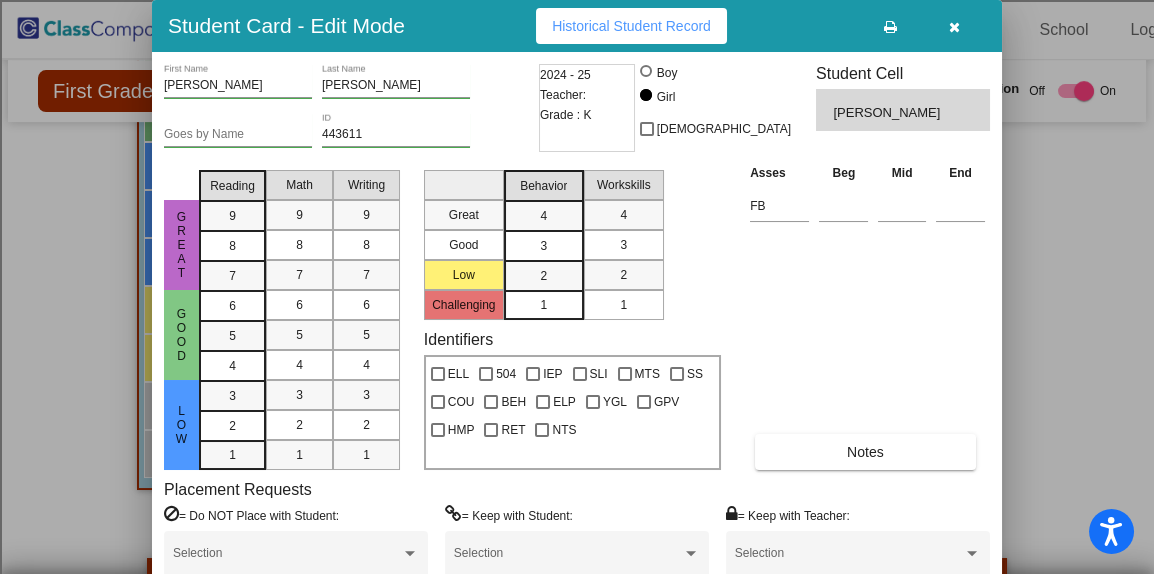click at bounding box center [954, 26] 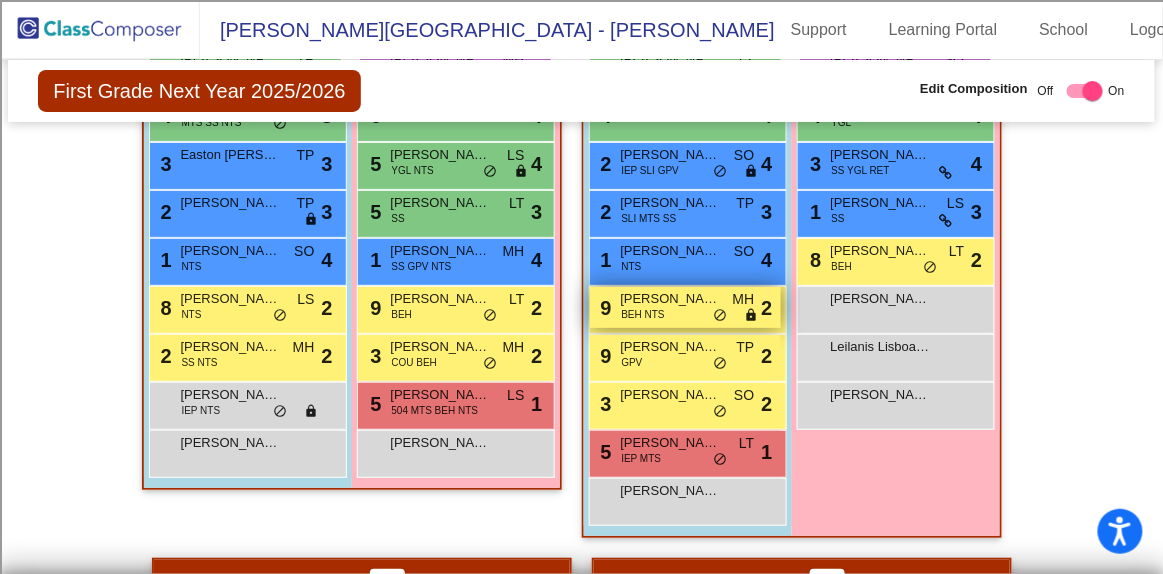 click on "9 [PERSON_NAME] BEH NTS MH lock do_not_disturb_alt 2" at bounding box center (685, 307) 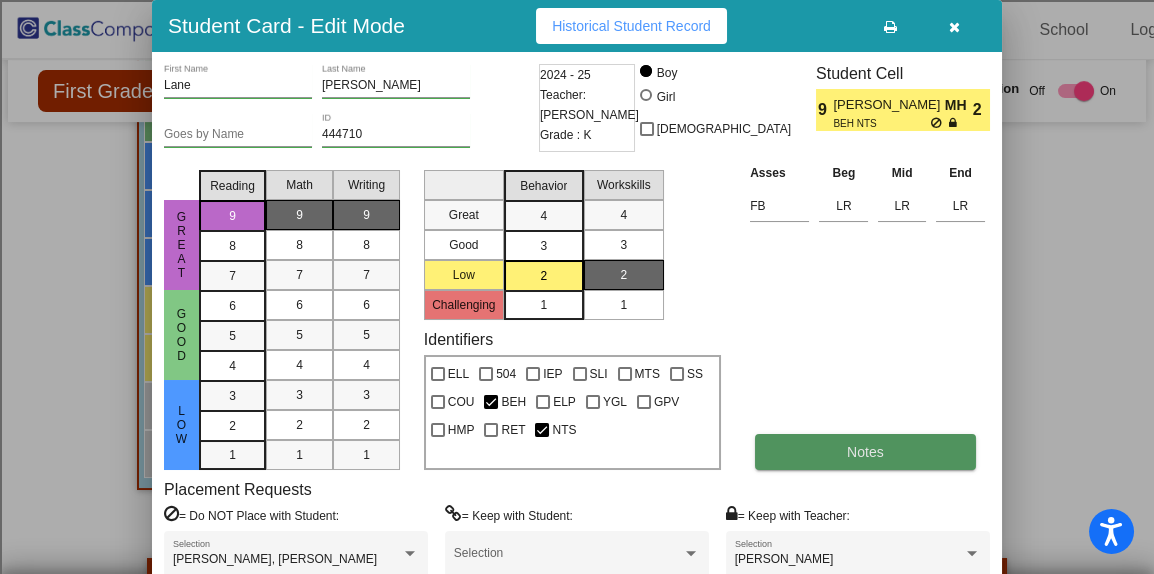 click on "Notes" at bounding box center (865, 452) 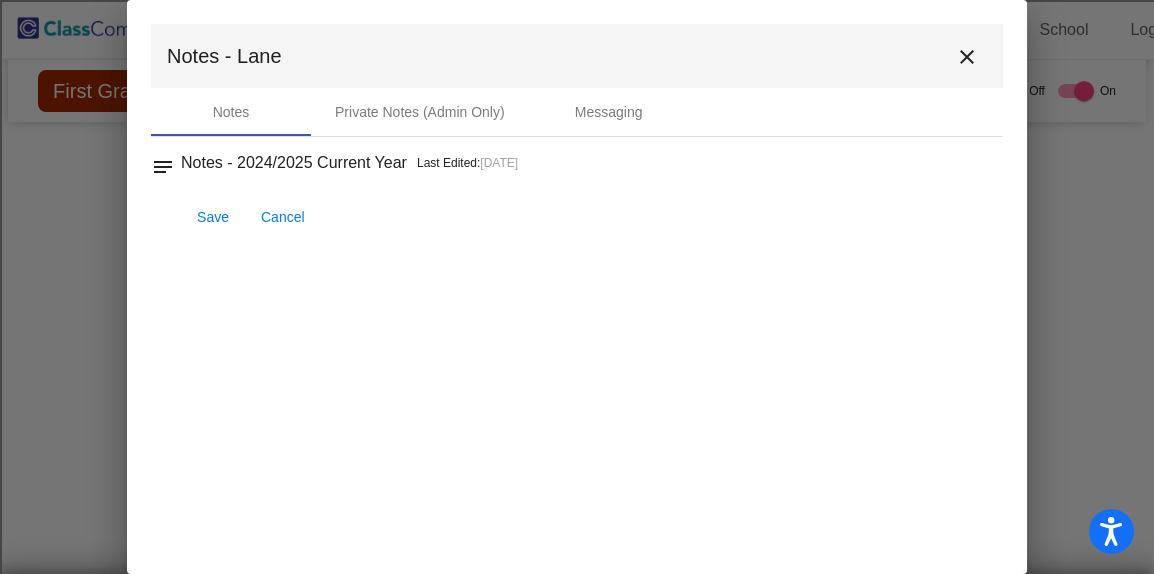 click on "Notes - Lane close Notes Private Notes (Admin Only) Messaging notes Notes - 2024/2025 Current Year Last Edited:   [DATE] Save Cancel" at bounding box center [577, 287] 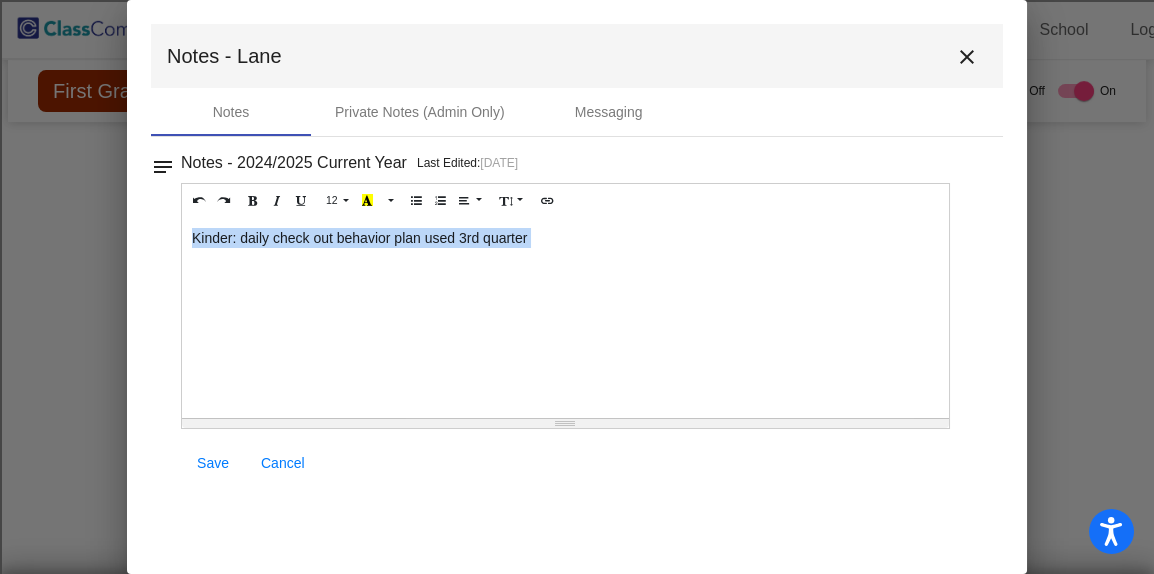 drag, startPoint x: 790, startPoint y: 451, endPoint x: 950, endPoint y: 113, distance: 373.9572 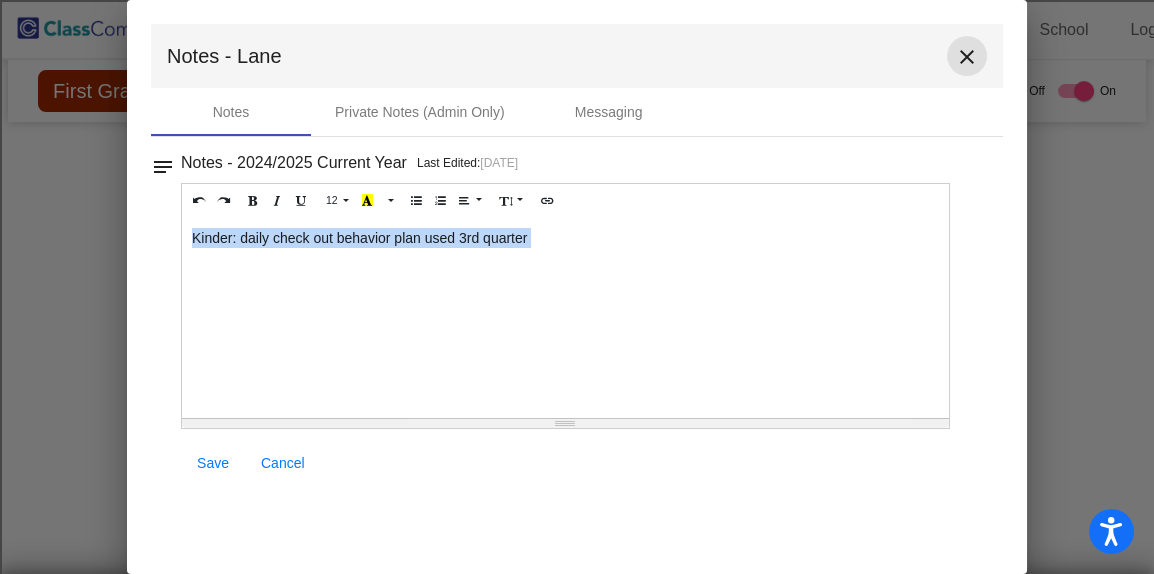 click on "close" at bounding box center [967, 57] 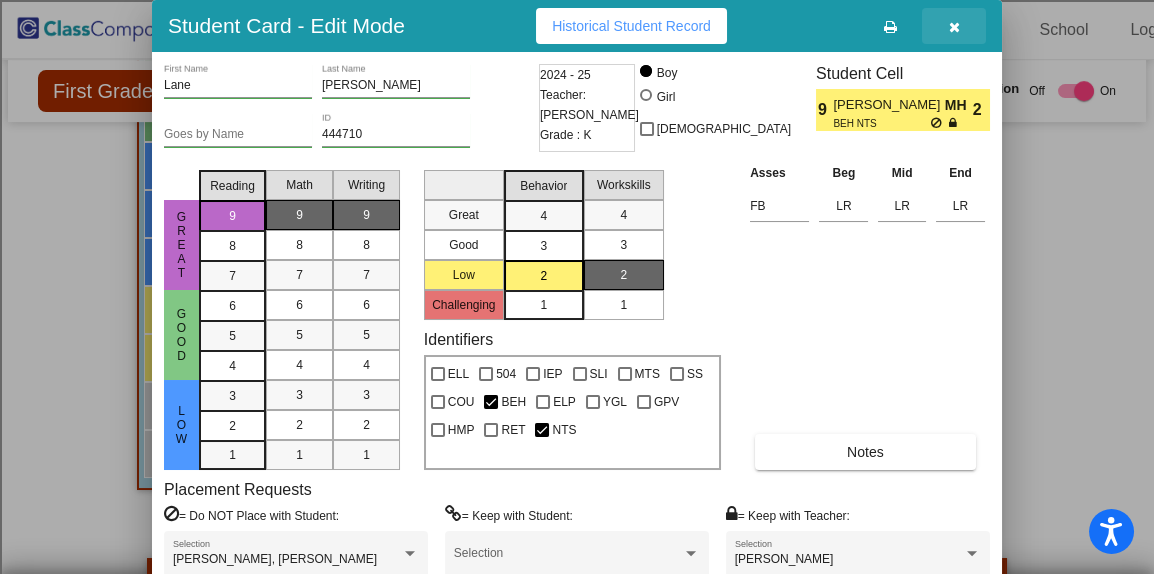 click at bounding box center (954, 26) 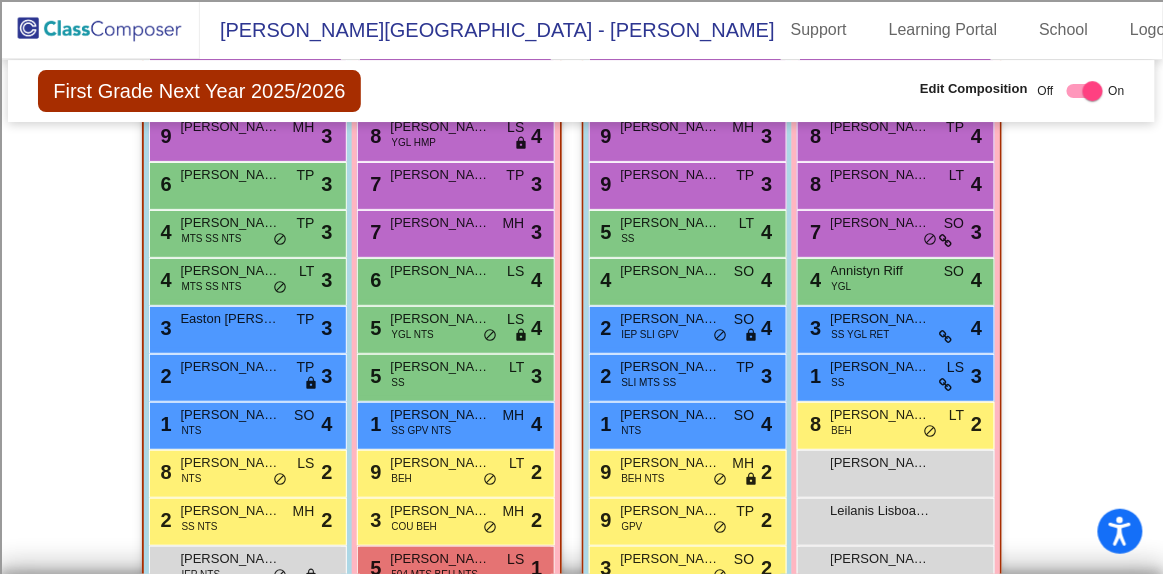 scroll, scrollTop: 1625, scrollLeft: 0, axis: vertical 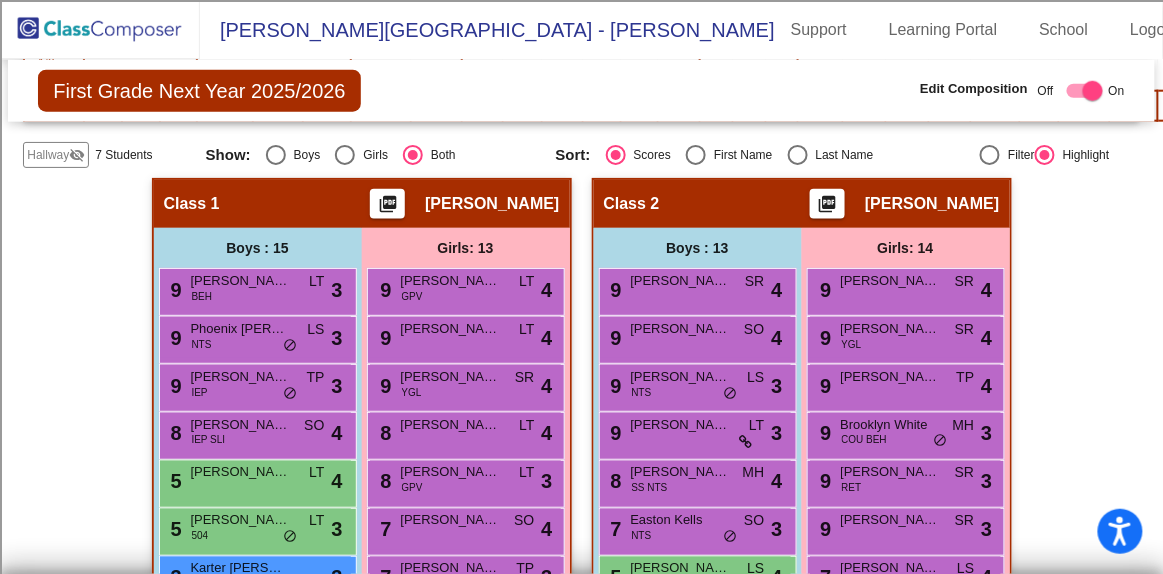 click 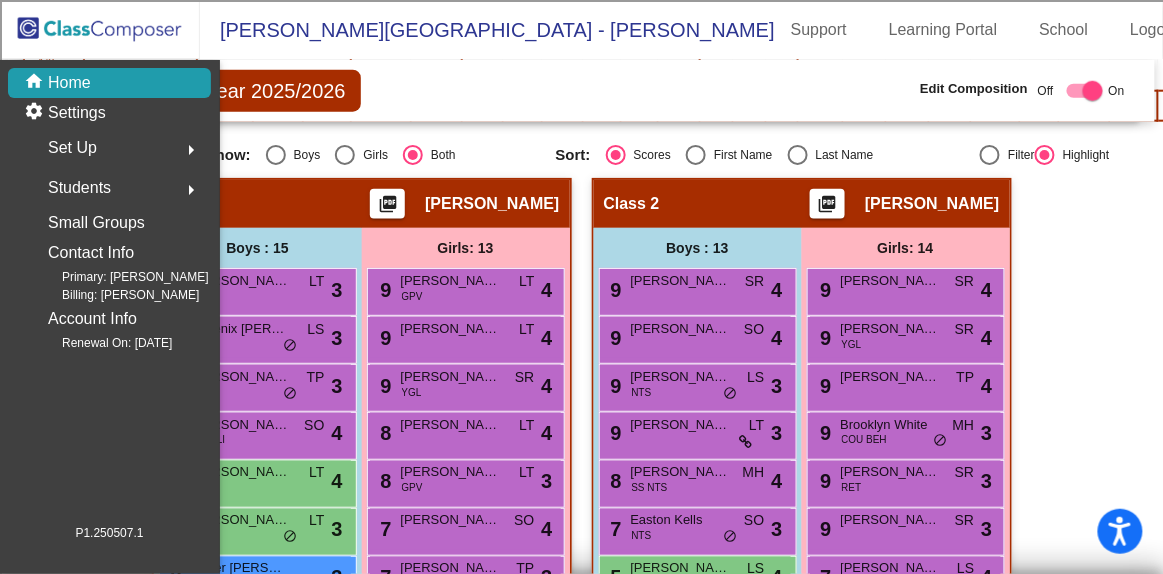 scroll, scrollTop: 0, scrollLeft: 0, axis: both 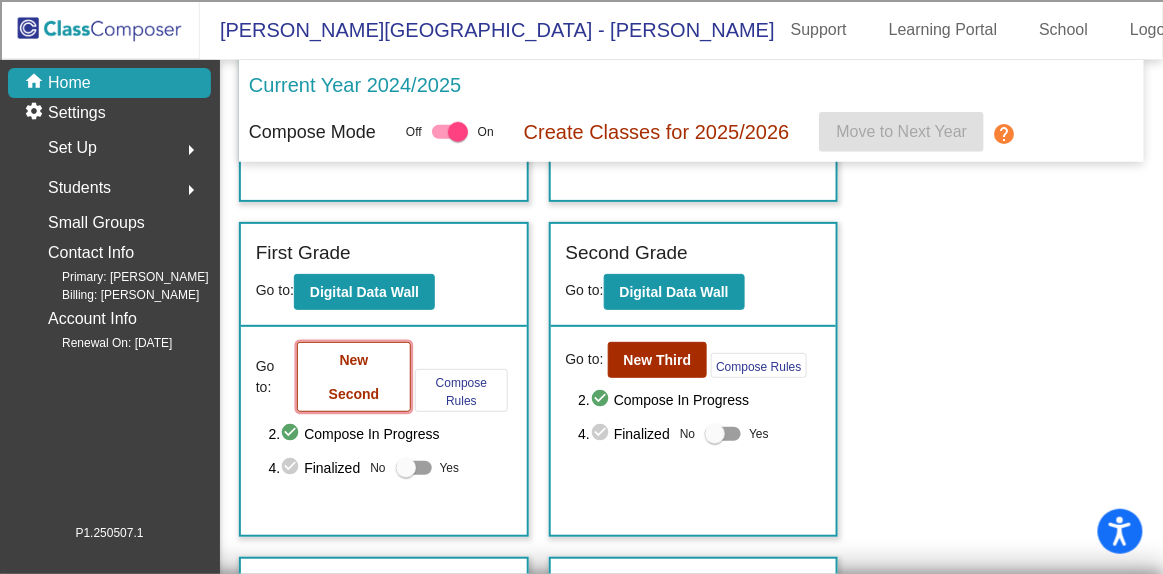 click on "New Second" 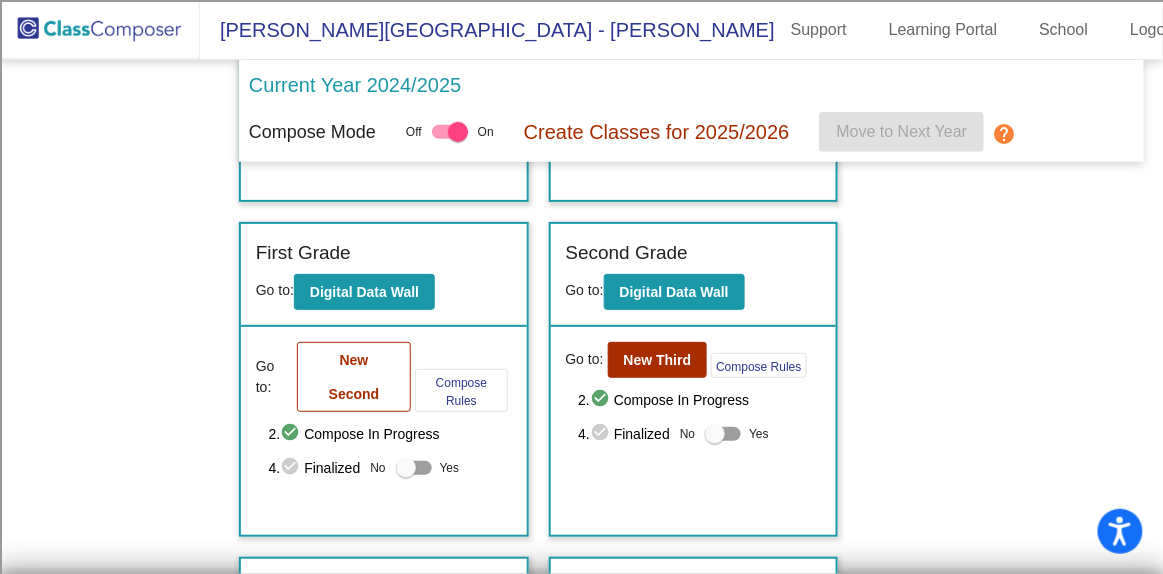 scroll, scrollTop: 0, scrollLeft: 0, axis: both 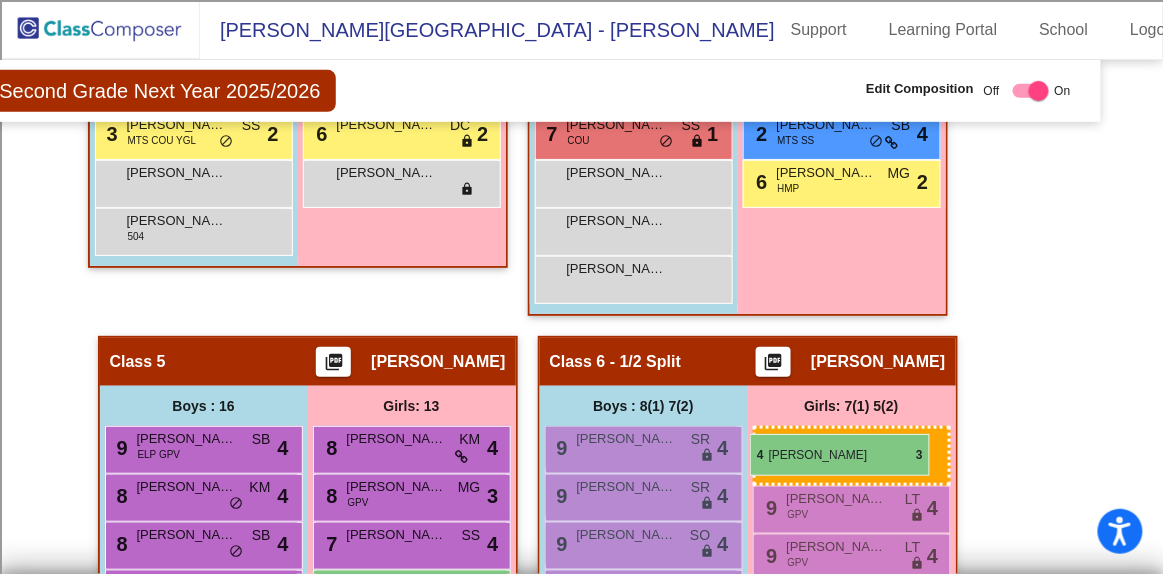 drag, startPoint x: 446, startPoint y: 334, endPoint x: 750, endPoint y: 434, distance: 320.025 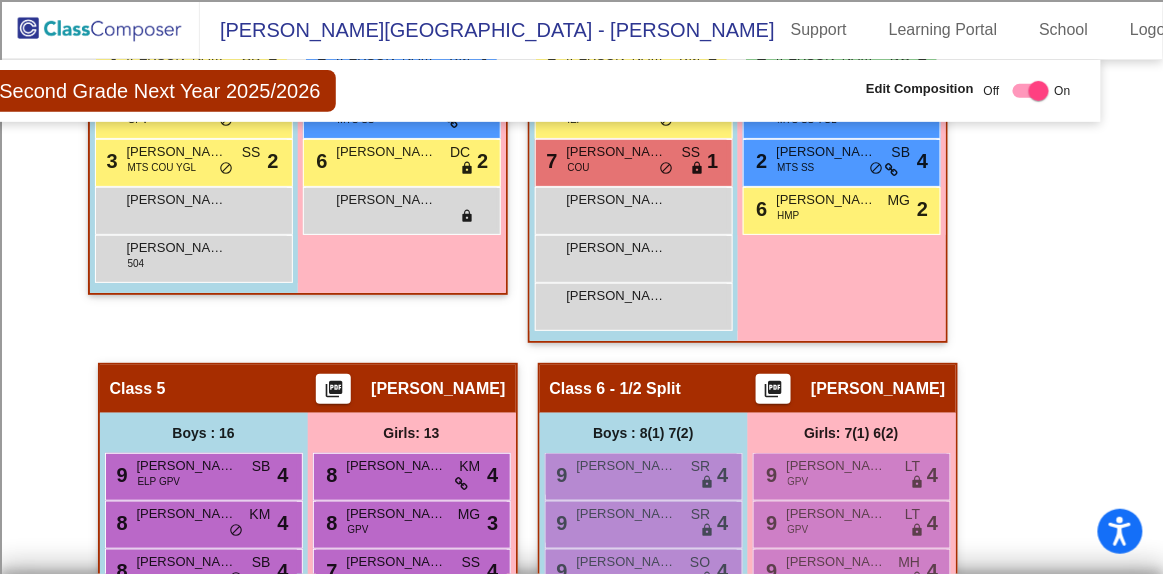 scroll, scrollTop: 2030, scrollLeft: 54, axis: both 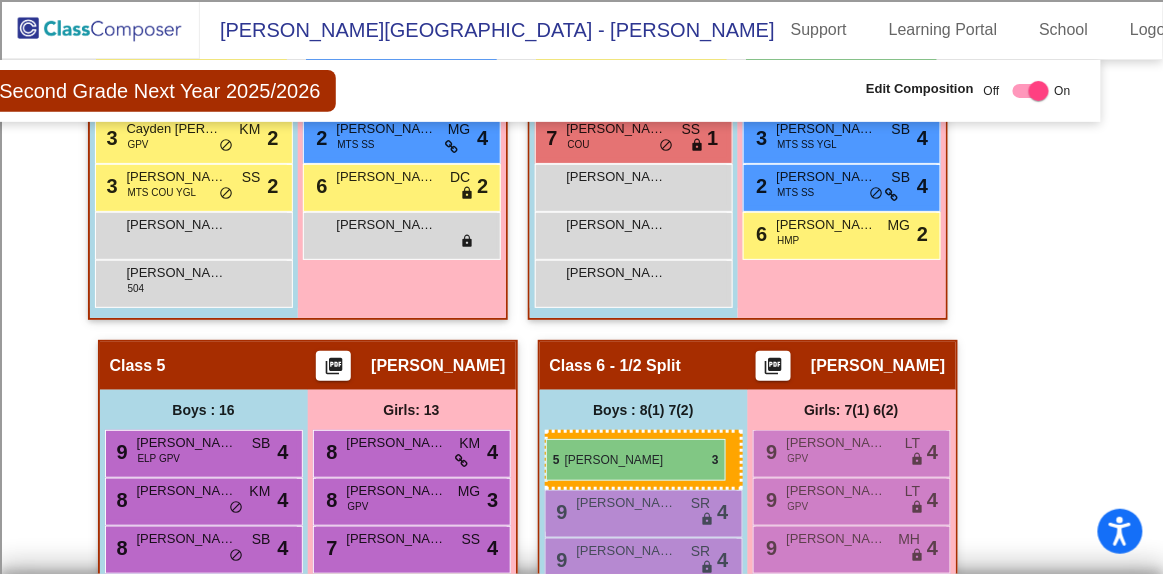 drag, startPoint x: 605, startPoint y: 187, endPoint x: 546, endPoint y: 439, distance: 258.8146 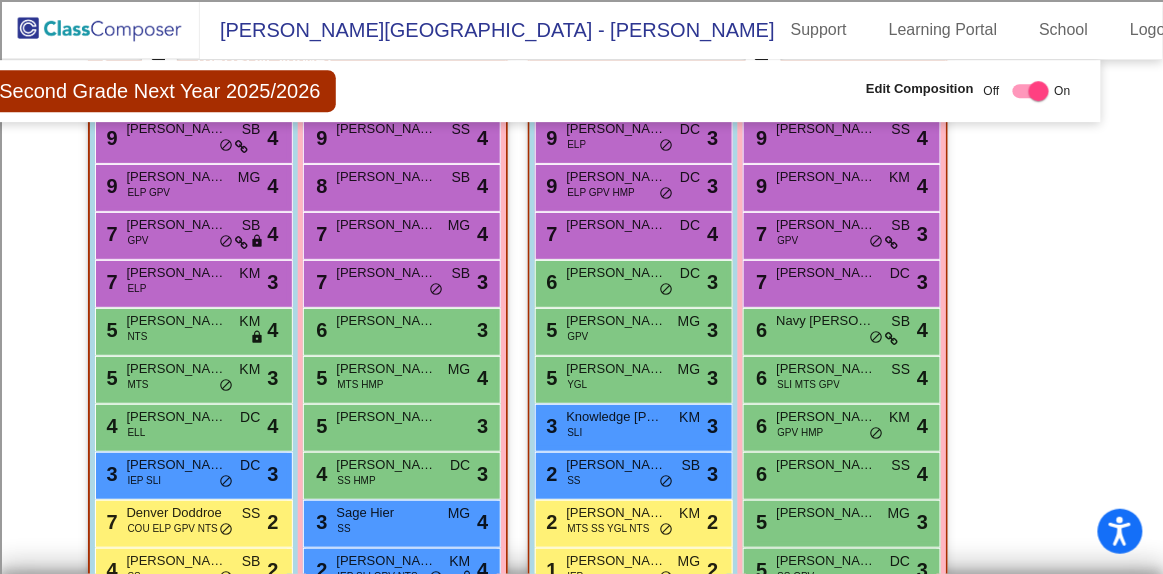 scroll, scrollTop: 1553, scrollLeft: 54, axis: both 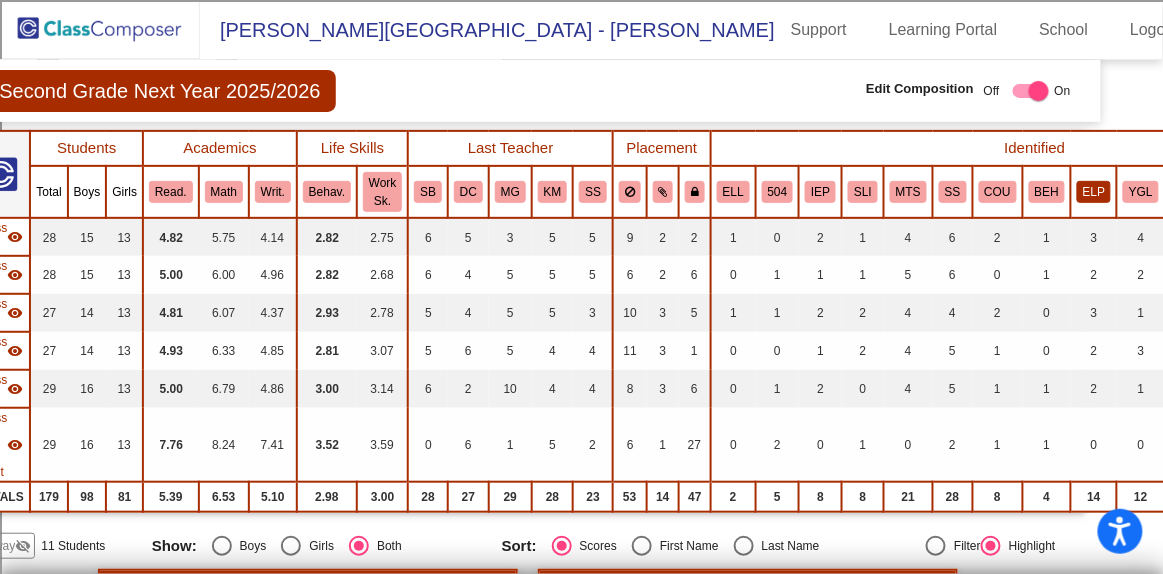 click on "ELP" 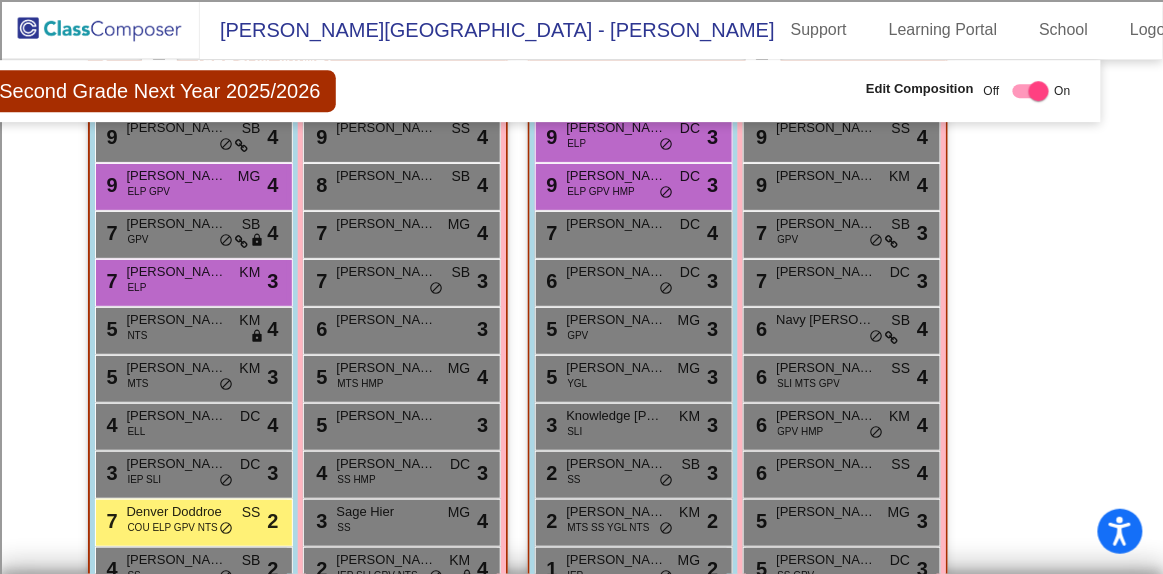 scroll, scrollTop: 1556, scrollLeft: 54, axis: both 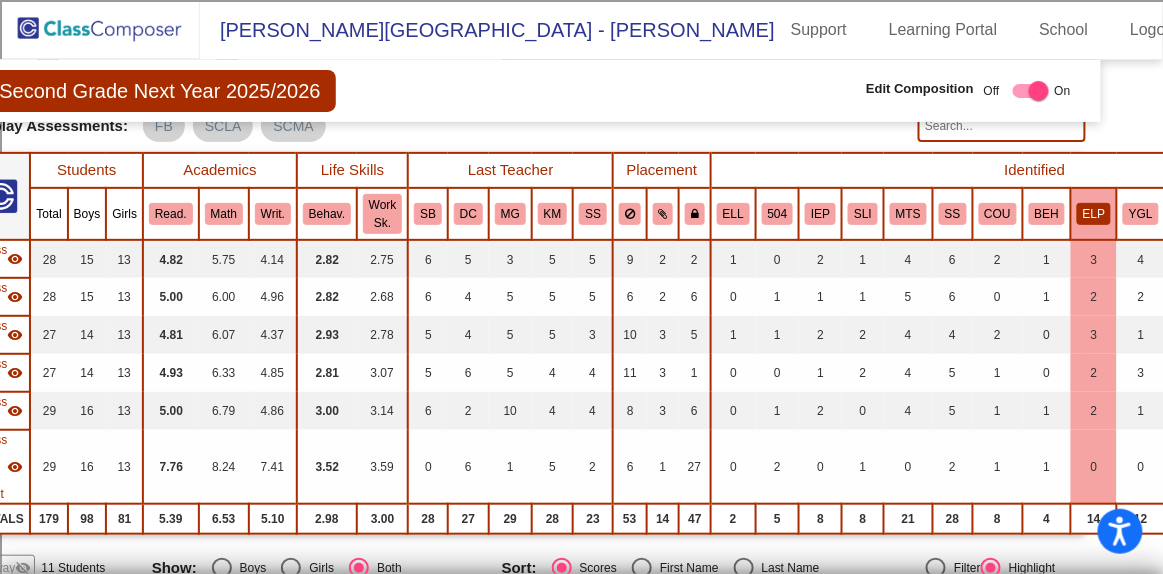click on "ELP" 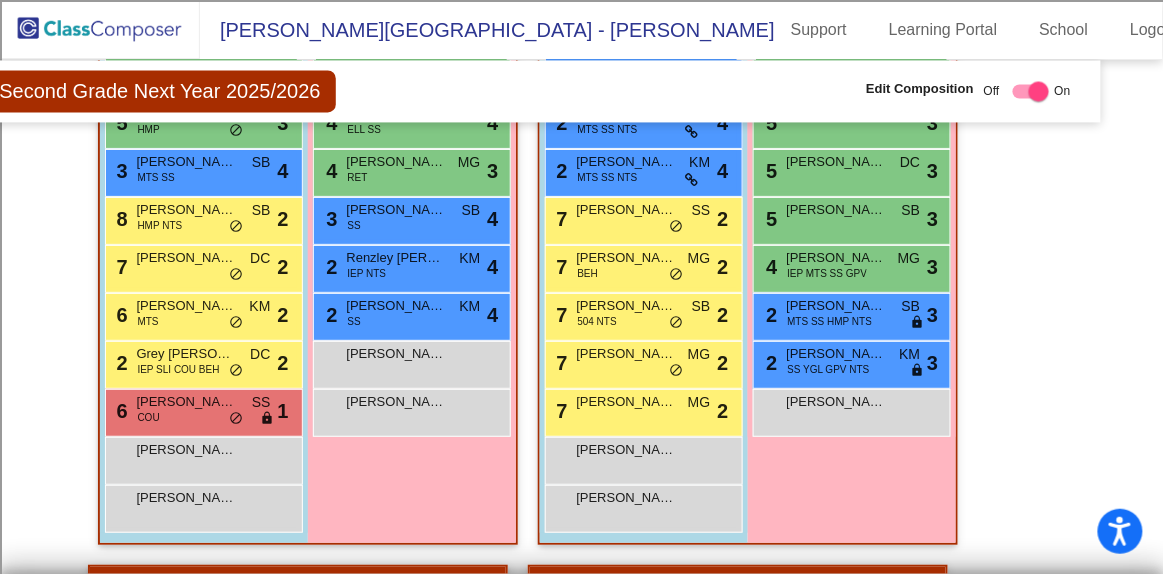 scroll, scrollTop: 1001, scrollLeft: 54, axis: both 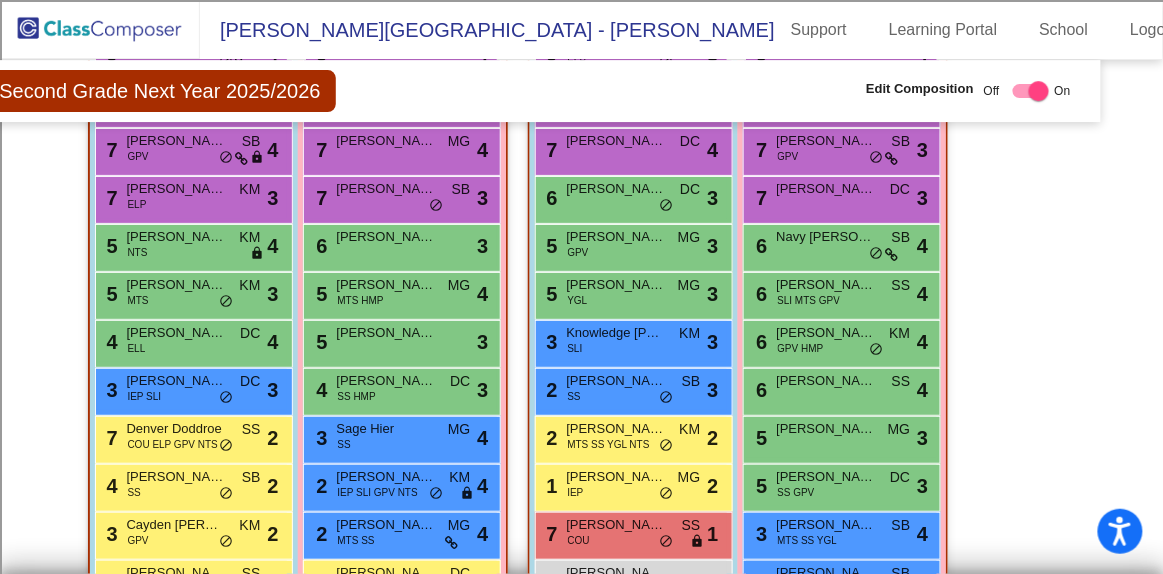 click on "Second Grade Next Year 2025/2026  Edit Composition Off   On  Incoming   Digital Data Wall    Display Scores for Years:   [DATE] - [DATE]   [DATE] - [DATE]  Grade/Archive Students in Table View   Download   New Small Group   Saved Small Group   Compose   Start Over   Submit Classes  Compose has been submitted  Check for Incomplete Scores  View Compose Rules   View Placement Violations  Notes   Download Class List   Import Students   Grade/Archive Students in Table View   New Small Group   Saved Small Group  Display Scores for Years:   [DATE] - [DATE]   [DATE] - [DATE] Display Assessments: FB SCLA SCMA Students Academics Life Skills  Last Teacher  Placement  Identified  Total Boys Girls  Read.   Math   Writ.   Behav.   Work Sk.   SB   DC   MG   KM   SS   ELL   504   IEP   SLI   MTS   SS   COU   BEH   ELP   YGL   GPV   HMP   RET   NTS  Hallway  visibility_off  11 8 3                 0   0   0   0   0   3   0   0   0   0   0   1   0   0   1   0   2   1   2   0   1   1  Class 1  visibility  28 15 13  4.82   5.75   4.14   6" 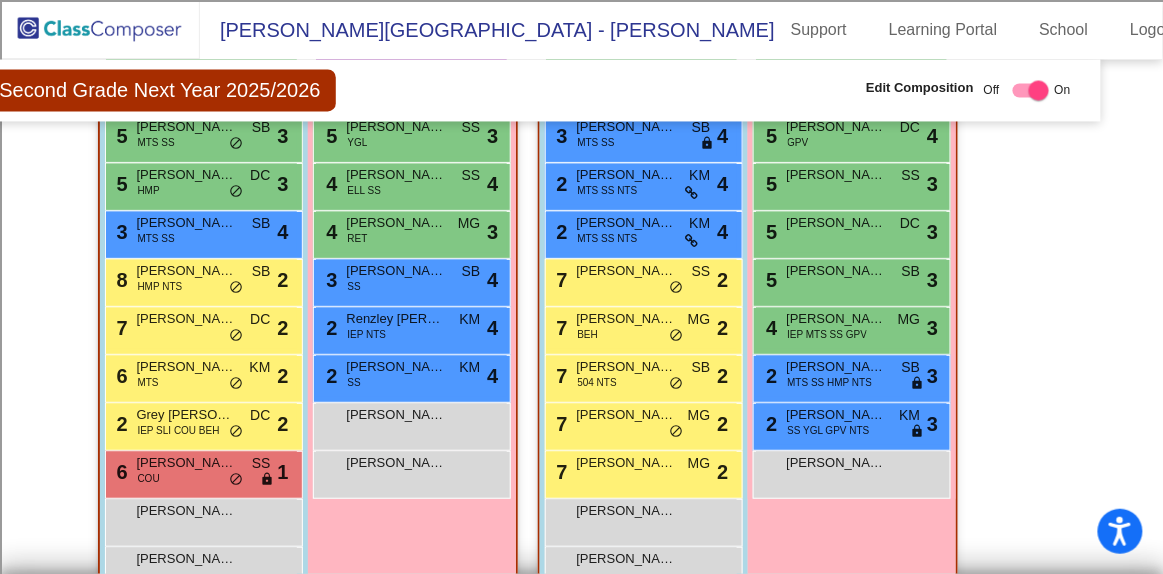 scroll, scrollTop: 956, scrollLeft: 54, axis: both 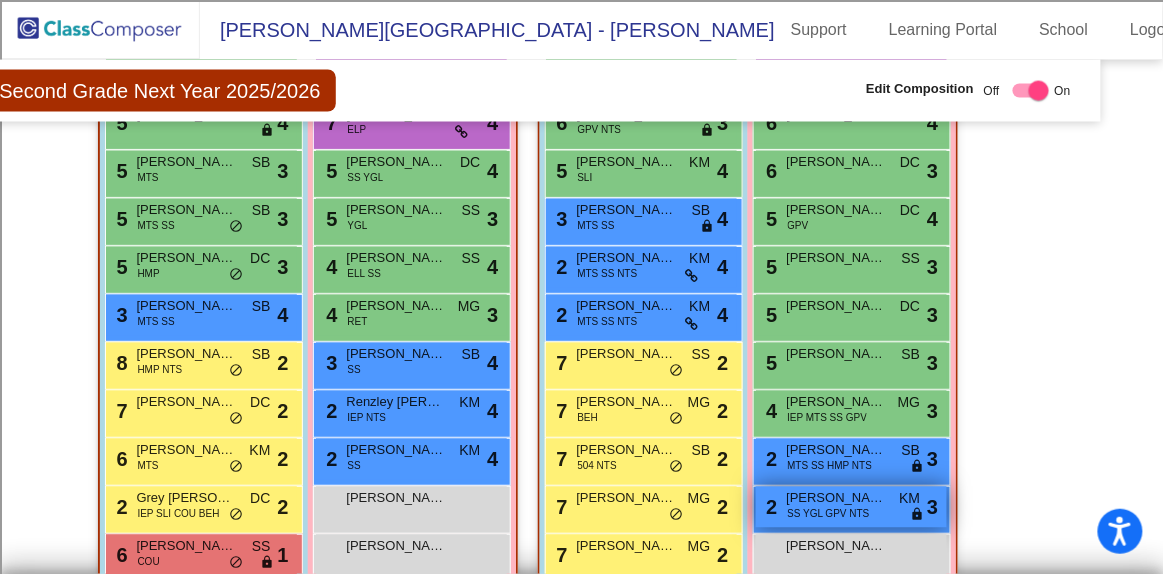 click on "SS YGL GPV NTS" at bounding box center (829, 514) 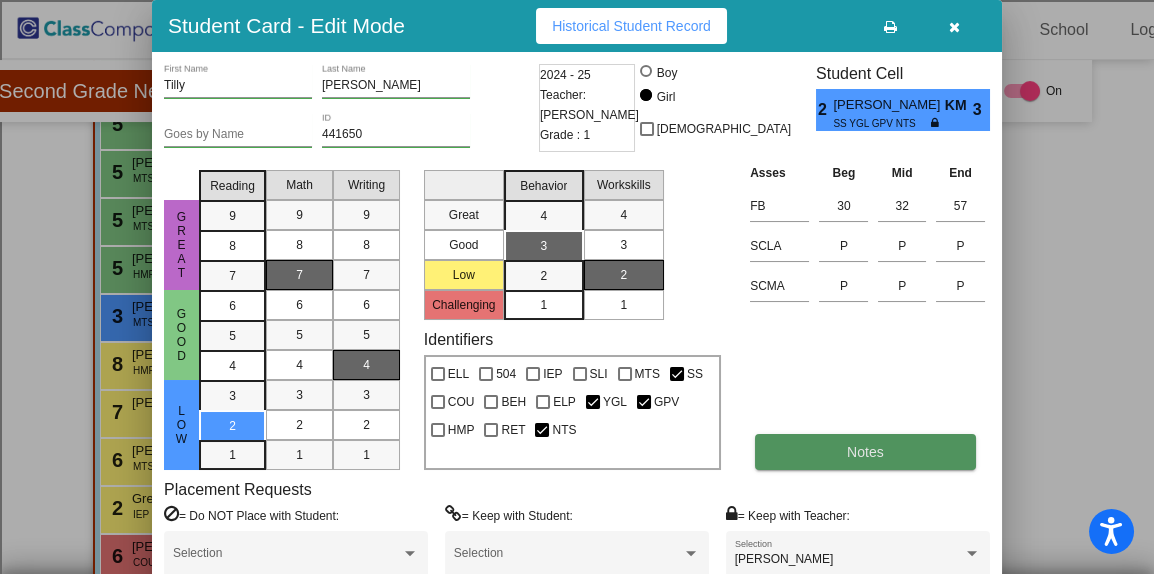 click on "Notes" at bounding box center (865, 452) 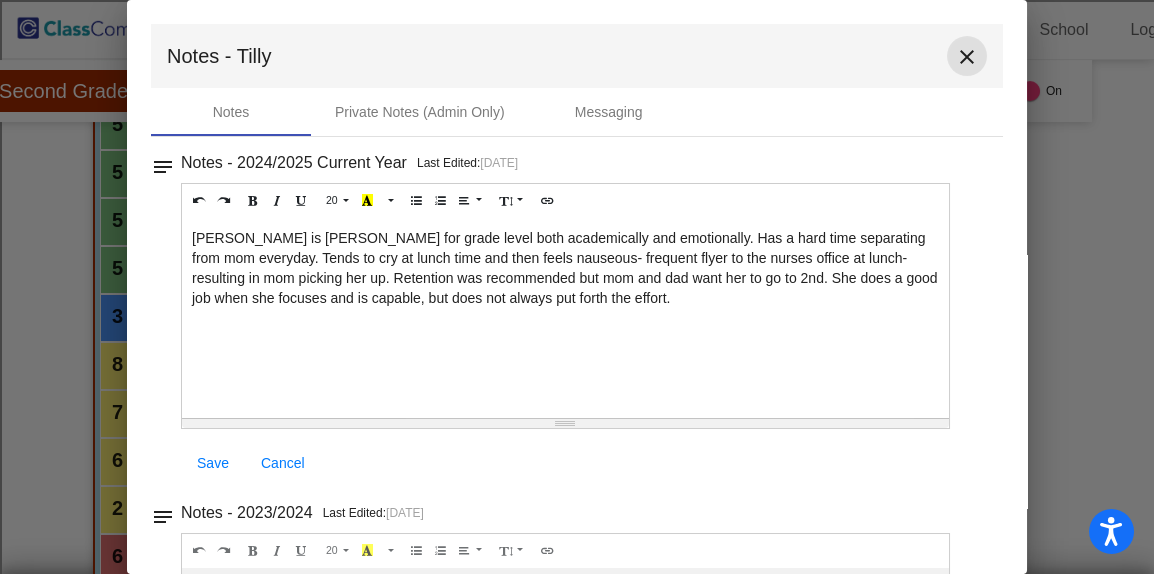 click on "close" at bounding box center [967, 57] 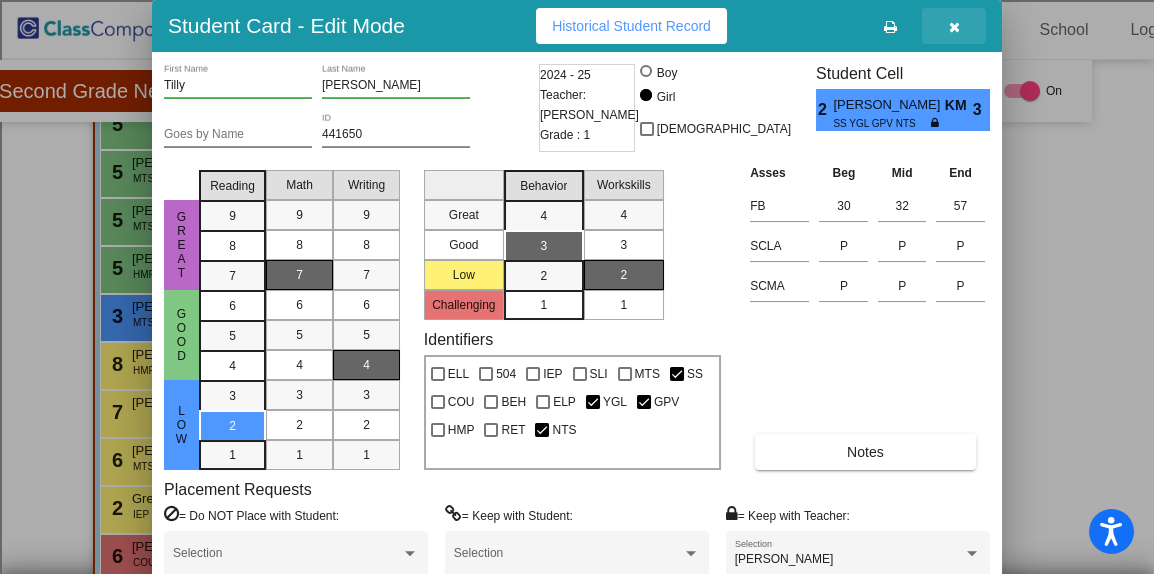 click at bounding box center [954, 27] 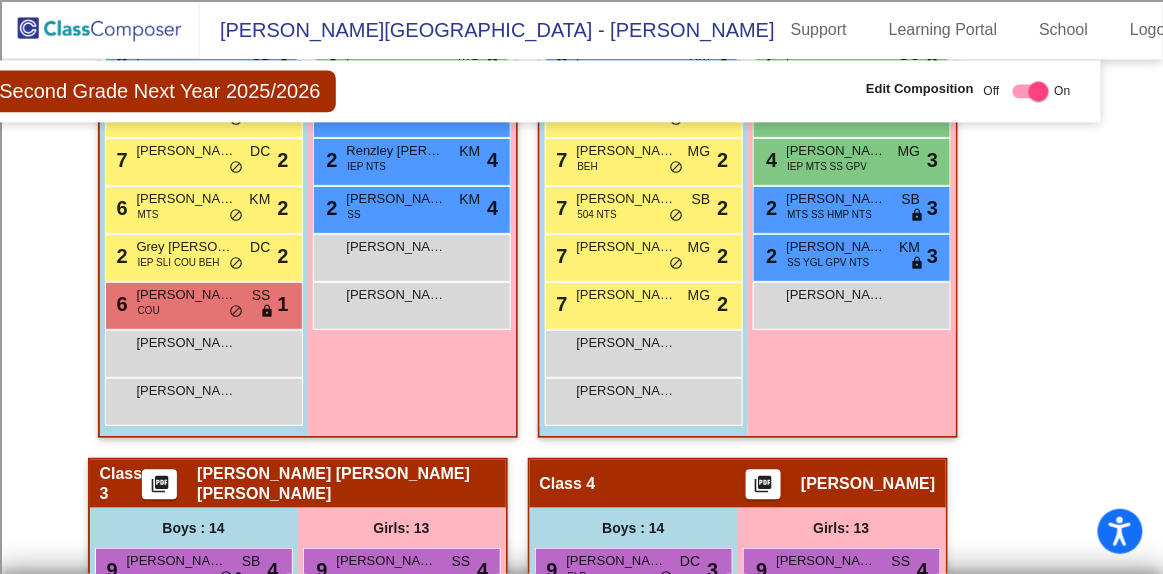 scroll, scrollTop: 1109, scrollLeft: 54, axis: both 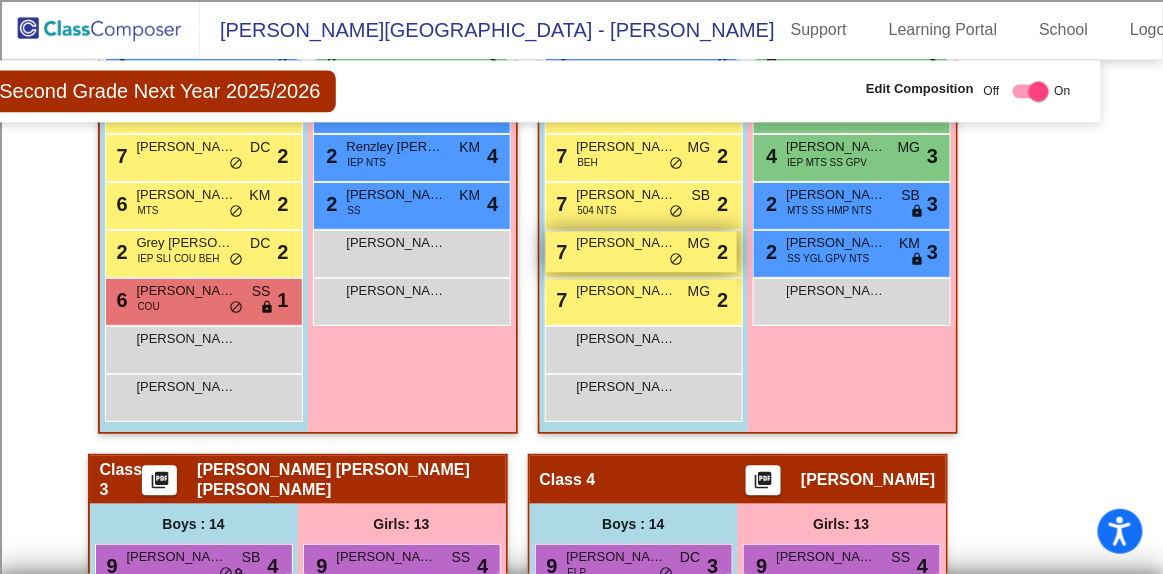 click on "7 [PERSON_NAME] MG lock do_not_disturb_alt 2" at bounding box center (641, 251) 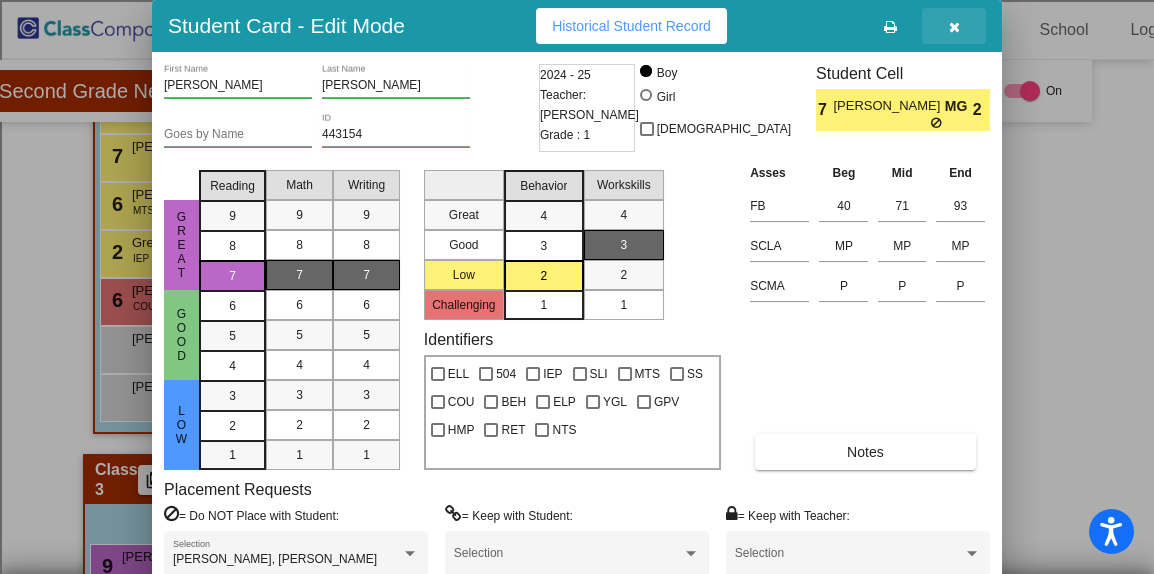 click at bounding box center (954, 27) 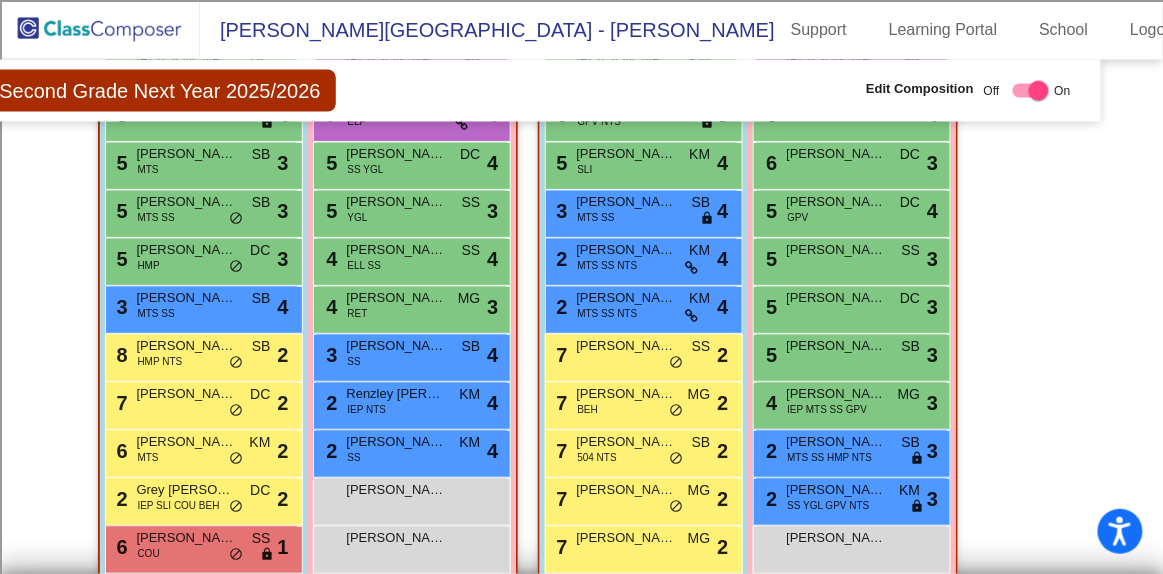 scroll, scrollTop: 841, scrollLeft: 54, axis: both 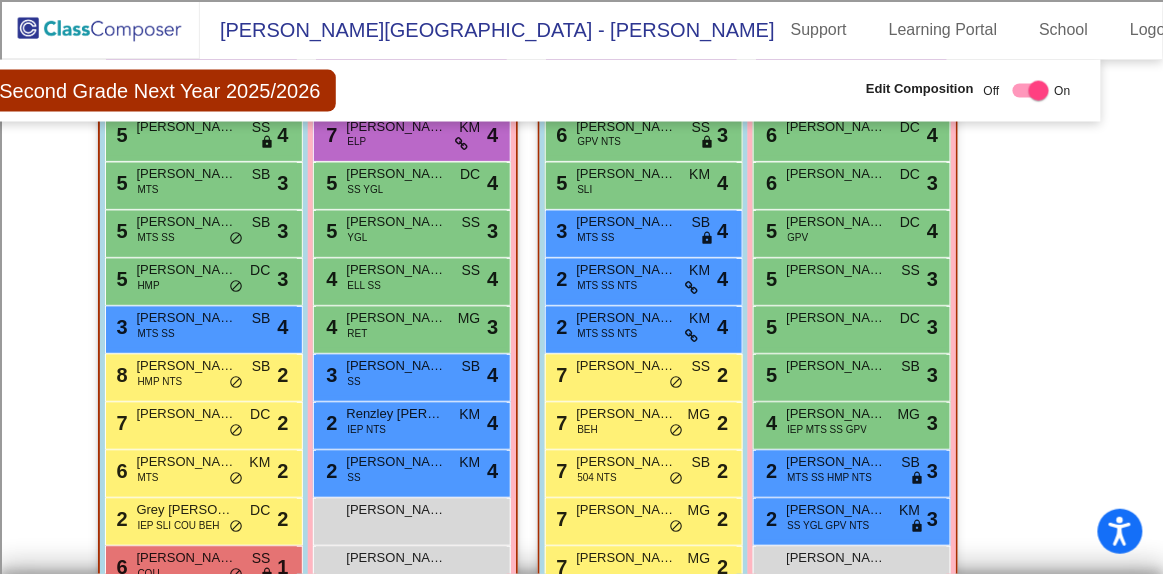 click on "Second Grade Next Year 2025/2026  Edit Composition Off   On  Incoming   Digital Data Wall    Display Scores for Years:   [DATE] - [DATE]   [DATE] - [DATE]  Grade/Archive Students in Table View   Download   New Small Group   Saved Small Group   Compose   Start Over   Submit Classes  Compose has been submitted  Check for Incomplete Scores  View Compose Rules   View Placement Violations  Notes   Download Class List   Import Students   Grade/Archive Students in Table View   New Small Group   Saved Small Group  Display Scores for Years:   [DATE] - [DATE]   [DATE] - [DATE] Display Assessments: FB SCLA SCMA Students Academics Life Skills  Last Teacher  Placement  Identified  Total Boys Girls  Read.   Math   Writ.   Behav.   Work Sk.   SB   DC   MG   KM   SS   ELL   504   IEP   SLI   MTS   SS   COU   BEH   ELP   YGL   GPV   HMP   RET   NTS  Hallway  visibility_off  11 8 3                 0   0   0   0   0   3   0   0   0   0   0   1   0   0   1   0   2   1   2   0   1   1  Class 1  visibility  28 15 13  4.82   5.75   4.14   6" 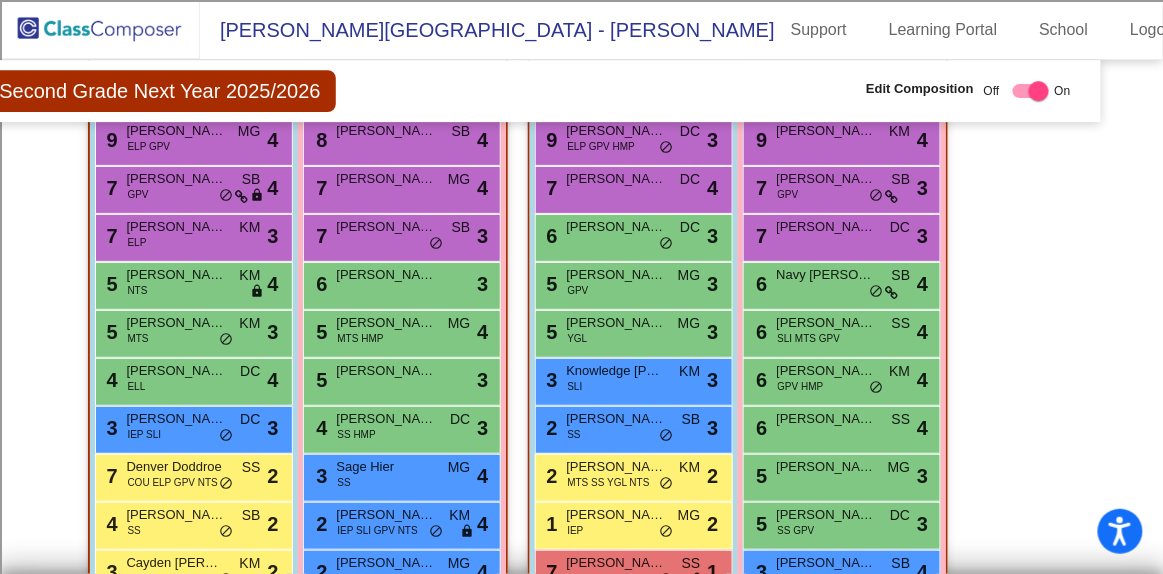 scroll, scrollTop: 1656, scrollLeft: 54, axis: both 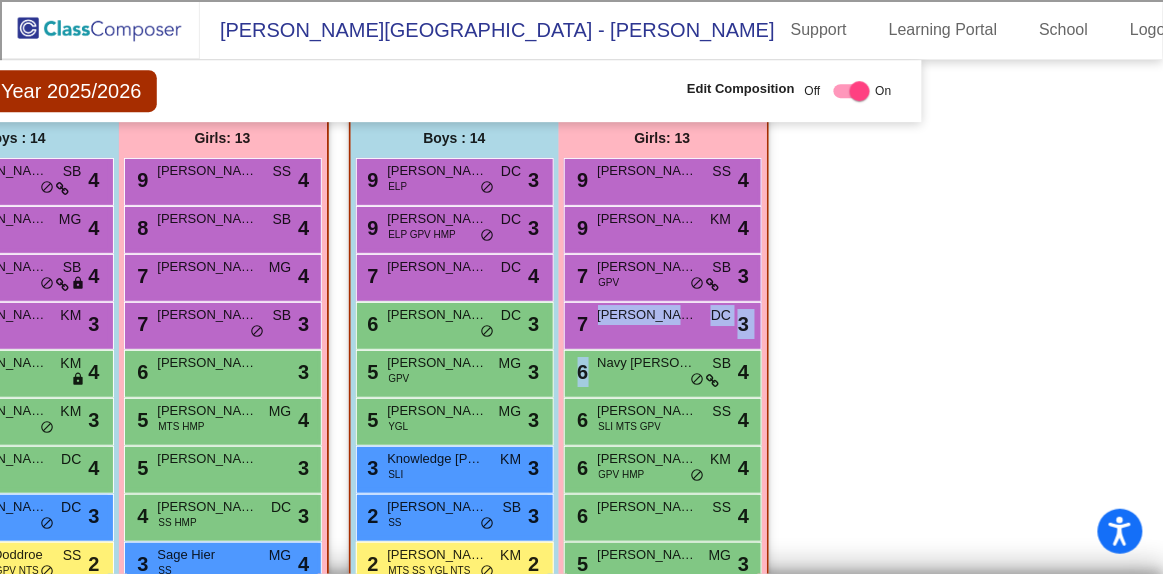 drag, startPoint x: 1151, startPoint y: 344, endPoint x: 1158, endPoint y: 353, distance: 11.401754 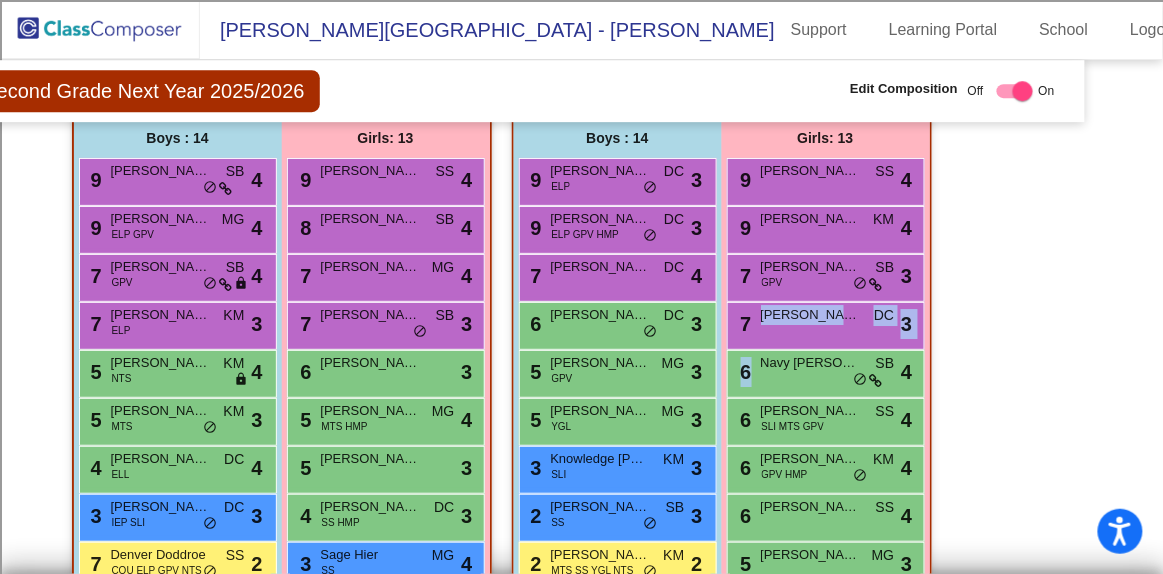 scroll, scrollTop: 1495, scrollLeft: 0, axis: vertical 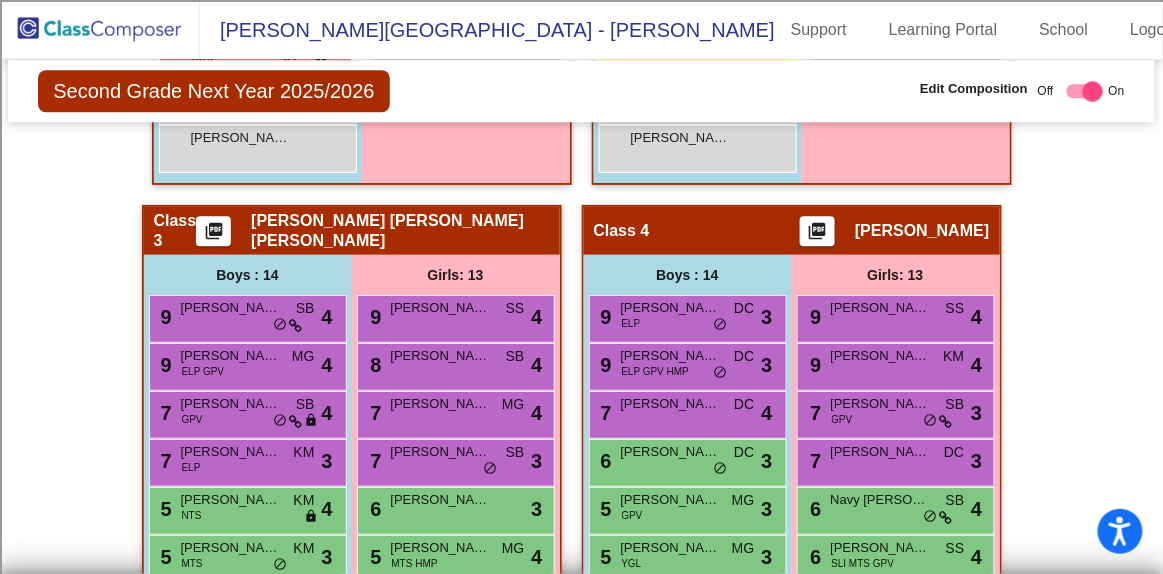 click on "Hallway   - Hallway Class  picture_as_pdf  Add Student  First Name Last Name Student Id  (Recommended)   Boy   Girl   [DEMOGRAPHIC_DATA] Add Close  Boys : 8  9 [PERSON_NAME] NTS lock do_not_disturb_alt 4 9 [PERSON_NAME] lock do_not_disturb_alt 3 8 [PERSON_NAME] ELP lock do_not_disturb_alt 4 7 [PERSON_NAME] [PERSON_NAME] lock do_not_disturb_alt 3 5 [PERSON_NAME] SLI GPV lock do_not_disturb_alt 4 5 [PERSON_NAME] [PERSON_NAME] lock do_not_disturb_alt 4 8 [PERSON_NAME] GPV lock do_not_disturb_alt 2 6 [PERSON_NAME] COU lock do_not_disturb_alt 2 Girls: 3 8 Cali [PERSON_NAME] ELP lock do_not_disturb_alt 4 5 [PERSON_NAME] lock do_not_disturb_alt 3 4 [PERSON_NAME] YGL lock do_not_disturb_alt 4 Class 1    picture_as_pdf [PERSON_NAME]  Add Student  First Name Last Name Student Id  (Recommended)   Boy   Girl   [DEMOGRAPHIC_DATA] Add Close  Boys : 15  9 [PERSON_NAME] ELP YGL GPV SS lock do_not_disturb_alt 4 9 [PERSON_NAME] KM lock do_not_disturb_alt 4 6 [PERSON_NAME] YGL GPV DC lock do_not_disturb_alt 3 5 [PERSON_NAME] SS lock do_not_disturb_alt 4 5 MTS" 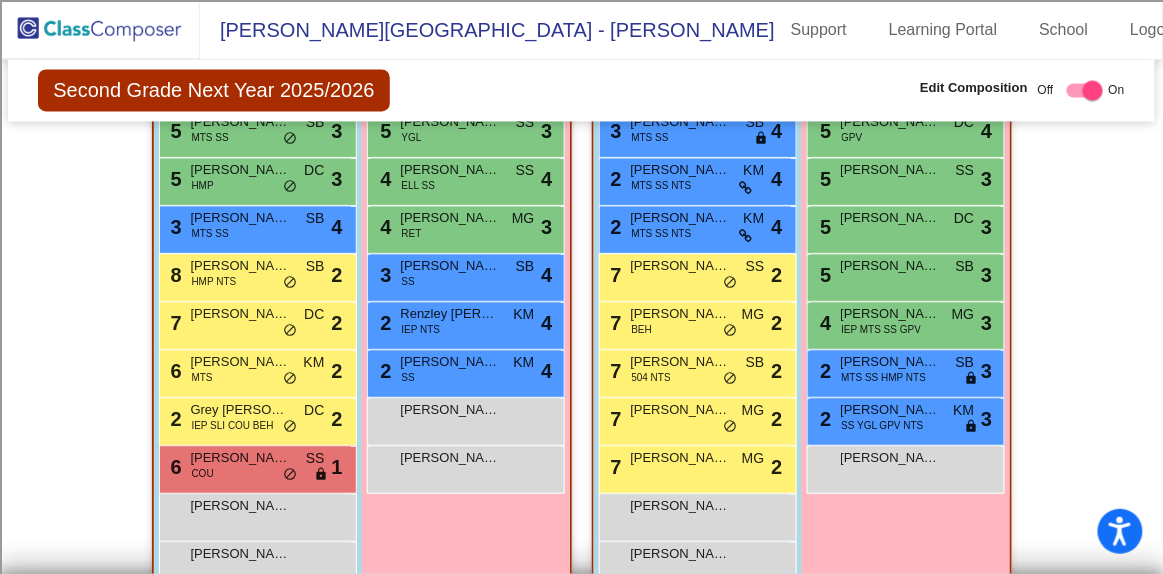 scroll, scrollTop: 956, scrollLeft: 0, axis: vertical 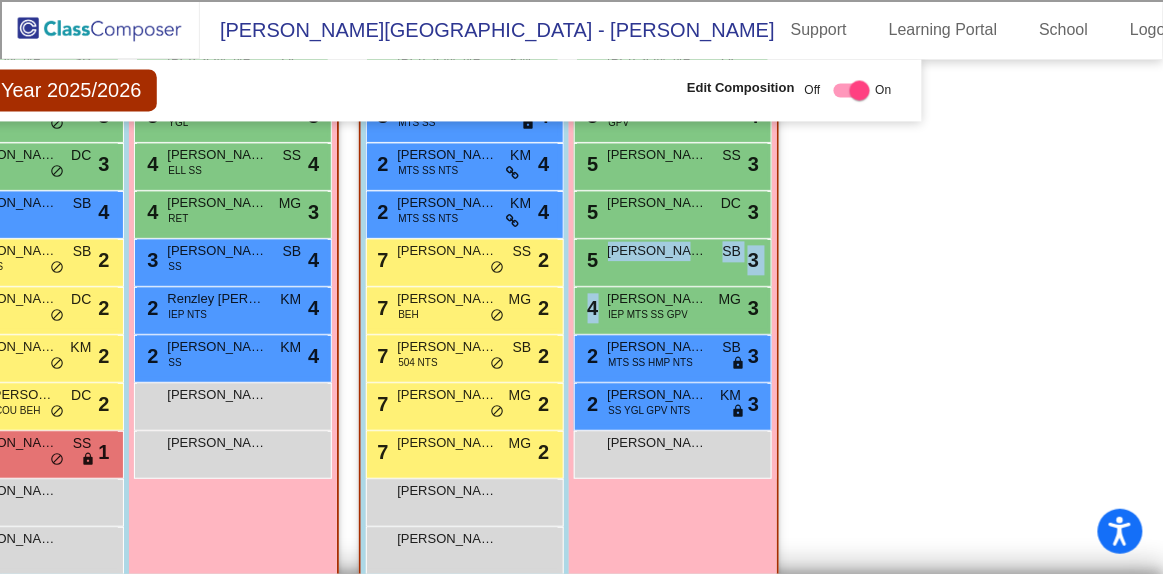 drag, startPoint x: 1151, startPoint y: 265, endPoint x: 1152, endPoint y: 290, distance: 25.019993 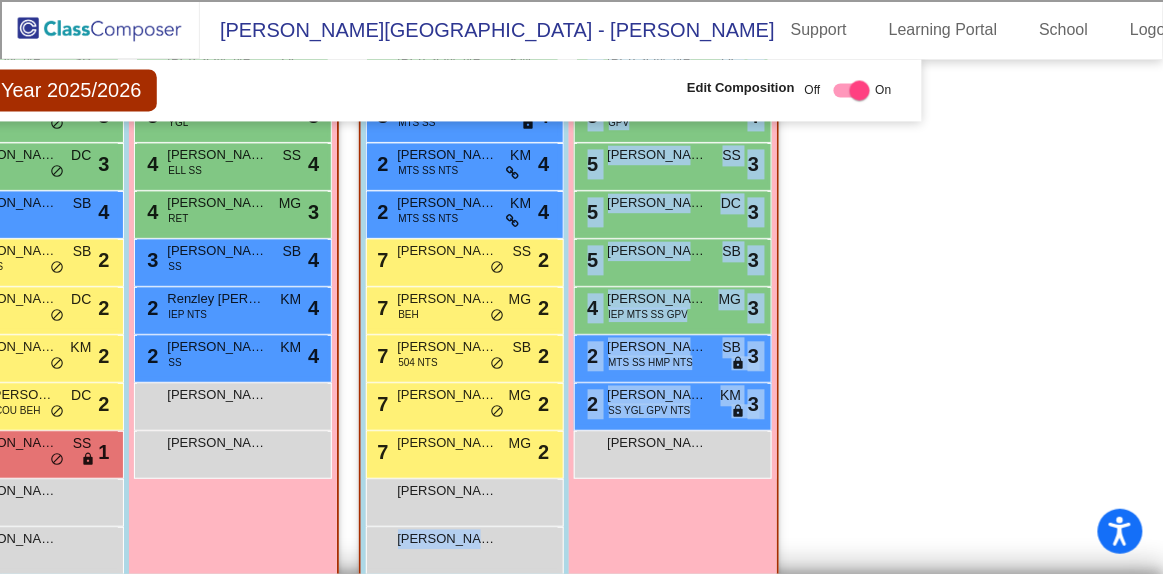 drag, startPoint x: 644, startPoint y: 563, endPoint x: 358, endPoint y: 539, distance: 287.00522 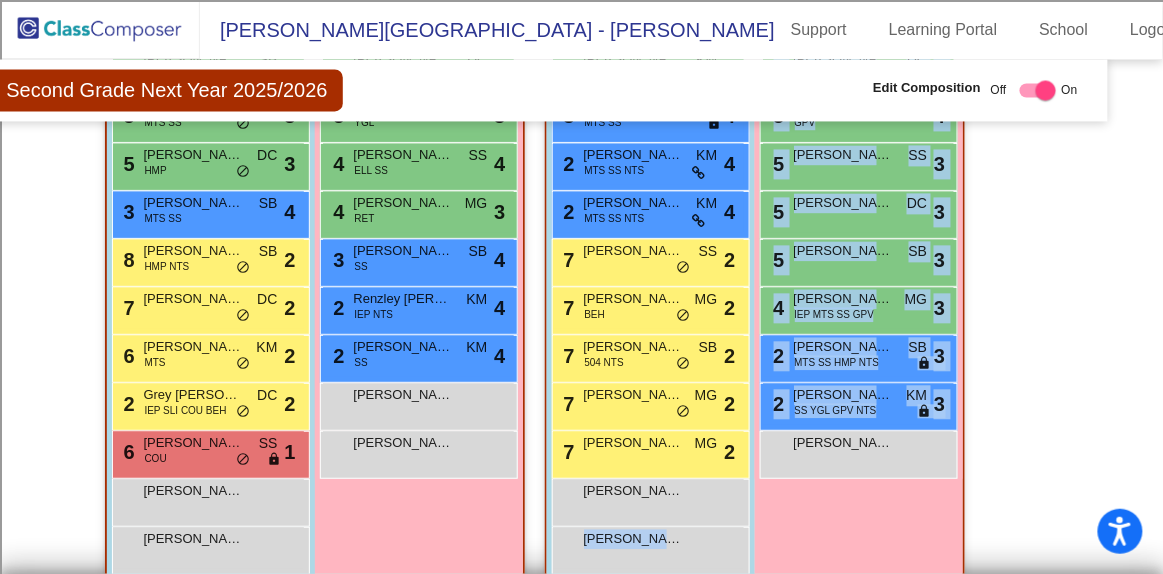 scroll, scrollTop: 956, scrollLeft: 0, axis: vertical 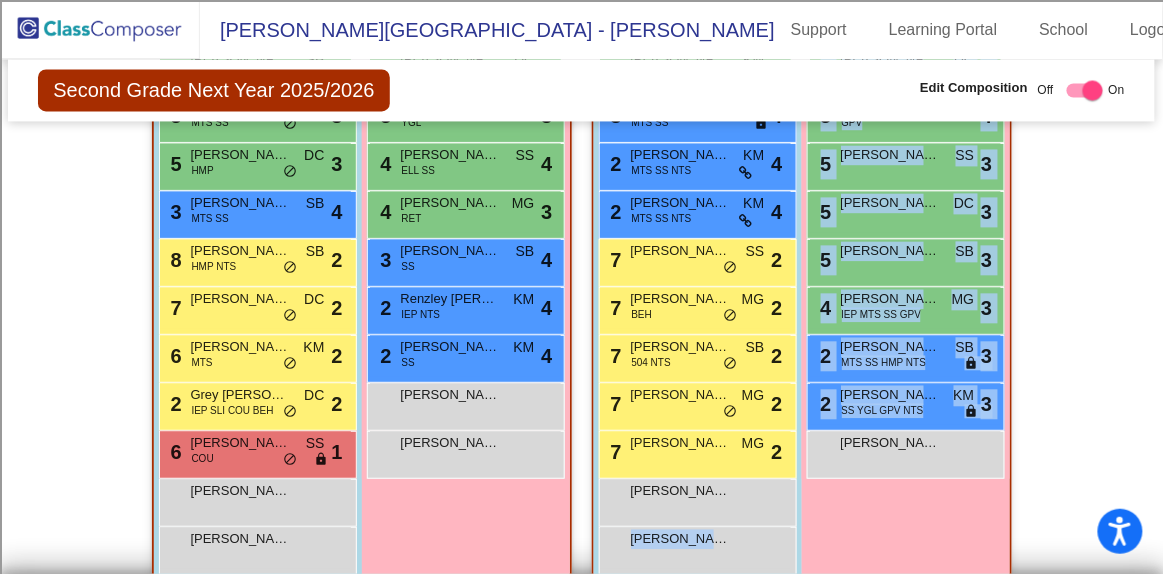 click on "Hallway   - Hallway Class  picture_as_pdf  Add Student  First Name Last Name Student Id  (Recommended)   Boy   Girl   [DEMOGRAPHIC_DATA] Add Close  Boys : 8  9 [PERSON_NAME] NTS lock do_not_disturb_alt 4 9 [PERSON_NAME] lock do_not_disturb_alt 3 8 [PERSON_NAME] ELP lock do_not_disturb_alt 4 7 [PERSON_NAME] [PERSON_NAME] lock do_not_disturb_alt 3 5 [PERSON_NAME] SLI GPV lock do_not_disturb_alt 4 5 [PERSON_NAME] [PERSON_NAME] lock do_not_disturb_alt 4 8 [PERSON_NAME] GPV lock do_not_disturb_alt 2 6 [PERSON_NAME] COU lock do_not_disturb_alt 2 Girls: 3 8 Cali [PERSON_NAME] ELP lock do_not_disturb_alt 4 5 [PERSON_NAME] lock do_not_disturb_alt 3 4 [PERSON_NAME] YGL lock do_not_disturb_alt 4 Class 1    picture_as_pdf [PERSON_NAME]  Add Student  First Name Last Name Student Id  (Recommended)   Boy   Girl   [DEMOGRAPHIC_DATA] Add Close  Boys : 15  9 [PERSON_NAME] ELP YGL GPV SS lock do_not_disturb_alt 4 9 [PERSON_NAME] KM lock do_not_disturb_alt 4 6 [PERSON_NAME] YGL GPV DC lock do_not_disturb_alt 3 5 [PERSON_NAME] SS lock do_not_disturb_alt 4 5 MTS" 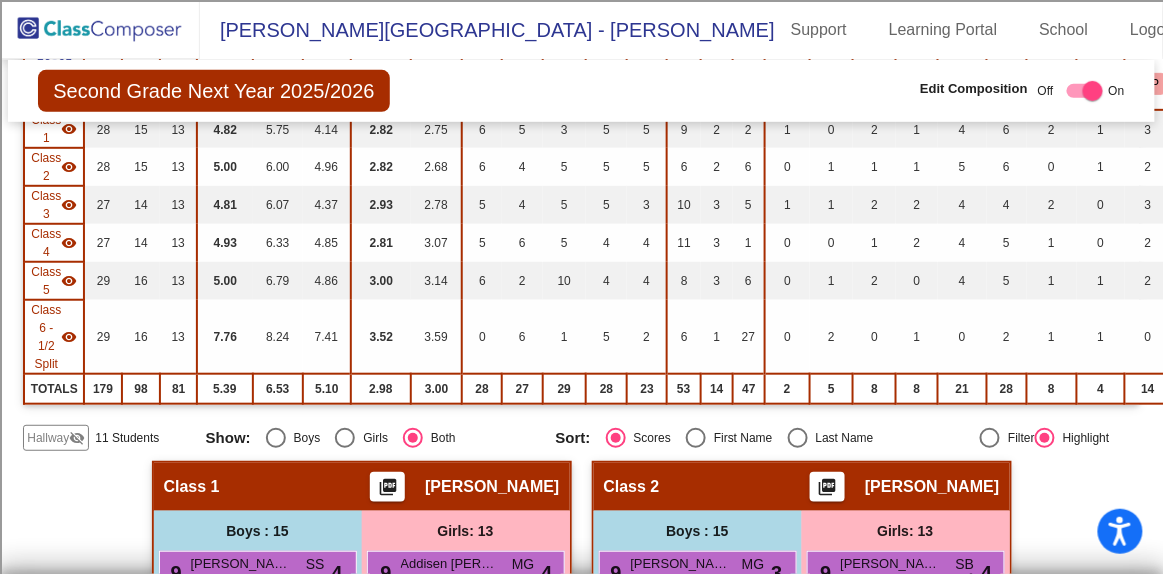 scroll, scrollTop: 232, scrollLeft: 0, axis: vertical 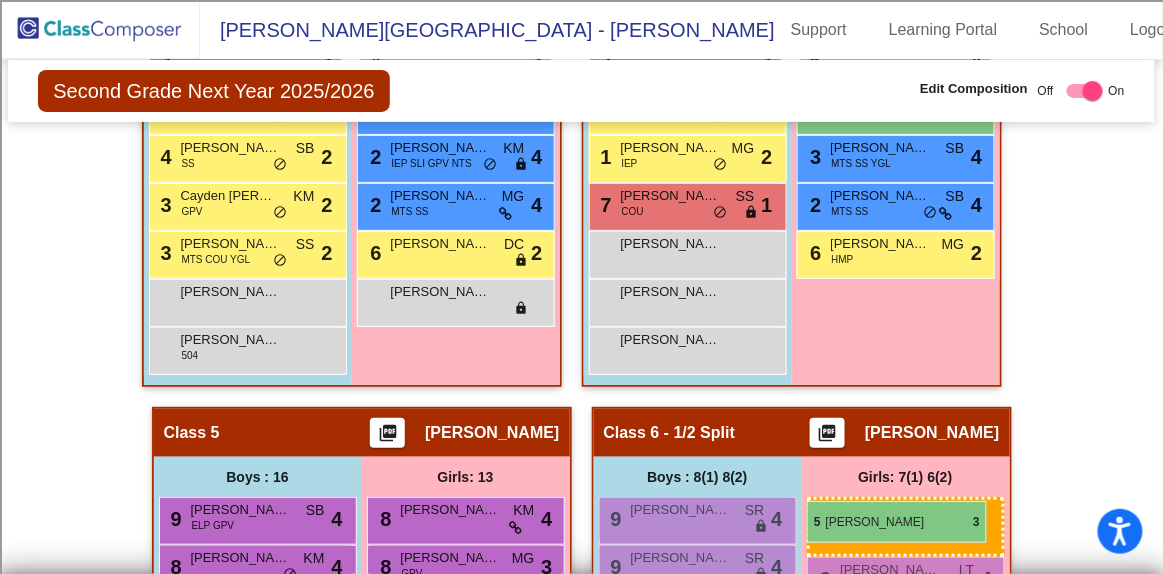 drag, startPoint x: 833, startPoint y: 156, endPoint x: 807, endPoint y: 501, distance: 345.97833 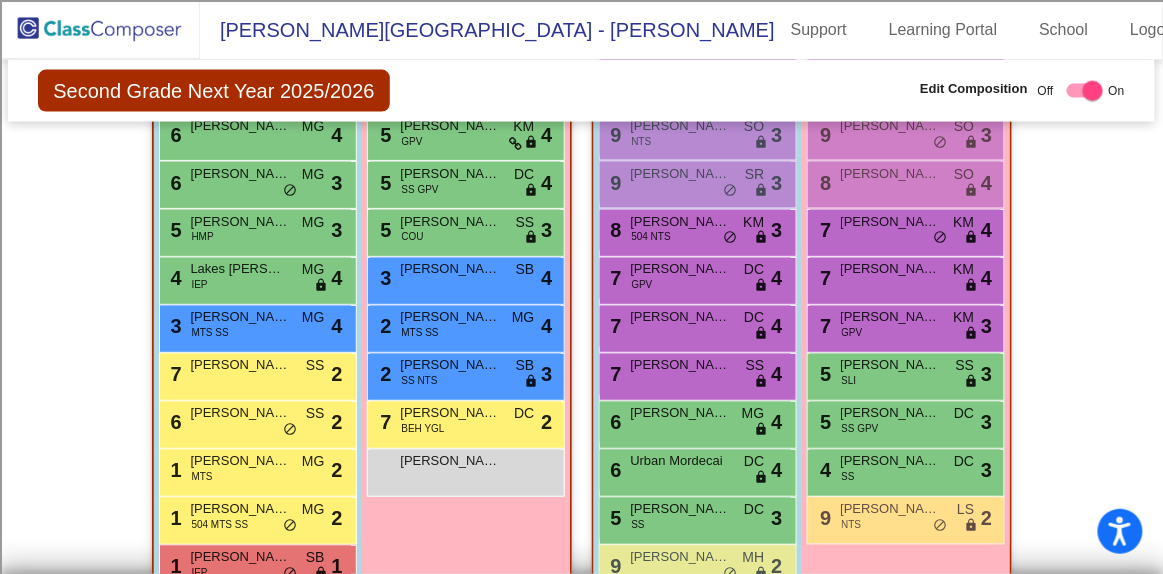 scroll, scrollTop: 2570, scrollLeft: 0, axis: vertical 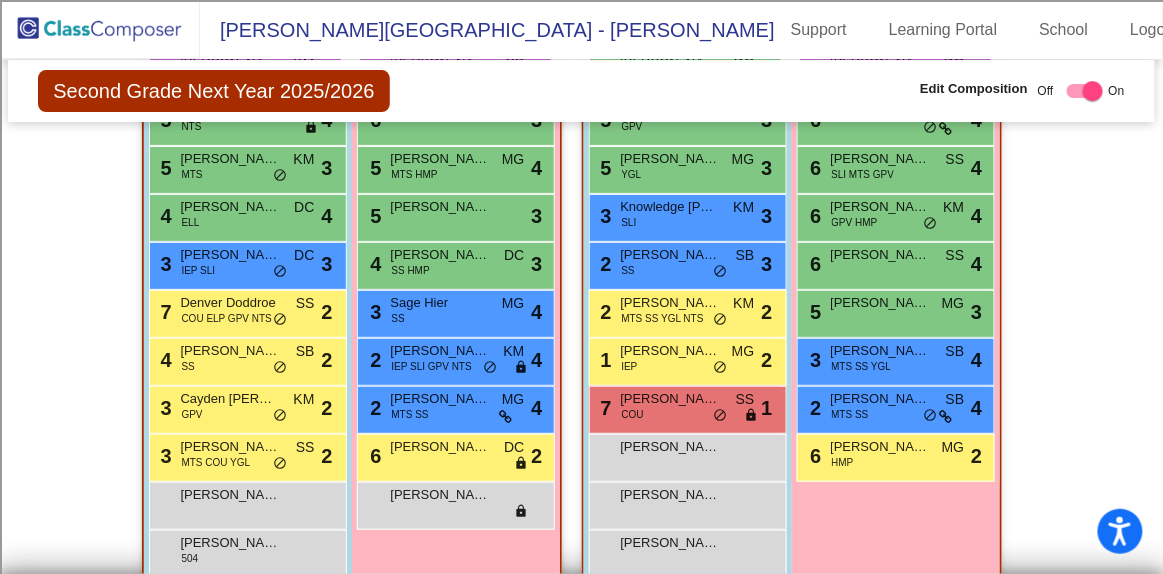 click 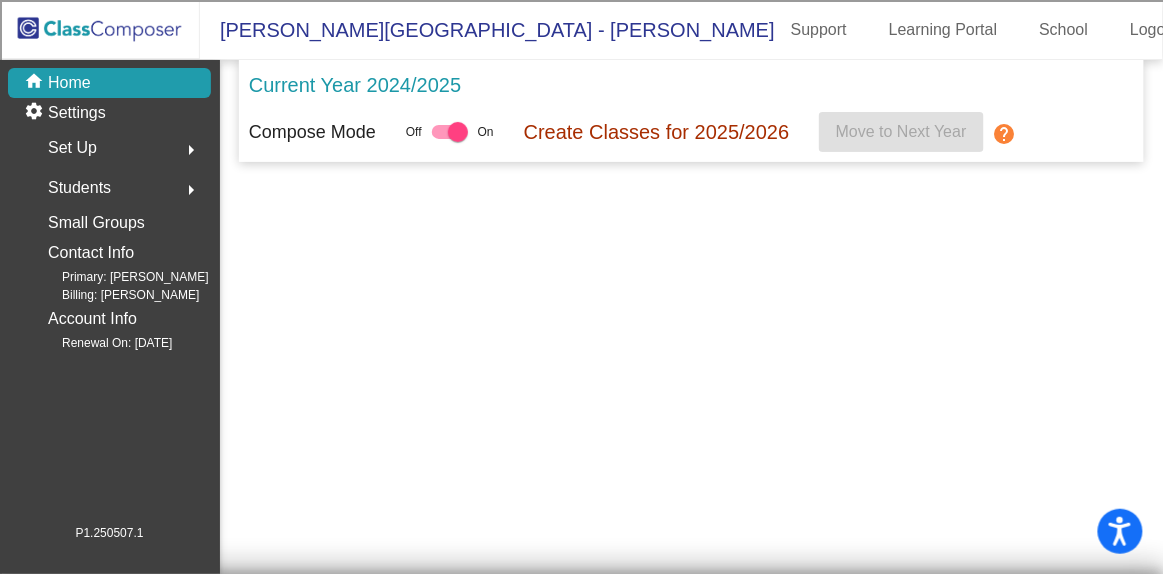 scroll, scrollTop: 0, scrollLeft: 0, axis: both 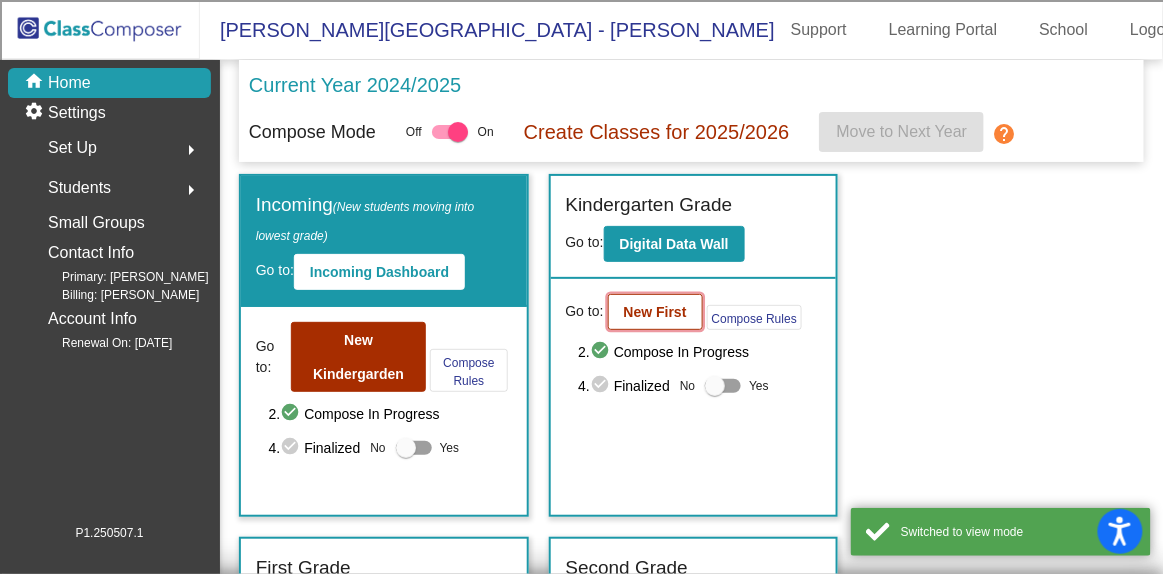click on "New First" 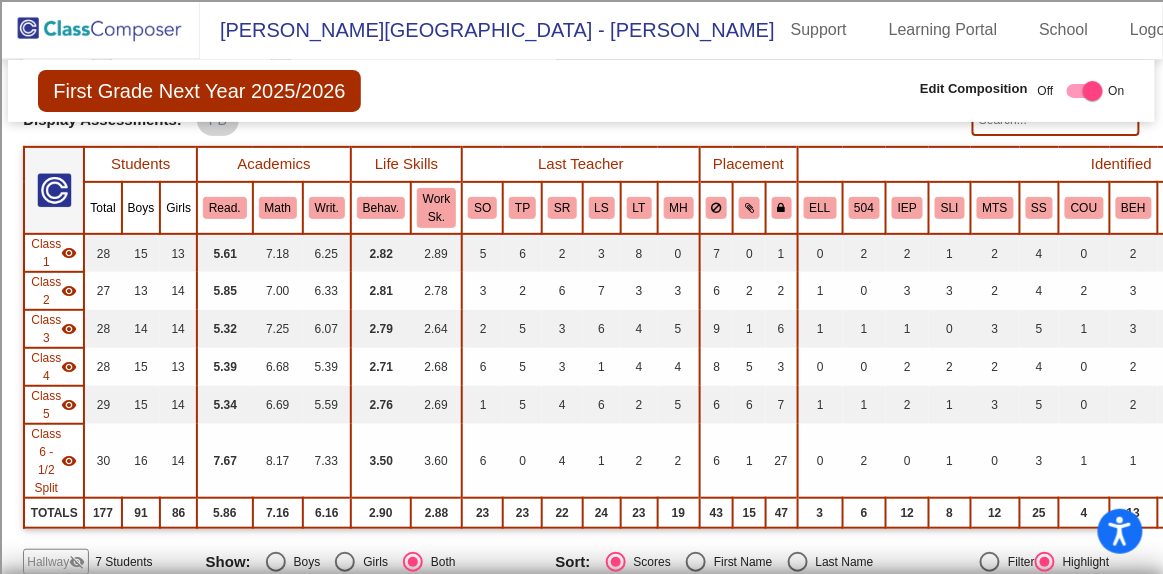 scroll, scrollTop: 0, scrollLeft: 0, axis: both 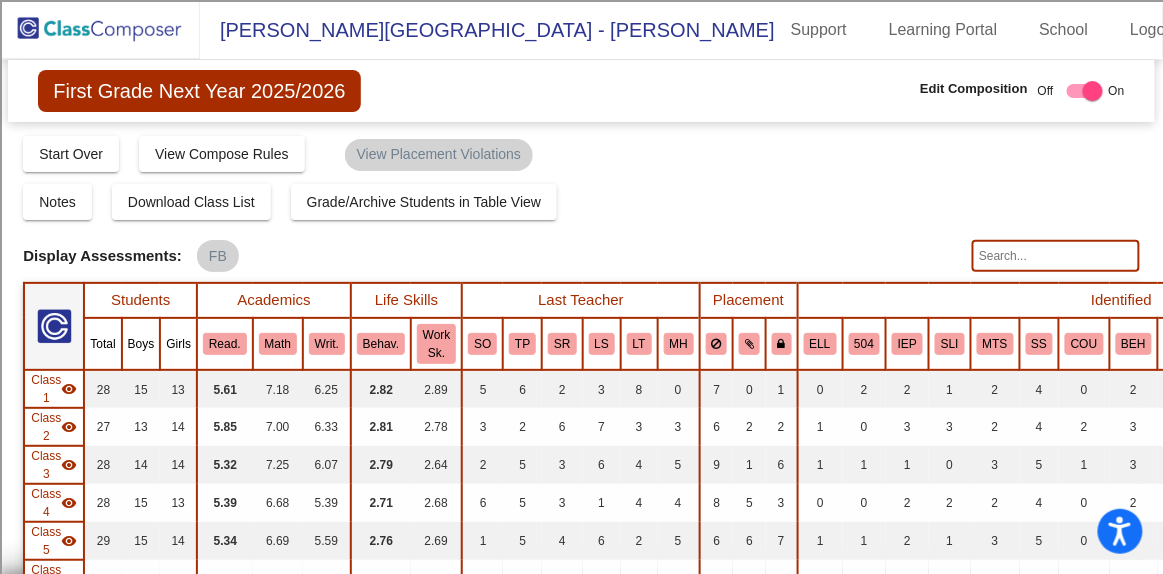 click 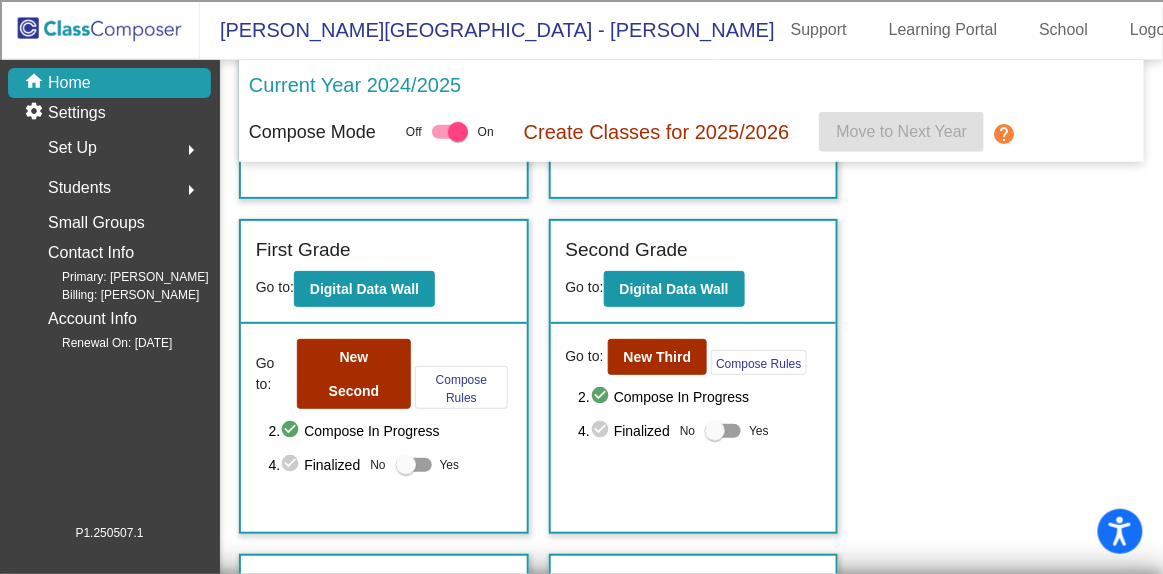 scroll, scrollTop: 315, scrollLeft: 0, axis: vertical 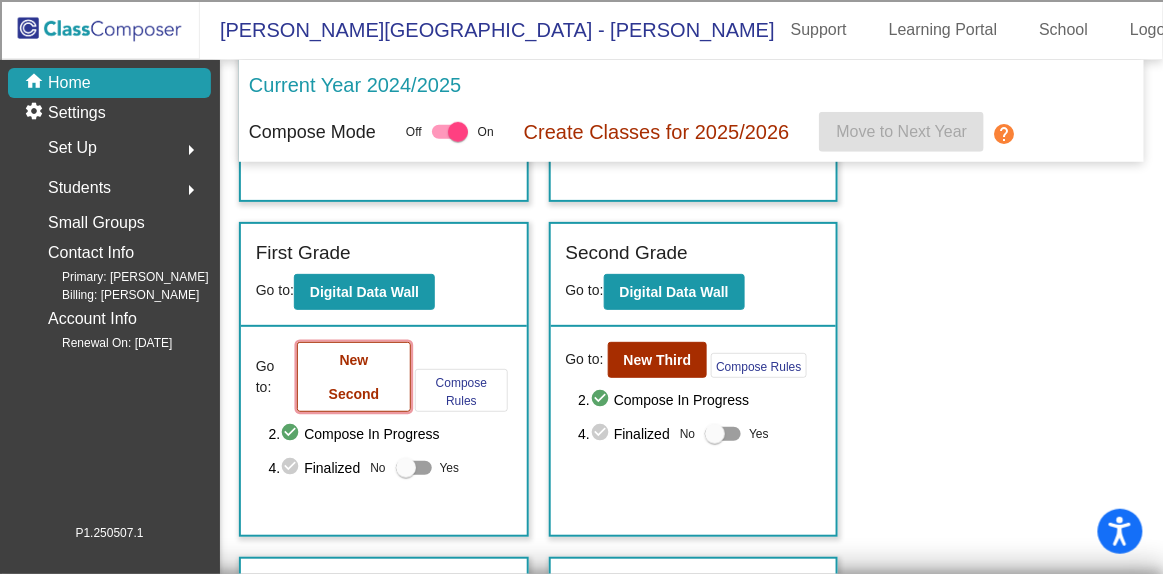 click on "New Second" 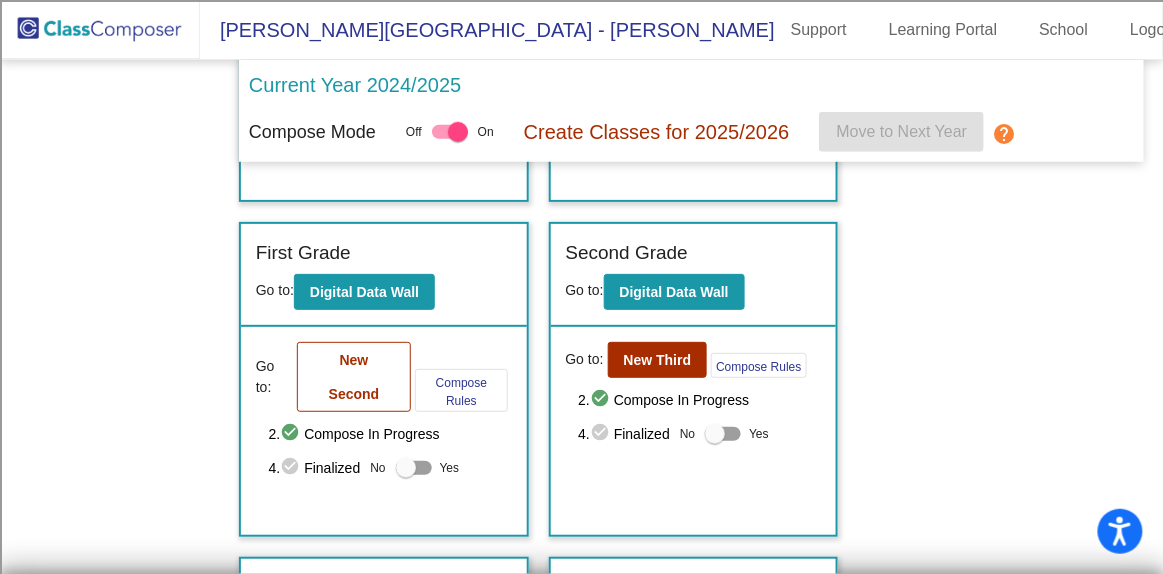 scroll, scrollTop: 0, scrollLeft: 0, axis: both 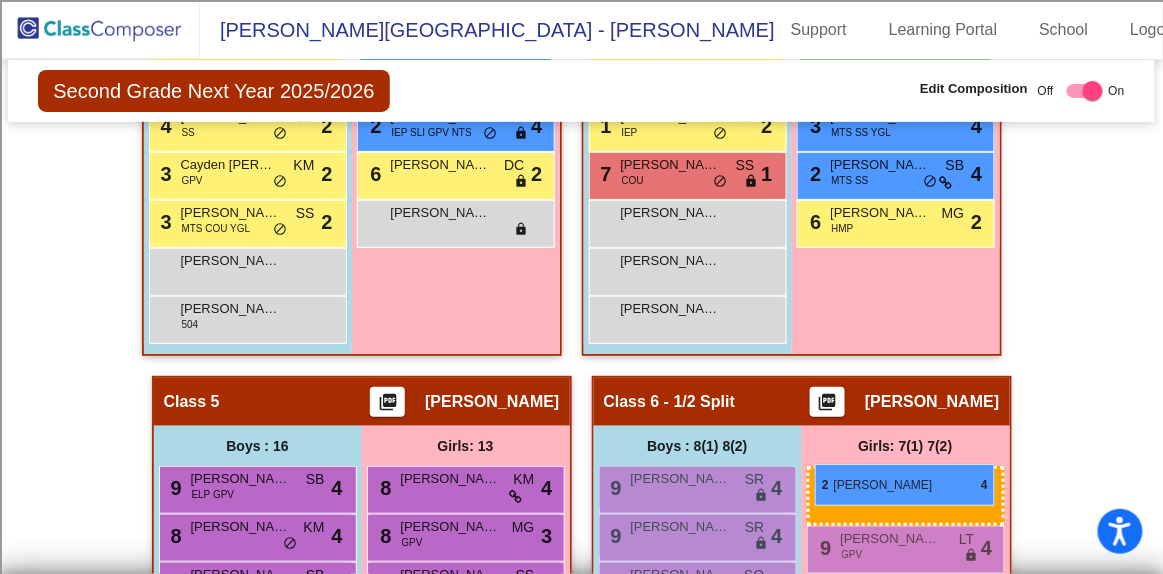 drag, startPoint x: 398, startPoint y: 165, endPoint x: 815, endPoint y: 464, distance: 513.1179 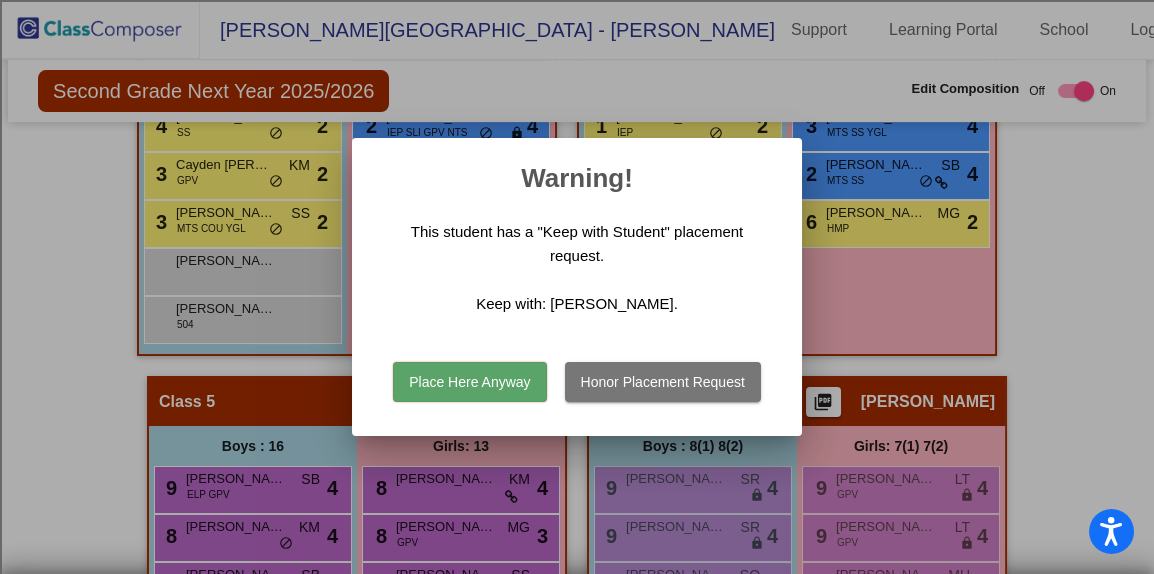 click on "Place Here Anyway" at bounding box center (469, 382) 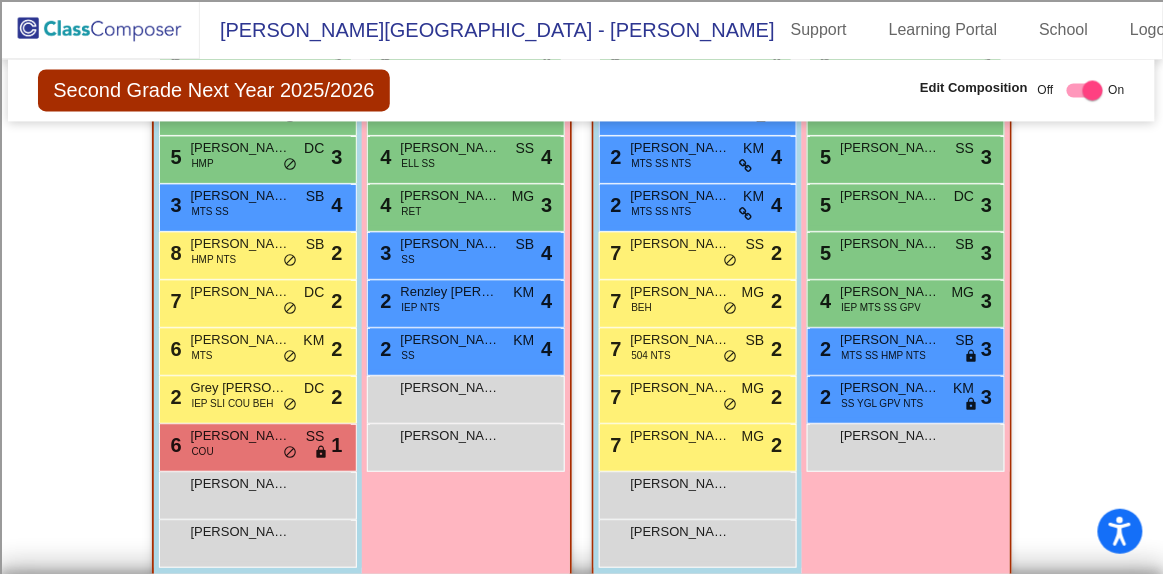 scroll, scrollTop: 1981, scrollLeft: 0, axis: vertical 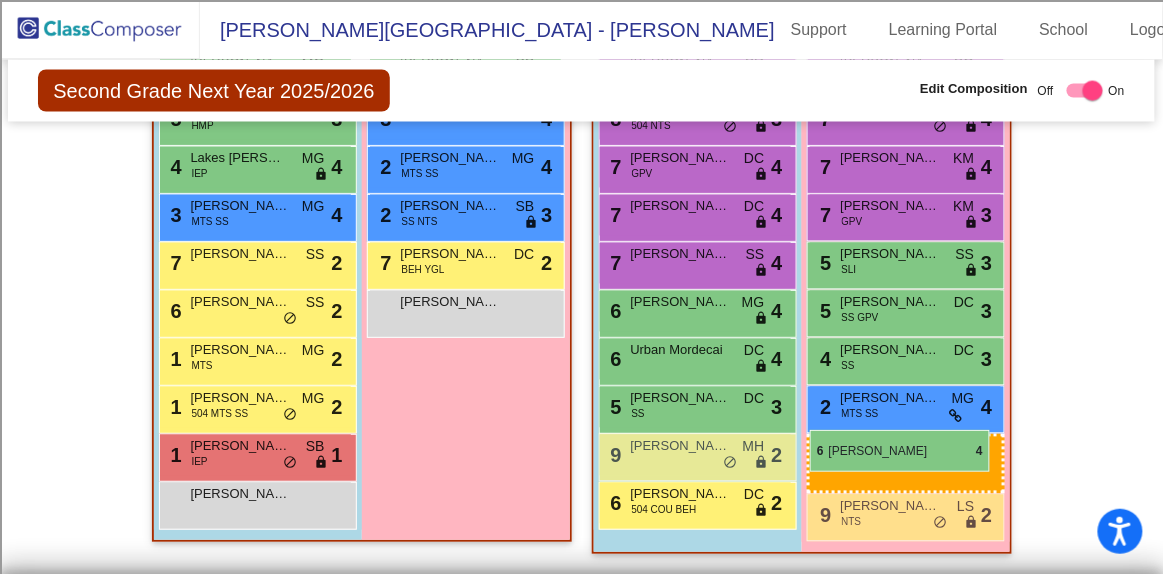 drag, startPoint x: 442, startPoint y: 152, endPoint x: 810, endPoint y: 430, distance: 461.2028 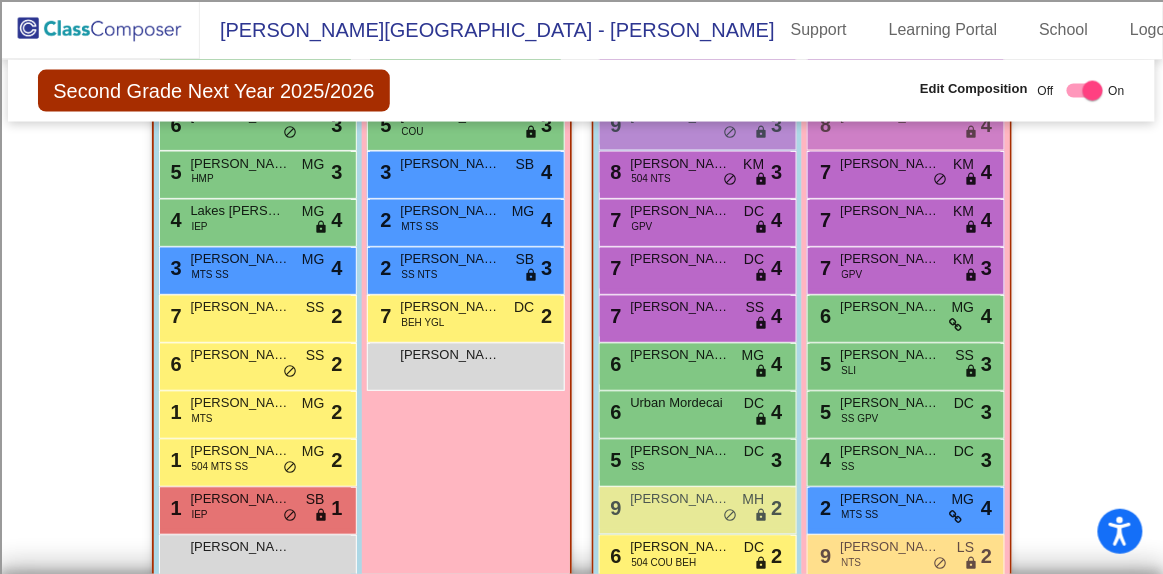 scroll, scrollTop: 2677, scrollLeft: 0, axis: vertical 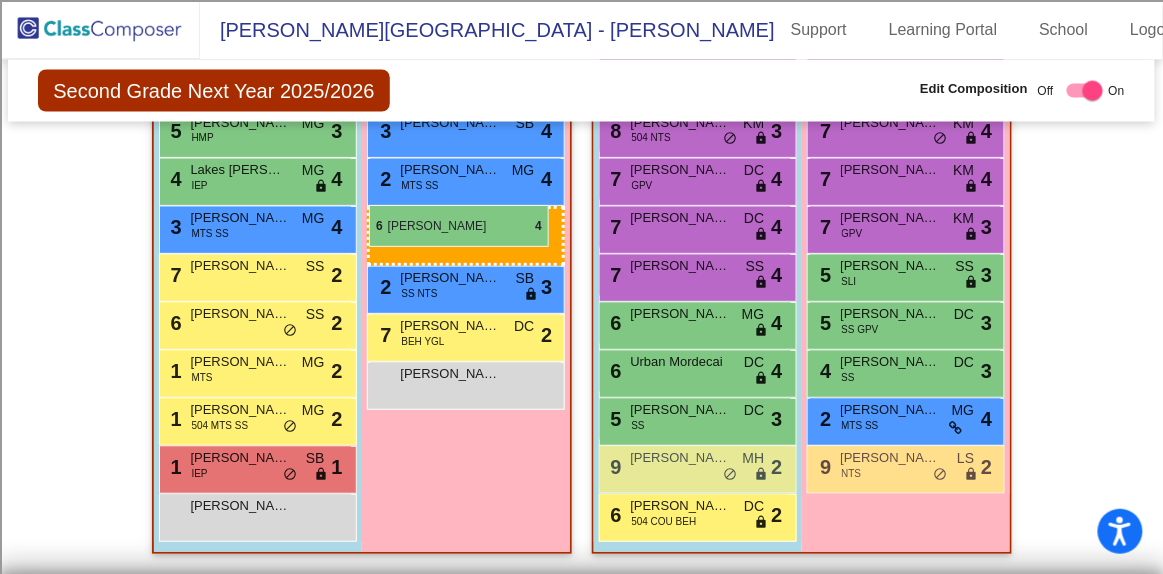 drag, startPoint x: 863, startPoint y: 272, endPoint x: 369, endPoint y: 205, distance: 498.52283 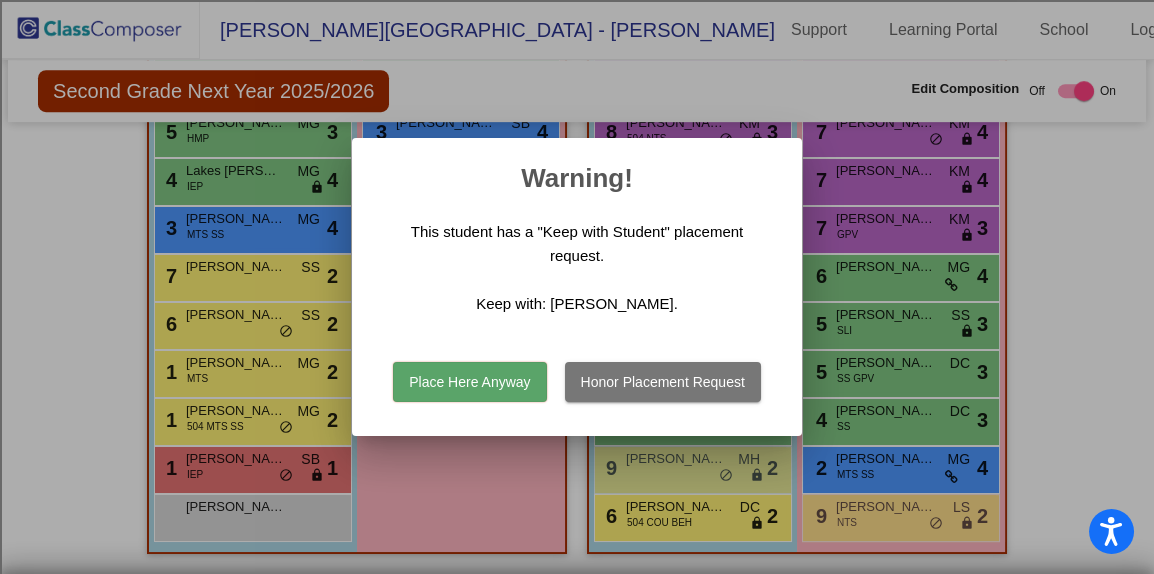 click on "Place Here Anyway" at bounding box center (469, 382) 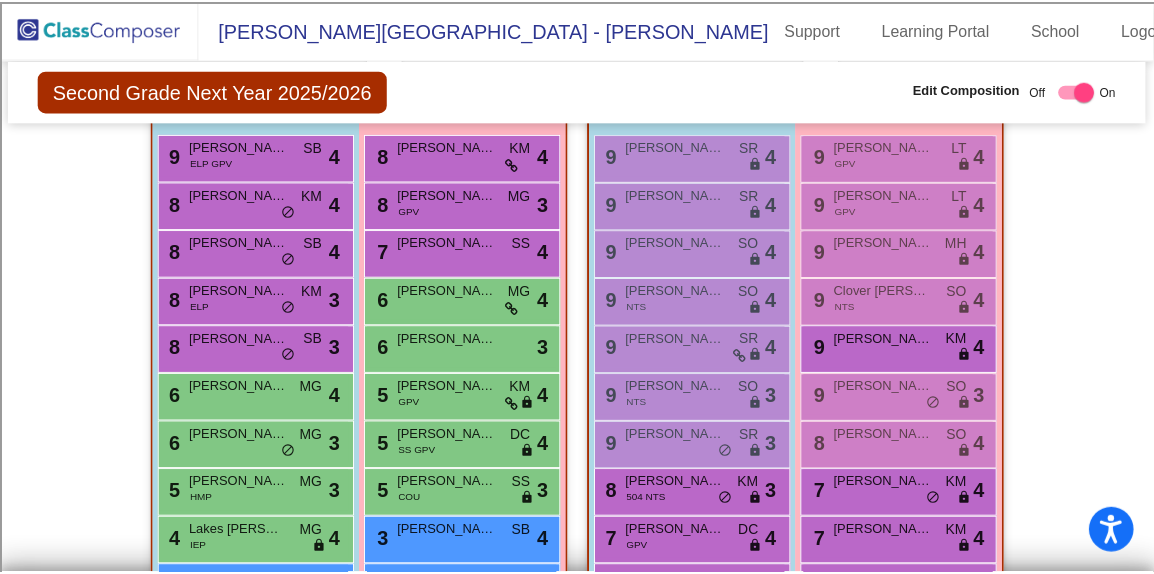 scroll, scrollTop: 2302, scrollLeft: 0, axis: vertical 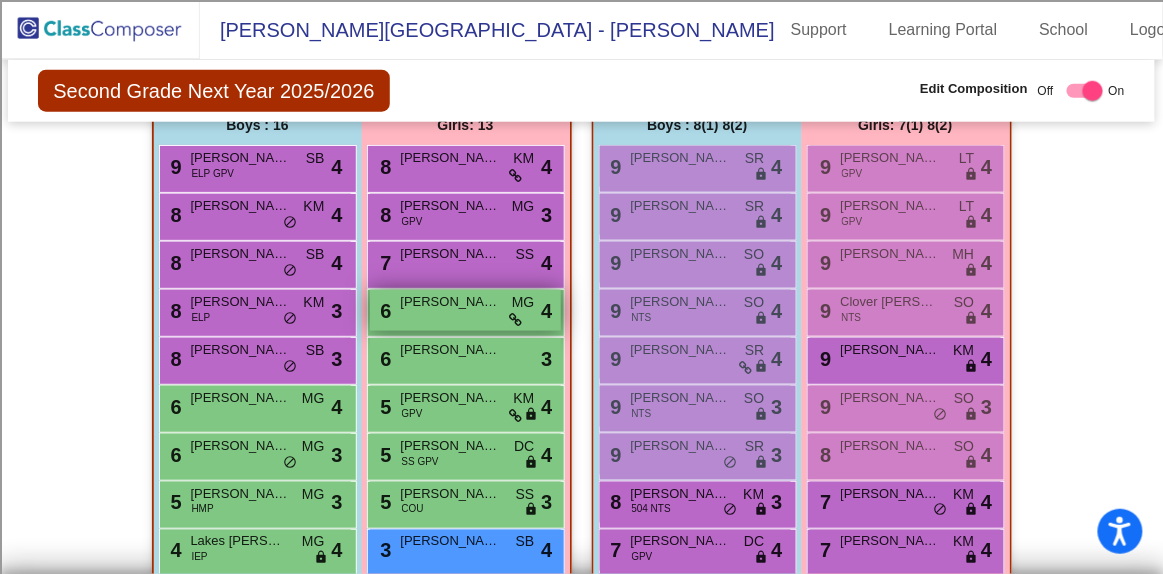 click on "[PERSON_NAME]" at bounding box center [451, 302] 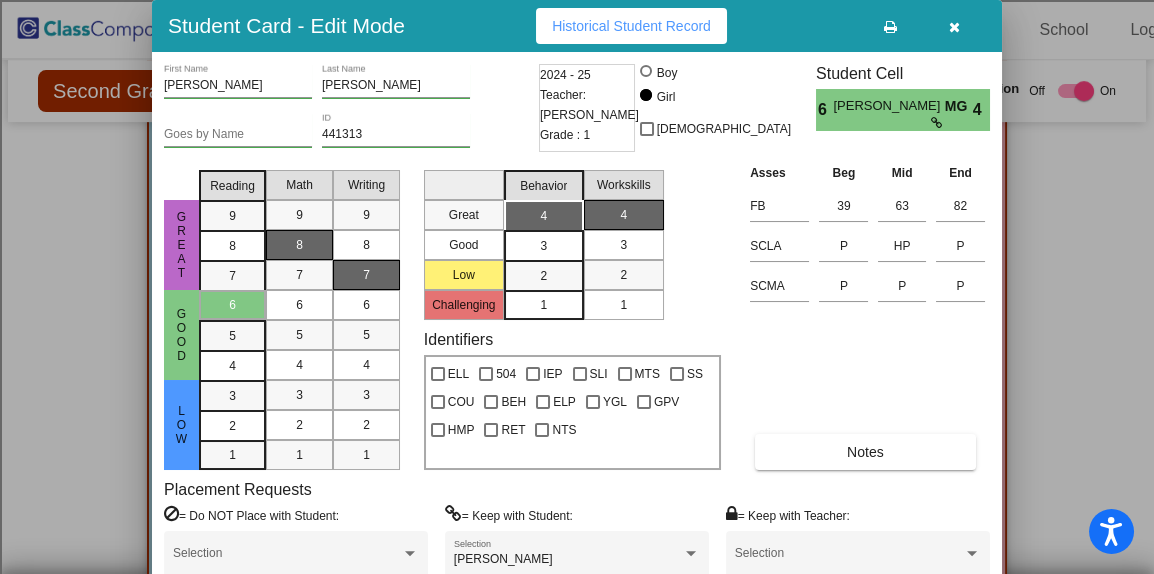 click on "[PERSON_NAME] Selection" at bounding box center (577, 558) 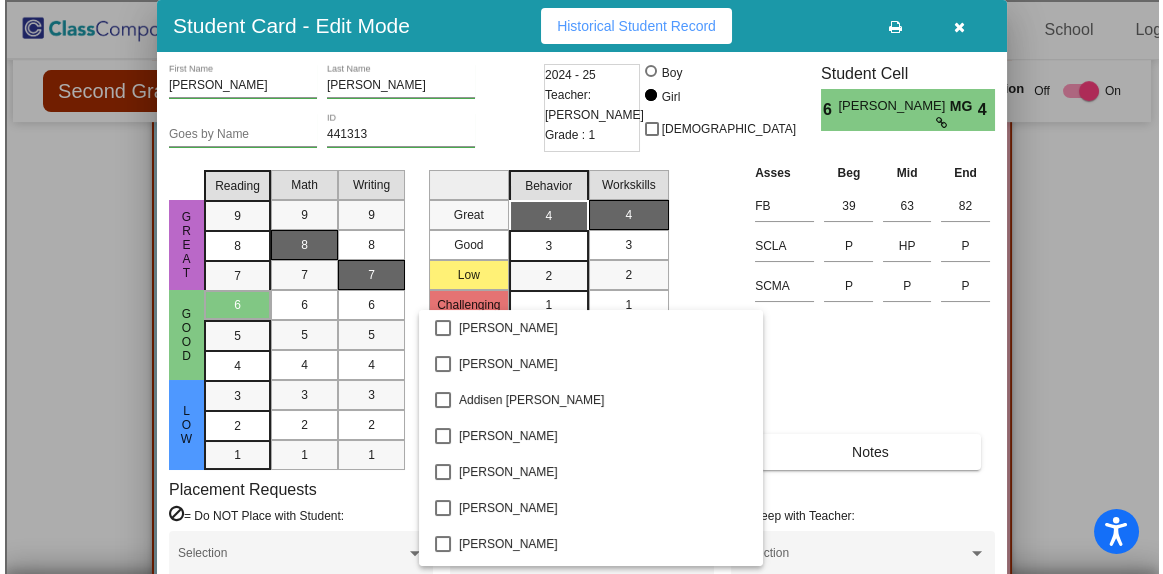 scroll, scrollTop: 3224, scrollLeft: 0, axis: vertical 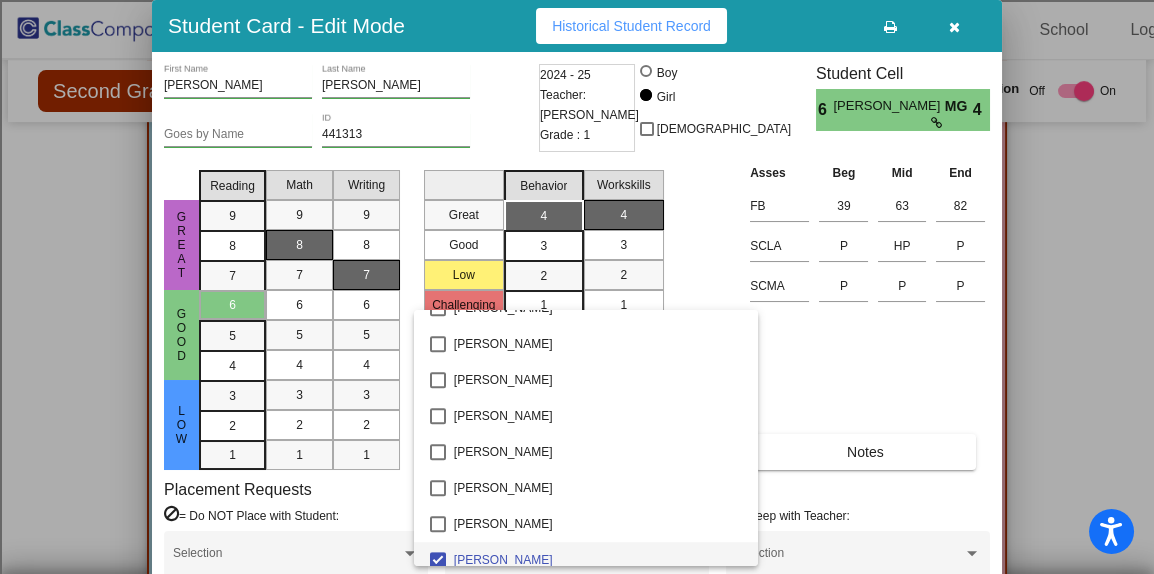 click on "[PERSON_NAME]" at bounding box center [598, 560] 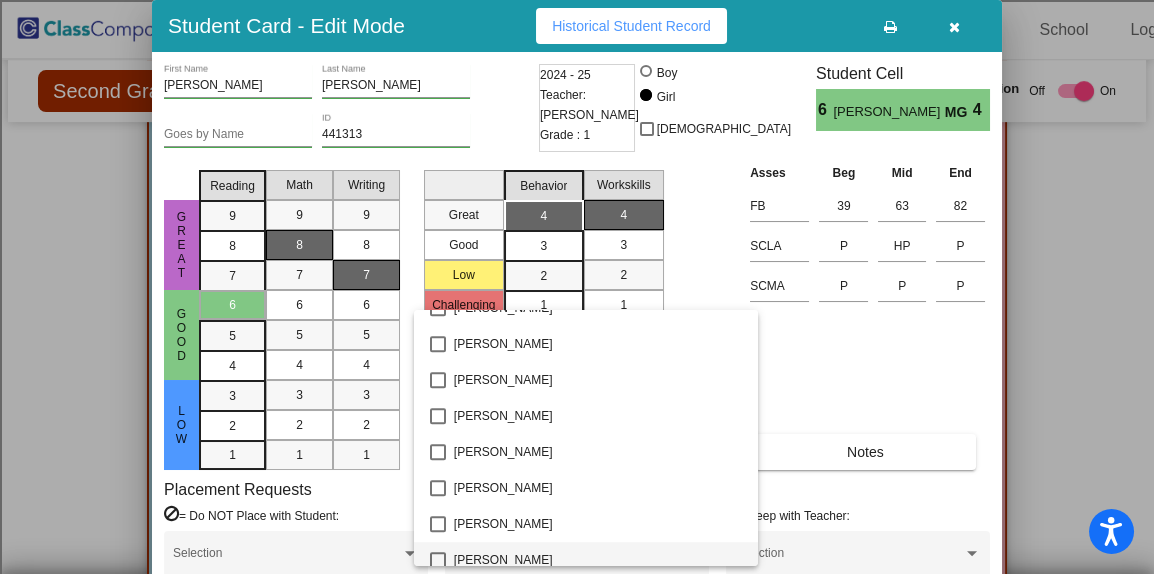 click at bounding box center (577, 287) 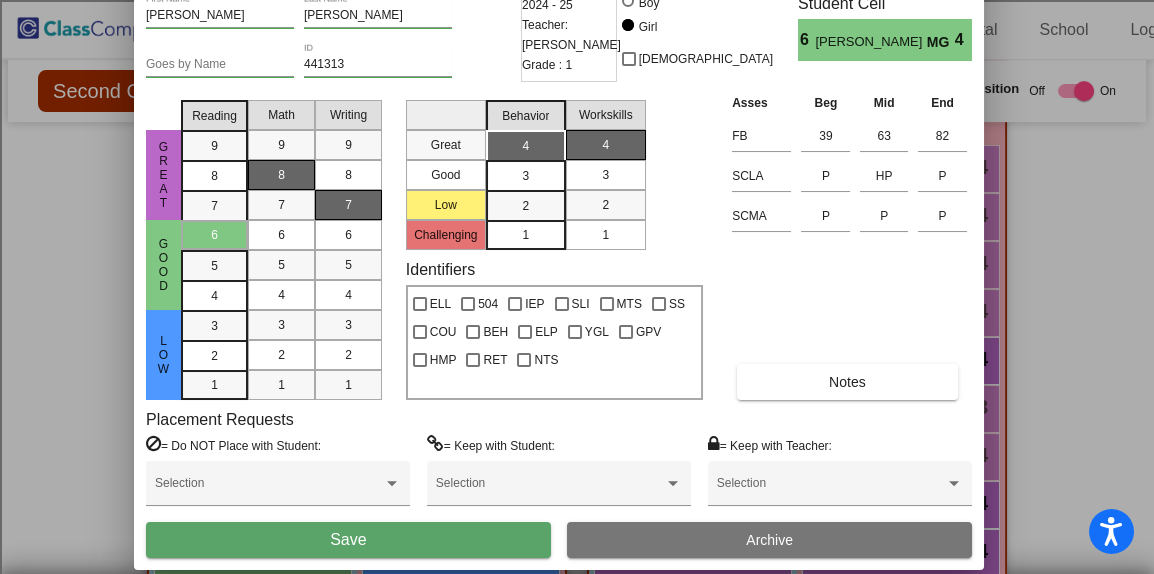 drag, startPoint x: 834, startPoint y: 17, endPoint x: 816, endPoint y: -53, distance: 72.277245 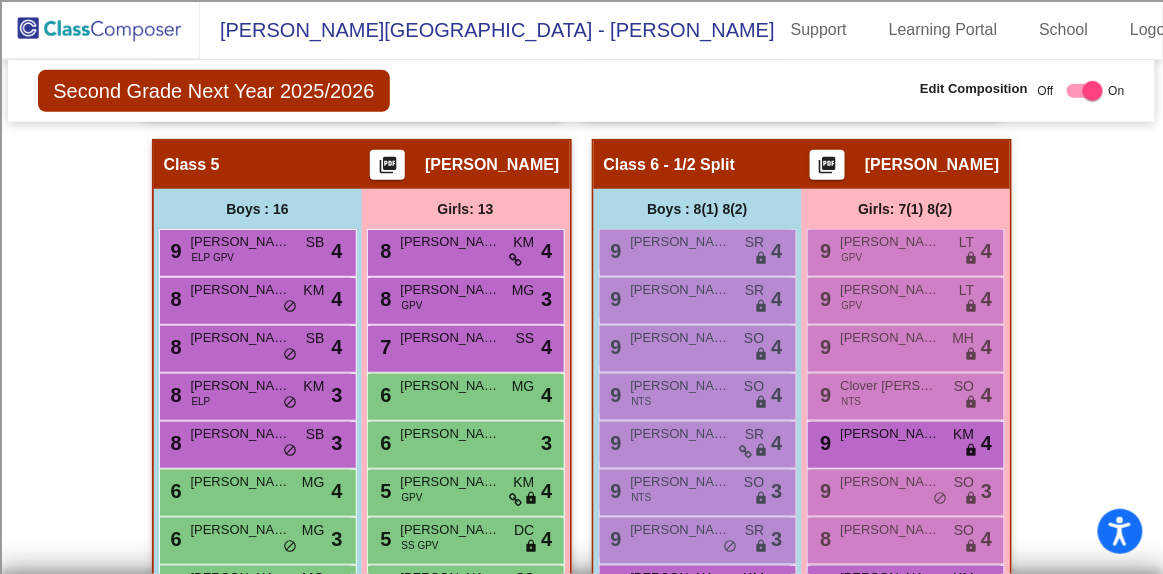 scroll, scrollTop: 2310, scrollLeft: 0, axis: vertical 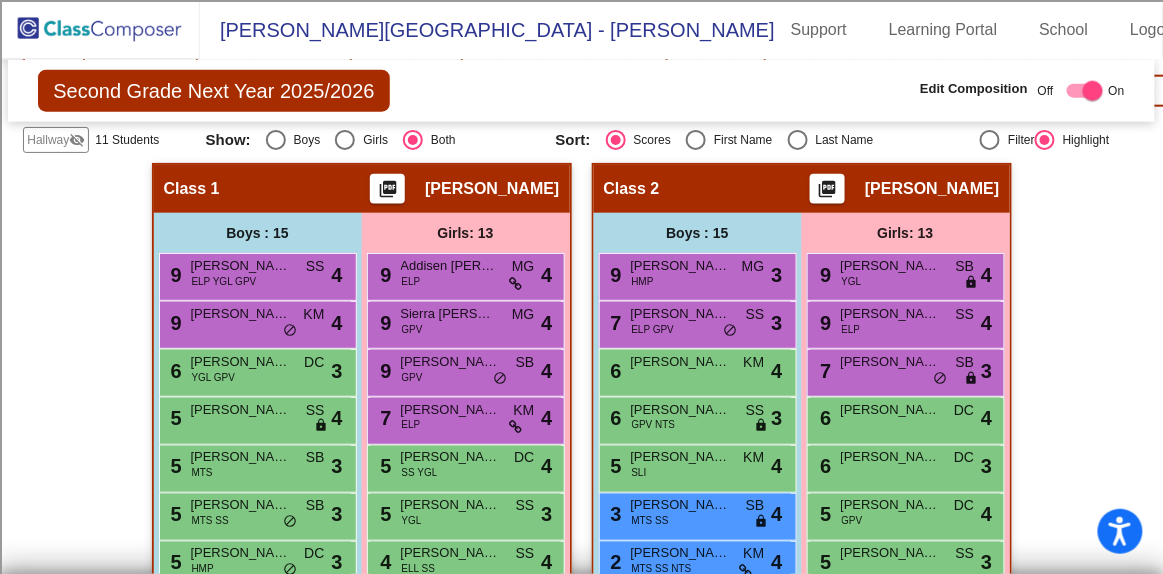 click on "Hallway   - Hallway Class  picture_as_pdf  Add Student  First Name Last Name Student Id  (Recommended)   Boy   Girl   [DEMOGRAPHIC_DATA] Add Close  Boys : 8  9 [PERSON_NAME] NTS lock do_not_disturb_alt 4 9 [PERSON_NAME] lock do_not_disturb_alt 3 8 [PERSON_NAME] ELP lock do_not_disturb_alt 4 7 [PERSON_NAME] [PERSON_NAME] lock do_not_disturb_alt 3 5 [PERSON_NAME] SLI GPV lock do_not_disturb_alt 4 5 [PERSON_NAME] [PERSON_NAME] lock do_not_disturb_alt 4 8 [PERSON_NAME] GPV lock do_not_disturb_alt 2 6 [PERSON_NAME] COU lock do_not_disturb_alt 2 Girls: 3 8 Cali [PERSON_NAME] ELP lock do_not_disturb_alt 4 5 [PERSON_NAME] lock do_not_disturb_alt 3 4 [PERSON_NAME] YGL lock do_not_disturb_alt 4 Class 1    picture_as_pdf [PERSON_NAME]  Add Student  First Name Last Name Student Id  (Recommended)   Boy   Girl   [DEMOGRAPHIC_DATA] Add Close  Boys : 15  9 [PERSON_NAME] ELP YGL GPV SS lock do_not_disturb_alt 4 9 [PERSON_NAME] KM lock do_not_disturb_alt 4 6 [PERSON_NAME] YGL GPV DC lock do_not_disturb_alt 3 5 [PERSON_NAME] SS lock do_not_disturb_alt 4 5 MTS" 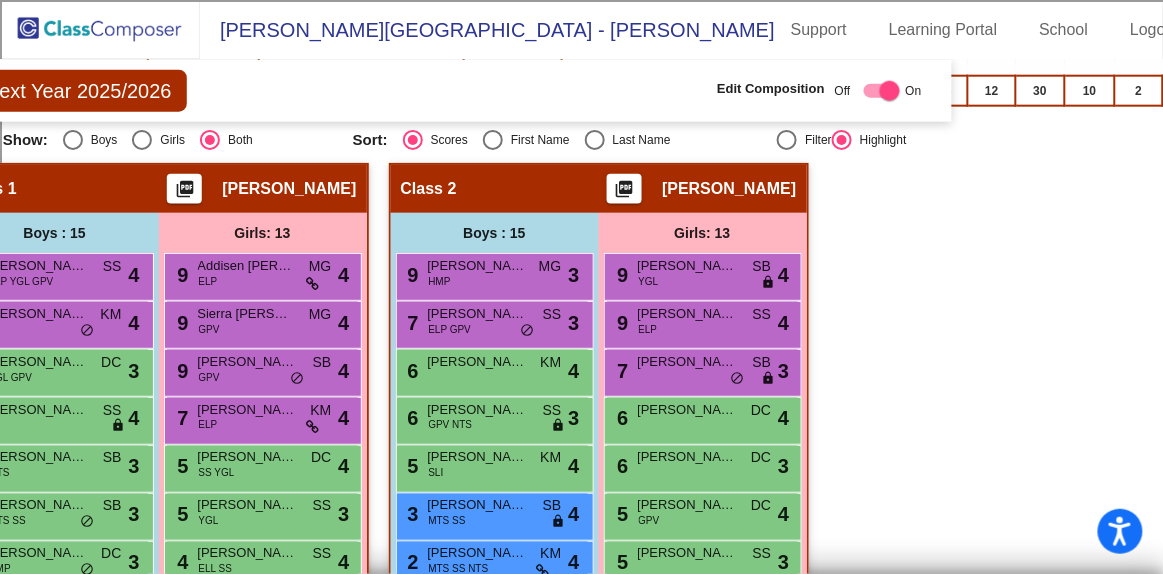 scroll, scrollTop: 558, scrollLeft: 233, axis: both 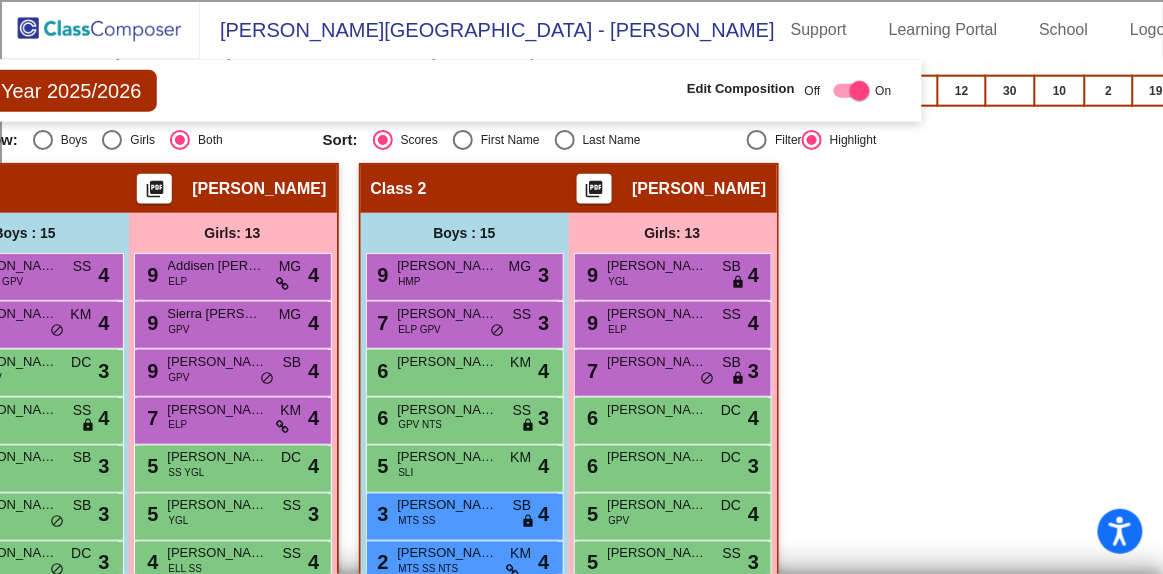 drag, startPoint x: 1150, startPoint y: 189, endPoint x: 1150, endPoint y: 231, distance: 42 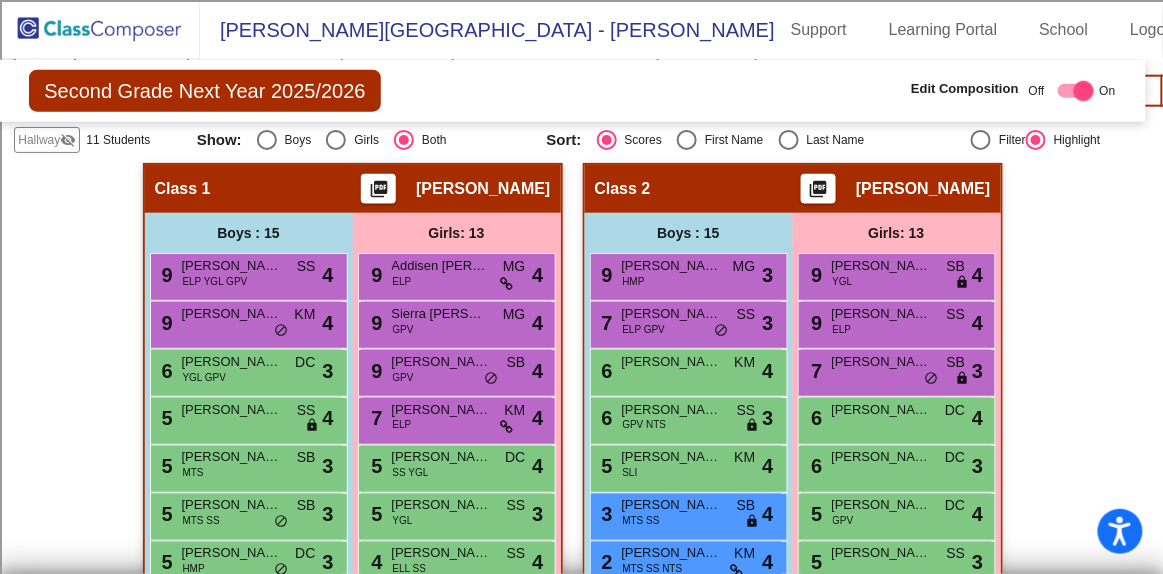 scroll, scrollTop: 558, scrollLeft: 0, axis: vertical 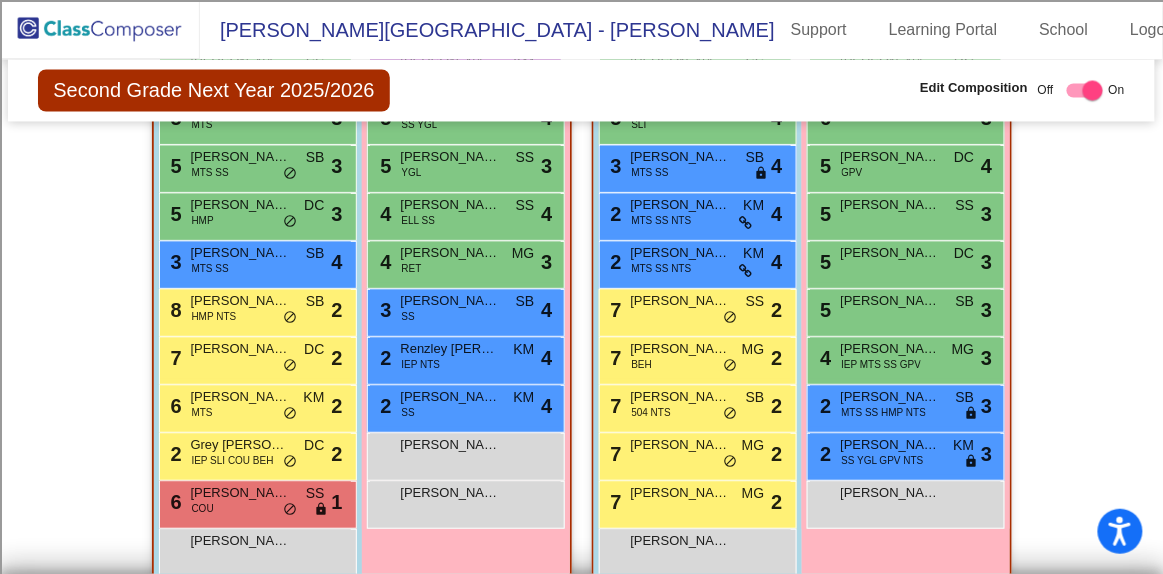 click on "Second Grade Next Year 2025/2026  Edit Composition Off   On  Incoming   Digital Data Wall    Display Scores for Years:   [DATE] - [DATE]   [DATE] - [DATE]  Grade/Archive Students in Table View   Download   New Small Group   Saved Small Group   Compose   Start Over   Submit Classes  Compose has been submitted  Check for Incomplete Scores  View Compose Rules   View Placement Violations  Notes   Download Class List   Import Students   Grade/Archive Students in Table View   New Small Group   Saved Small Group  Display Scores for Years:   [DATE] - [DATE]   [DATE] - [DATE] Display Assessments: FB SCLA SCMA Students Academics Life Skills  Last Teacher  Placement  Identified  Total Boys Girls  Read.   Math   Writ.   Behav.   Work Sk.   SB   DC   MG   KM   SS   ELL   504   IEP   SLI   MTS   SS   COU   BEH   ELP   YGL   GPV   HMP   RET   NTS  Hallway  visibility_off  11 8 3                 0   0   0   0   0   3   0   0   0   0   0   1   0   0   1   0   2   1   2   0   1   1  Class 1  visibility  28 15 13  4.82   5.75   4.14   6" 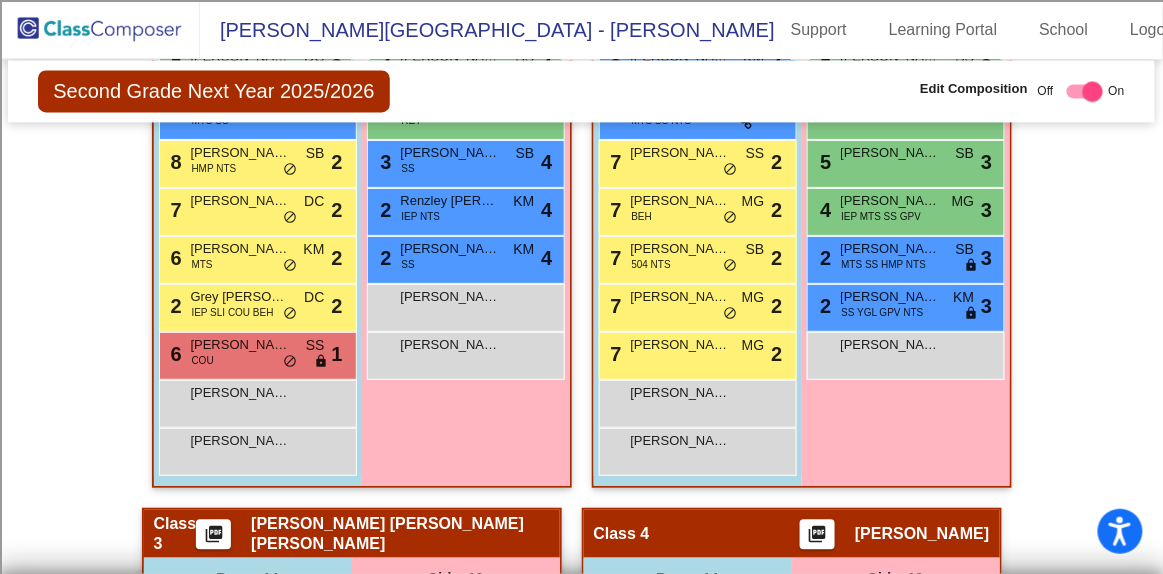 scroll, scrollTop: 1063, scrollLeft: 0, axis: vertical 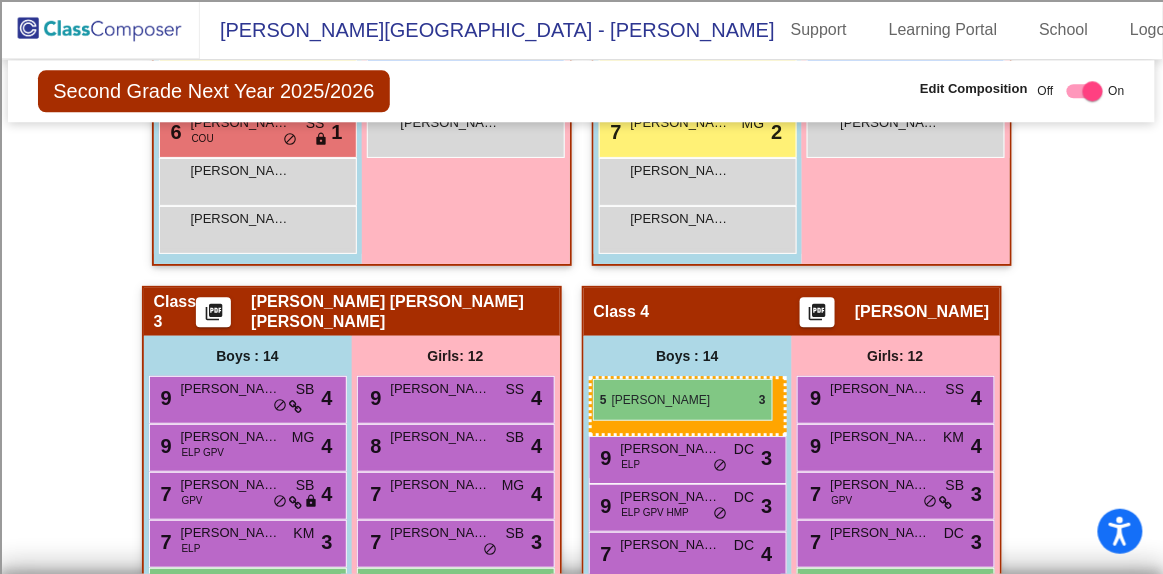 drag, startPoint x: 713, startPoint y: 411, endPoint x: 593, endPoint y: 379, distance: 124.1934 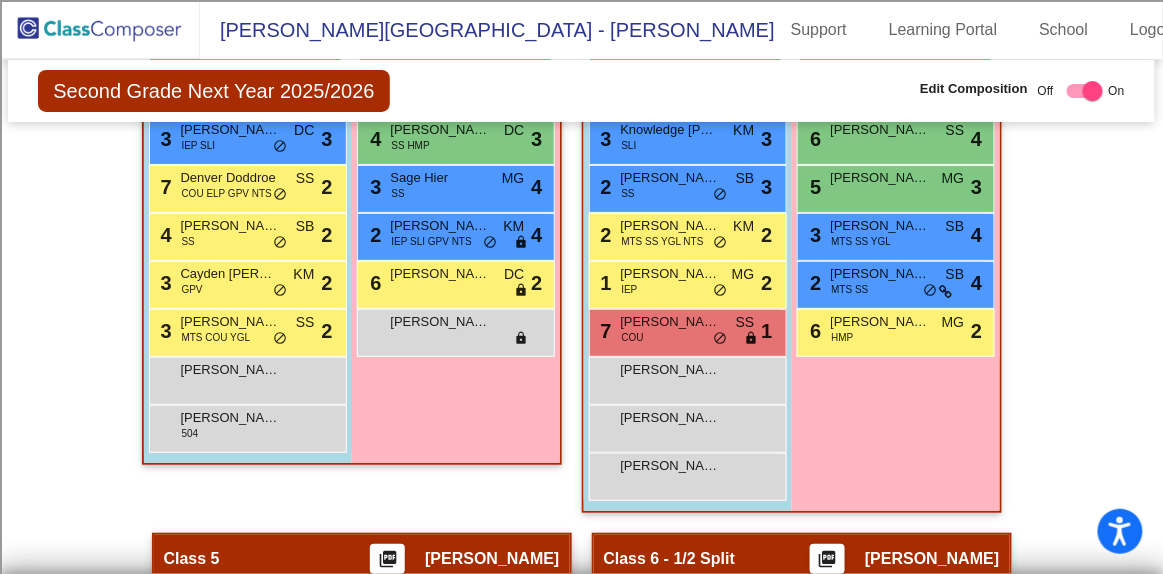 scroll, scrollTop: 1879, scrollLeft: 0, axis: vertical 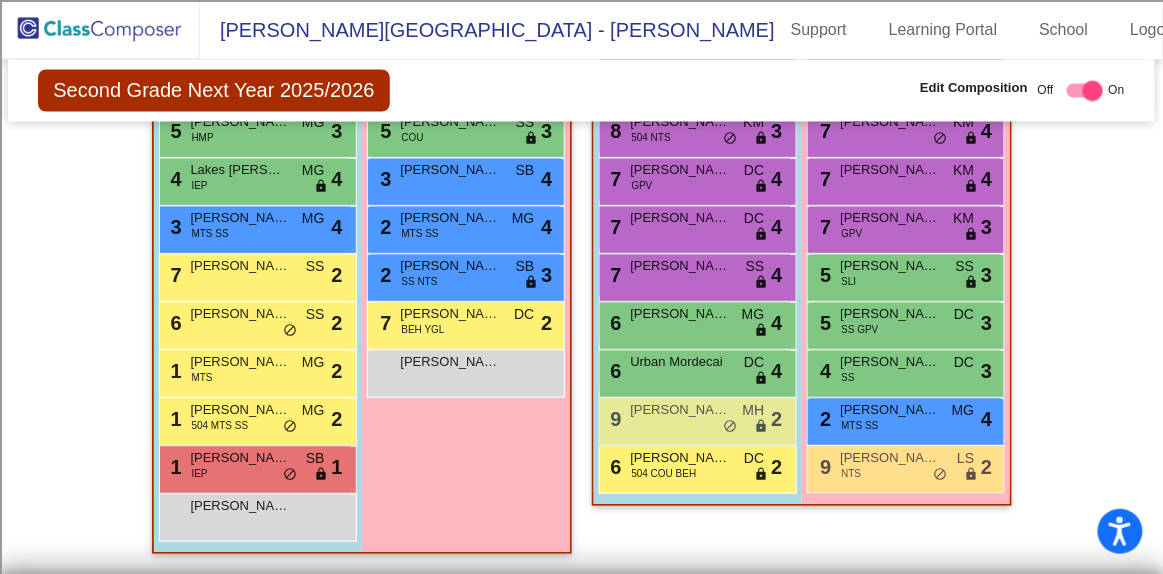 drag, startPoint x: 1152, startPoint y: 541, endPoint x: 1153, endPoint y: 525, distance: 16.03122 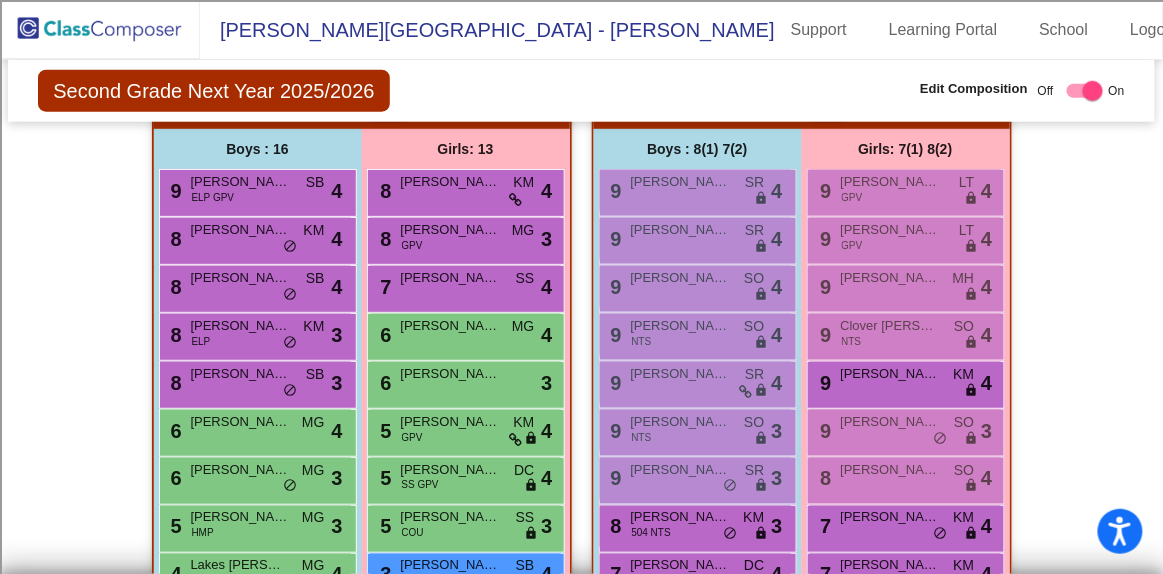 scroll, scrollTop: 2318, scrollLeft: 0, axis: vertical 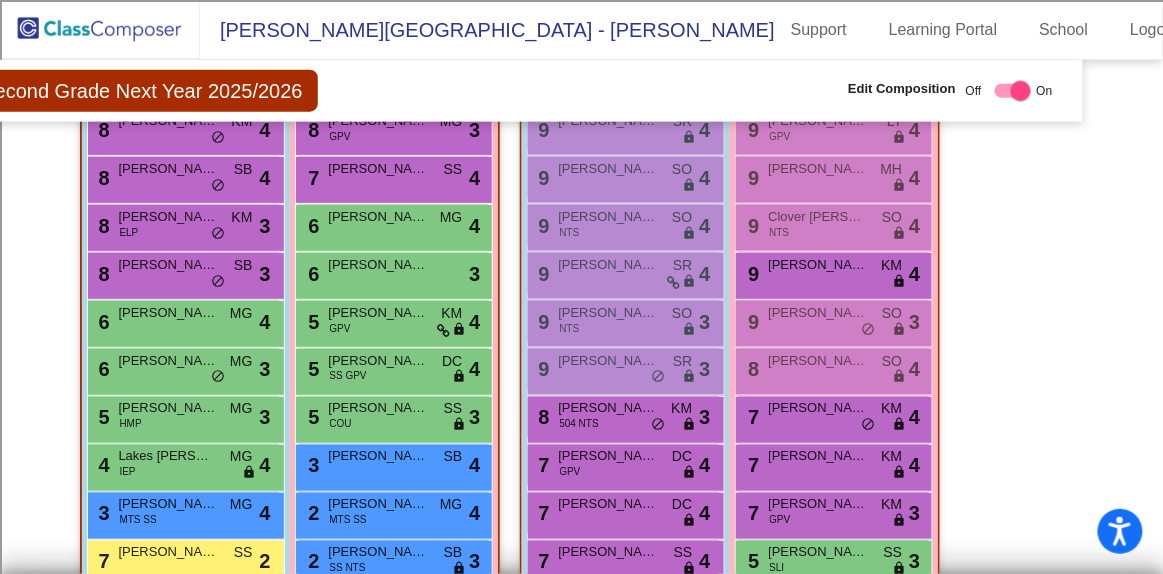drag, startPoint x: 1150, startPoint y: 468, endPoint x: 1151, endPoint y: 493, distance: 25.019993 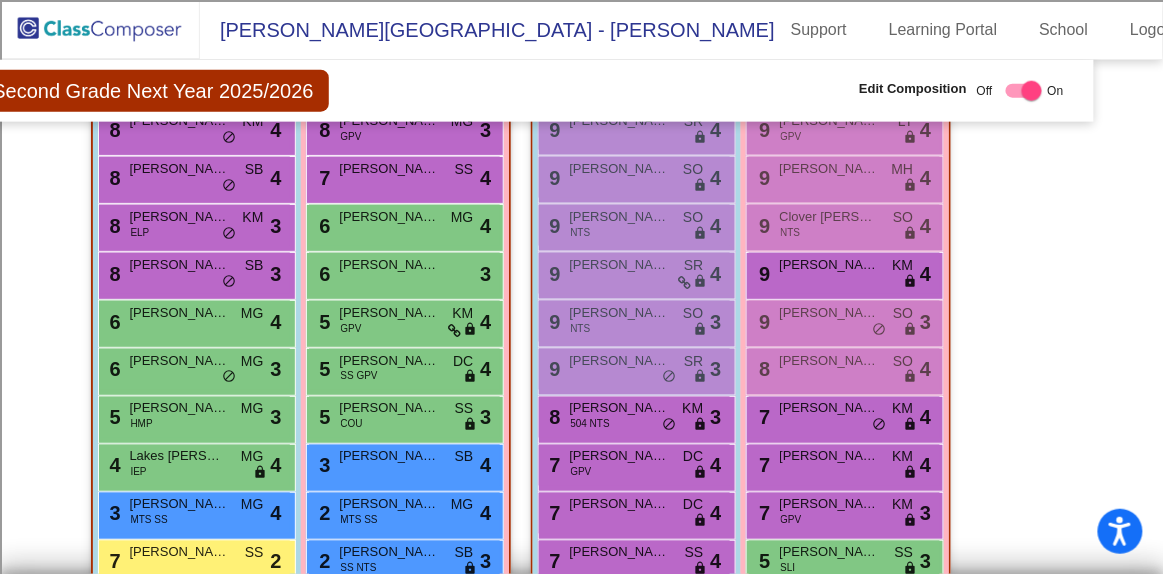 scroll, scrollTop: 2435, scrollLeft: 14, axis: both 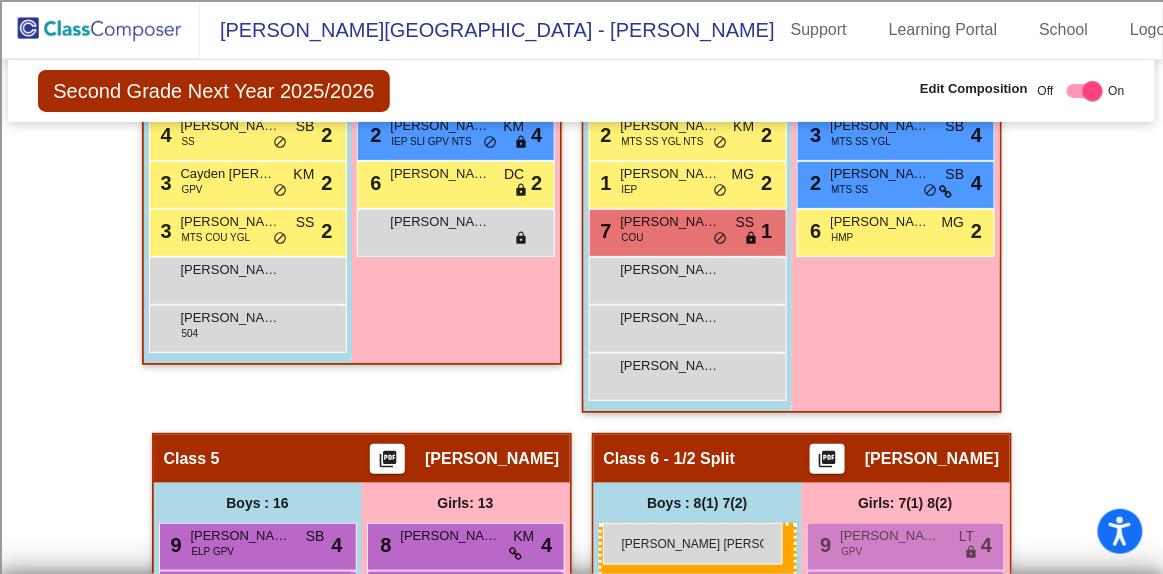 drag, startPoint x: 283, startPoint y: 460, endPoint x: 603, endPoint y: 523, distance: 326.1426 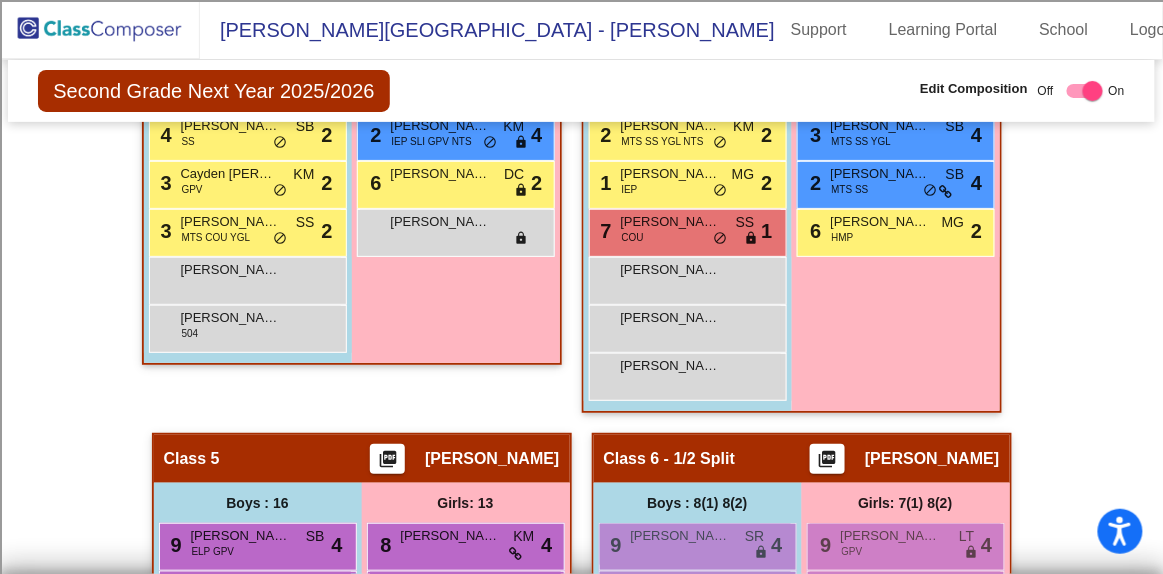 drag, startPoint x: 1150, startPoint y: 406, endPoint x: 1155, endPoint y: 427, distance: 21.587032 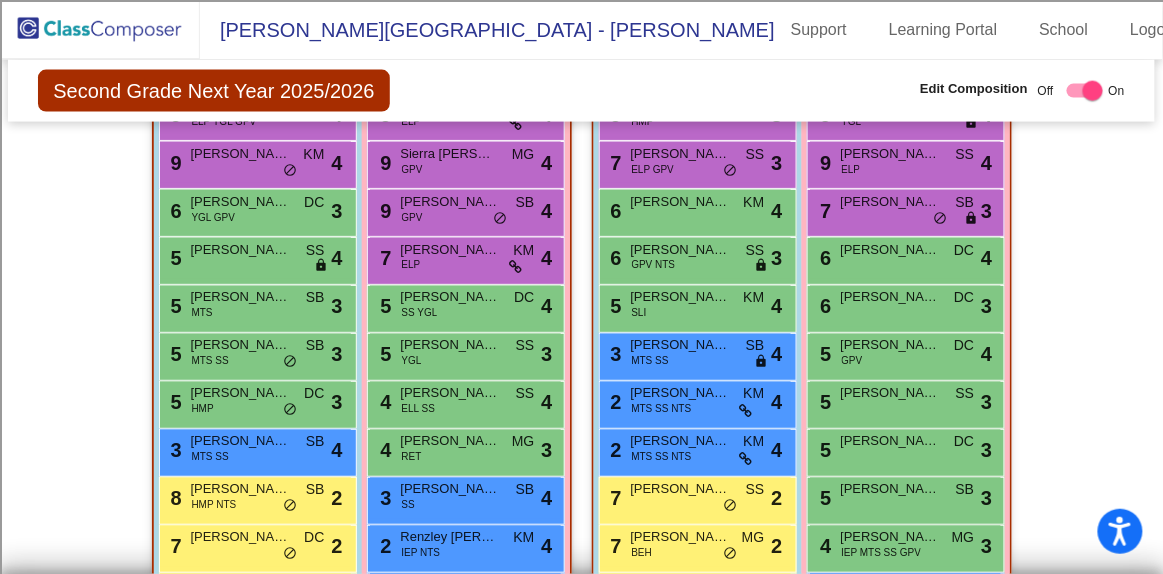 scroll, scrollTop: 695, scrollLeft: 0, axis: vertical 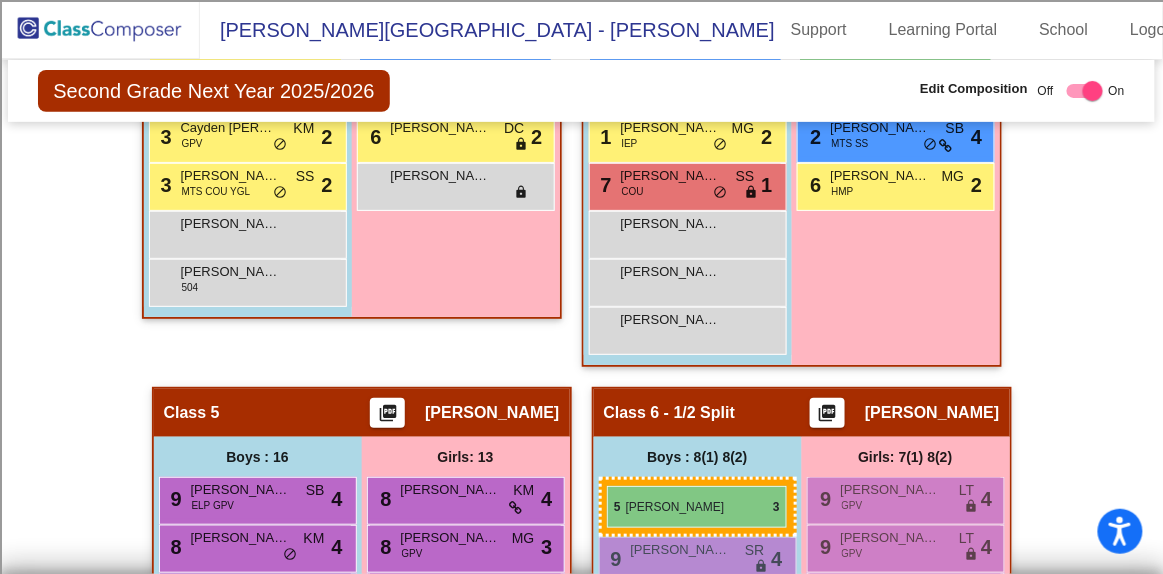 drag, startPoint x: 274, startPoint y: 320, endPoint x: 607, endPoint y: 486, distance: 372.08197 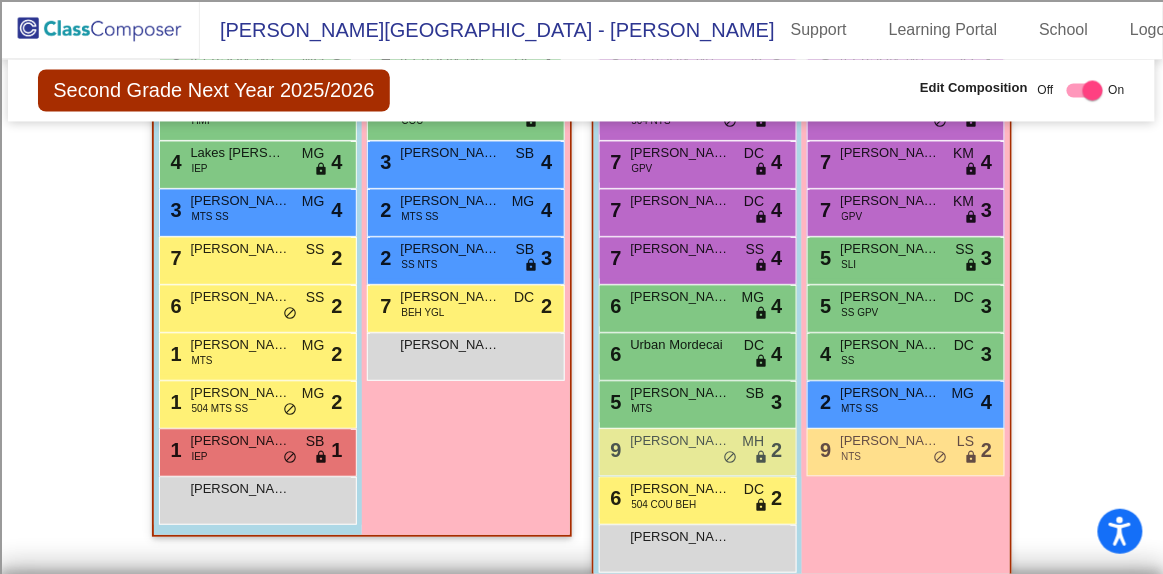 scroll, scrollTop: 2773, scrollLeft: 0, axis: vertical 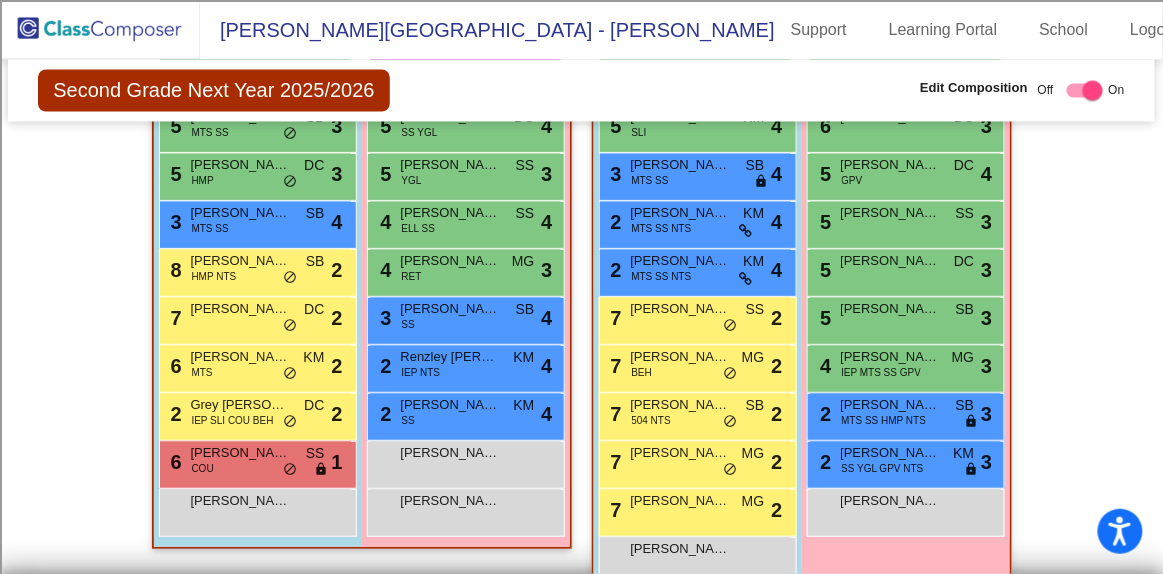 drag, startPoint x: 1141, startPoint y: 249, endPoint x: 1144, endPoint y: 269, distance: 20.22375 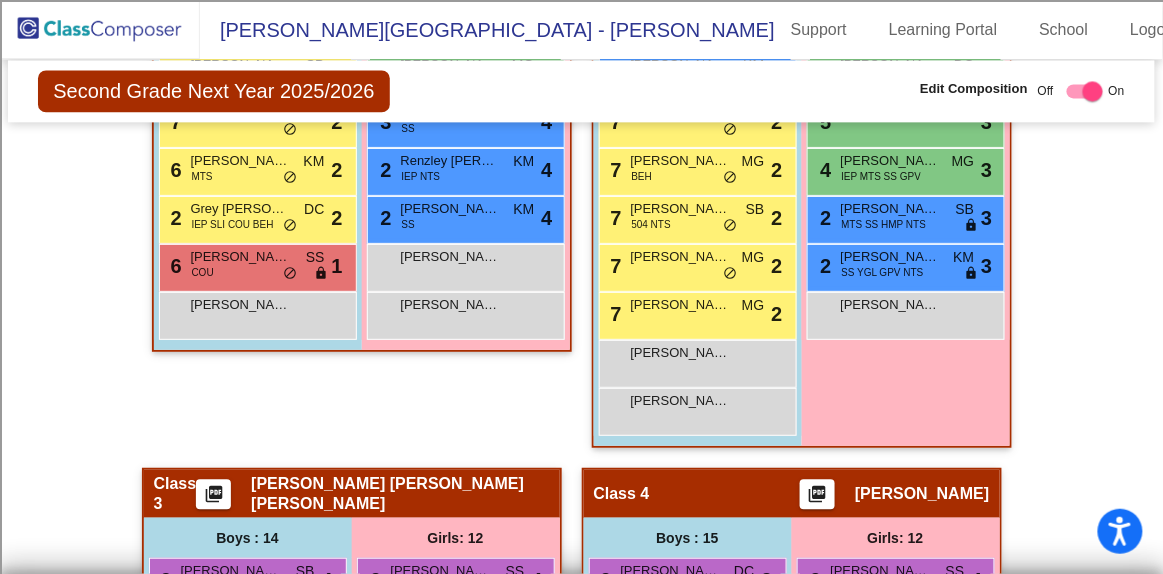 scroll, scrollTop: 1103, scrollLeft: 0, axis: vertical 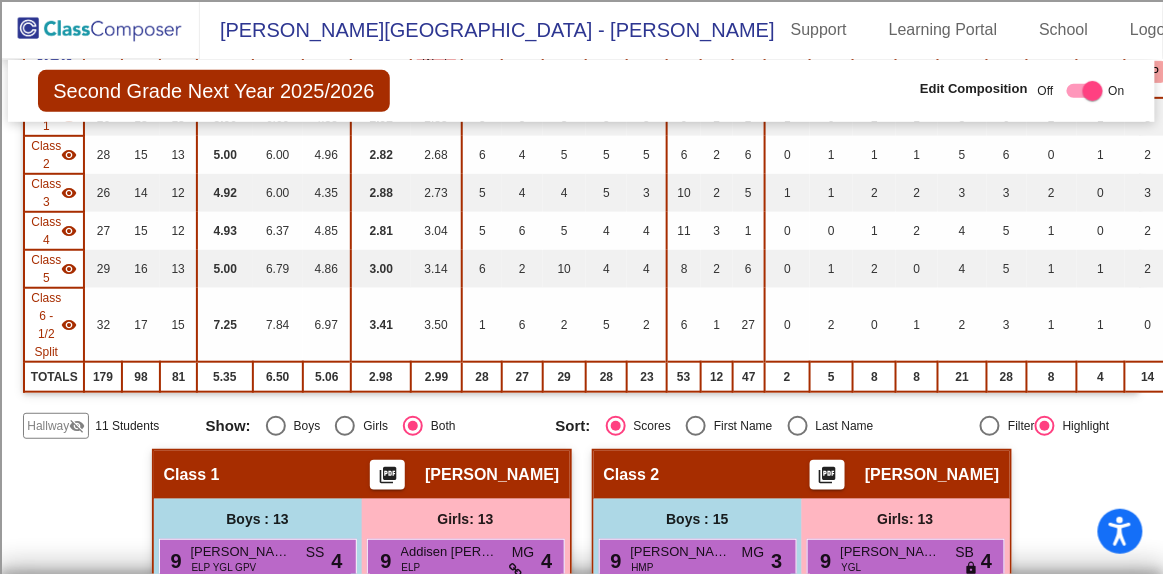 click on "visibility_off" 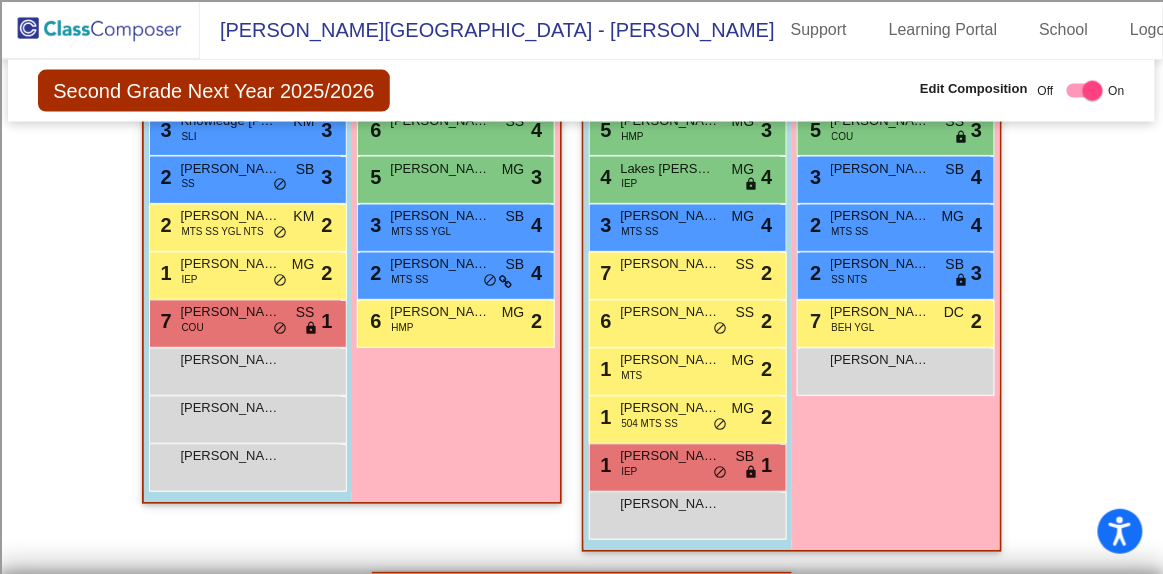 scroll, scrollTop: 2755, scrollLeft: 0, axis: vertical 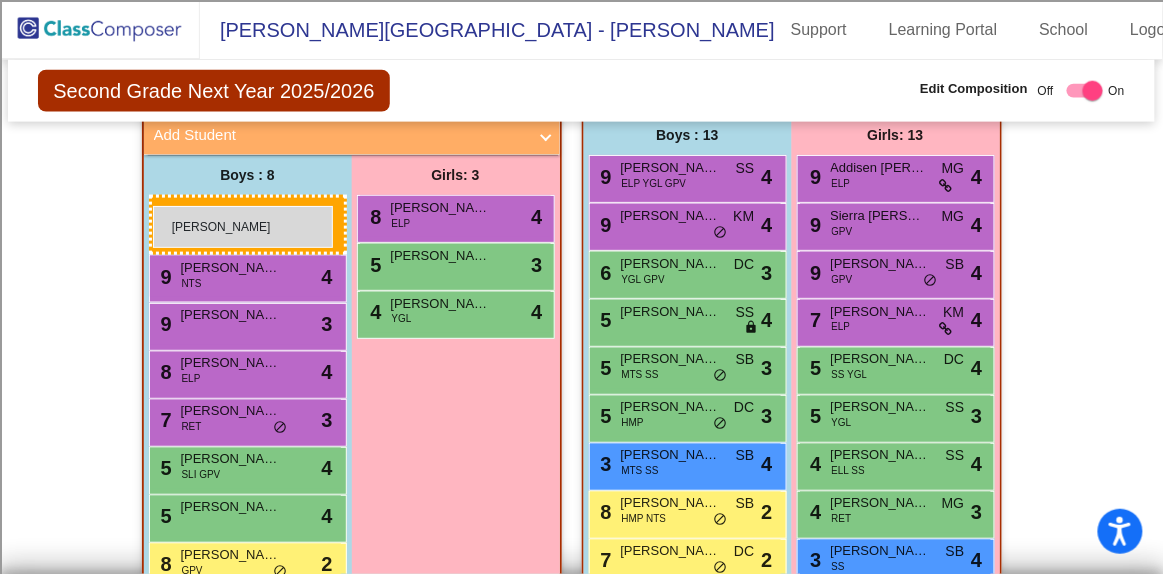 drag, startPoint x: 271, startPoint y: 341, endPoint x: 153, endPoint y: 206, distance: 179.30142 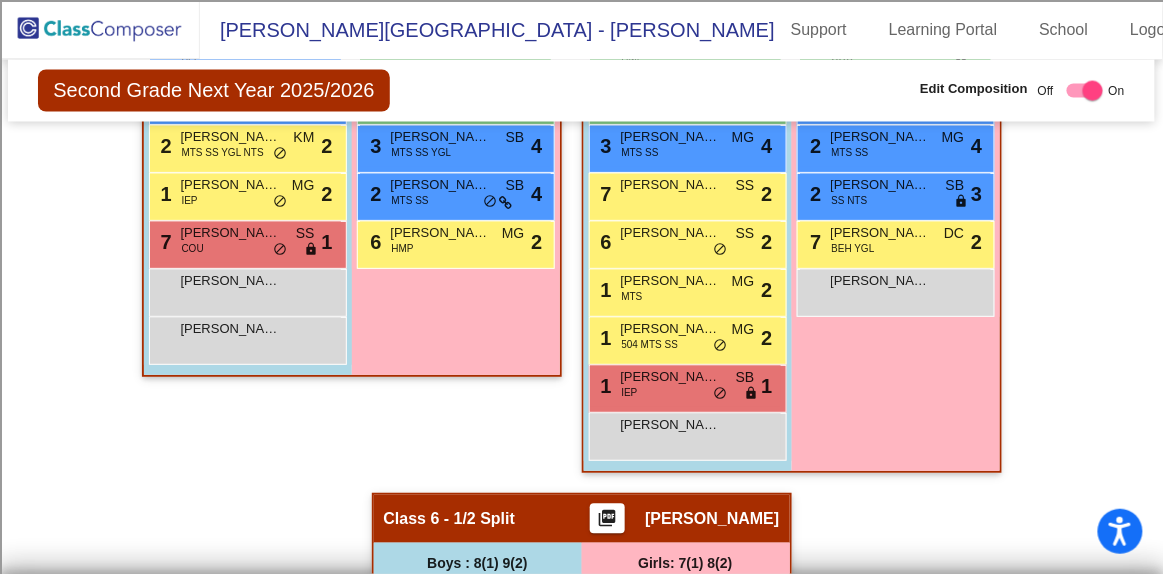 scroll, scrollTop: 2710, scrollLeft: 0, axis: vertical 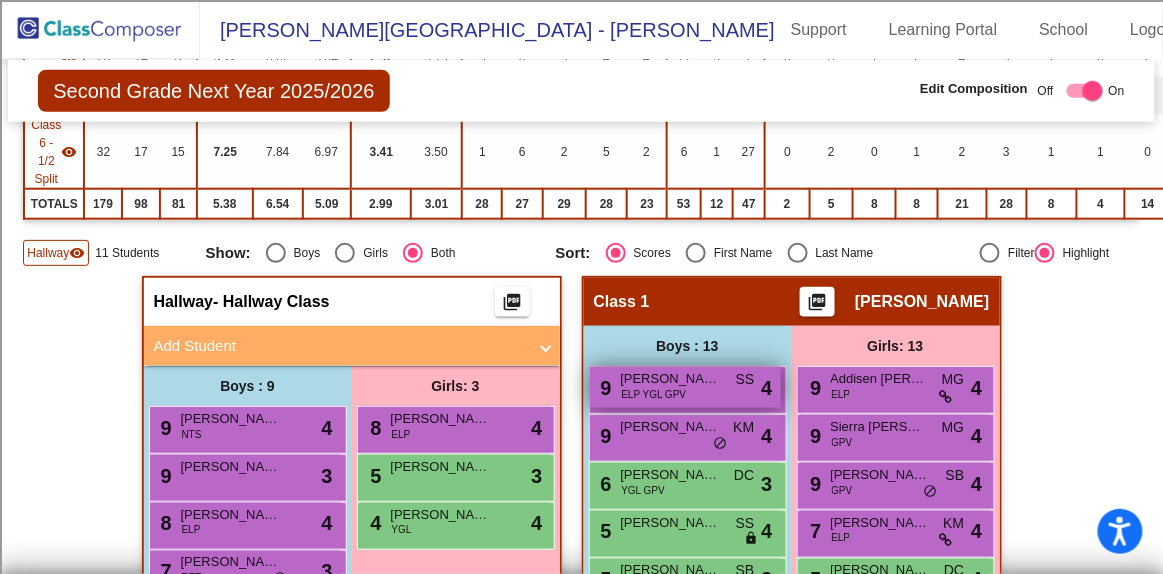 click on "9 [PERSON_NAME] ELP YGL GPV SS lock do_not_disturb_alt 4" at bounding box center (685, 387) 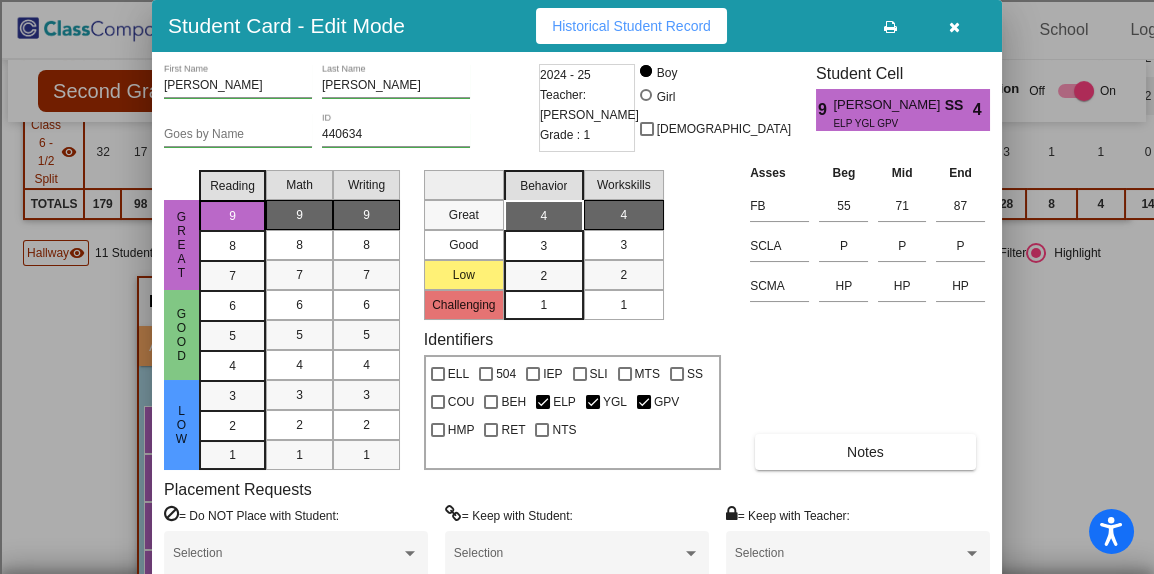 click at bounding box center [577, 287] 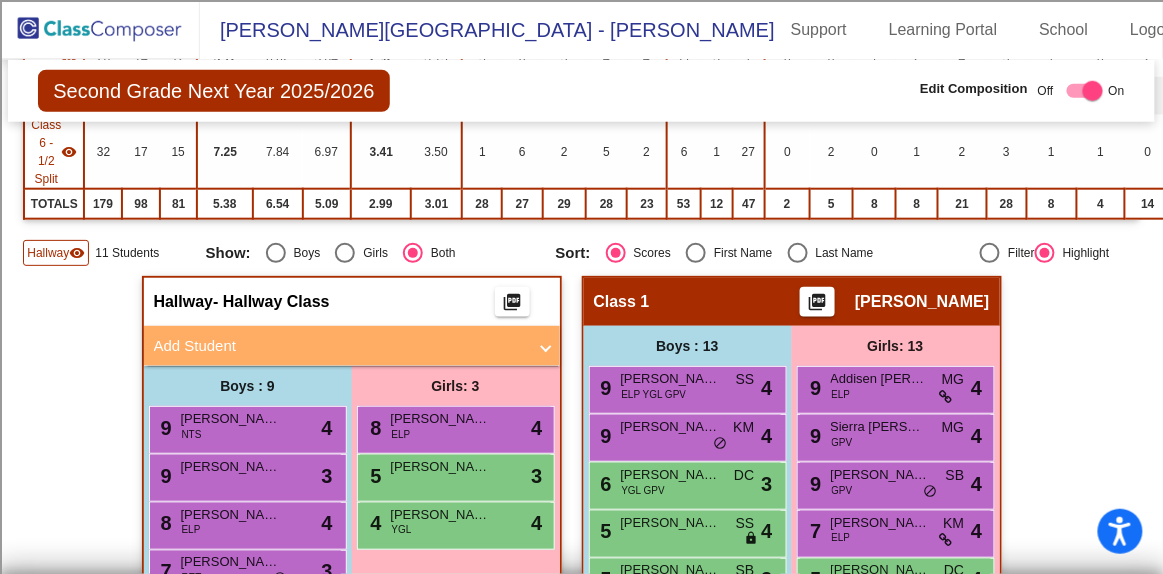click on "Hallway" 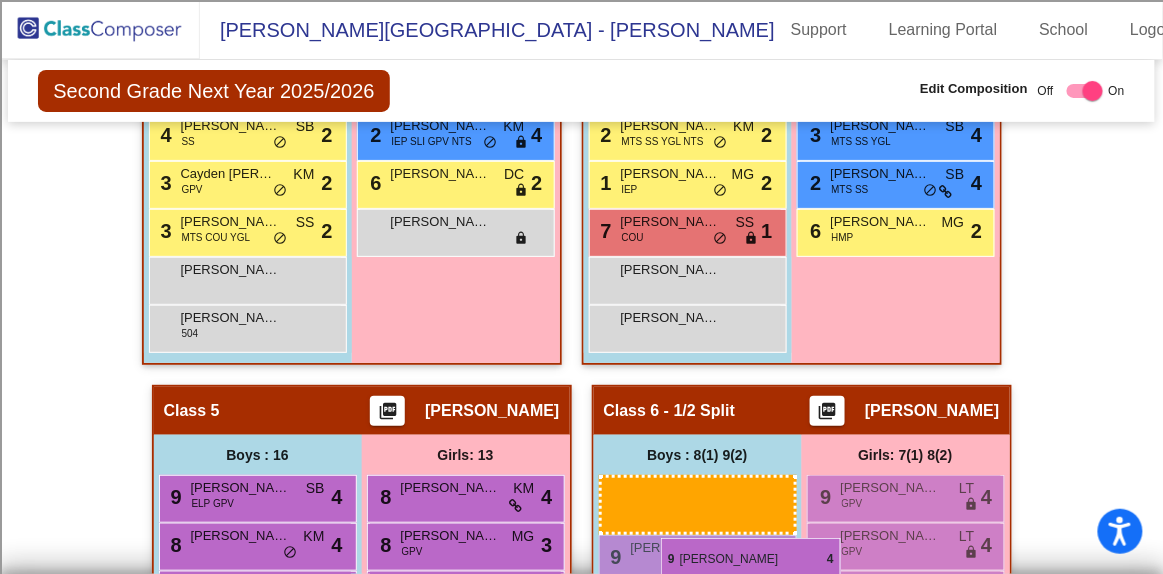 scroll, scrollTop: 1912, scrollLeft: 0, axis: vertical 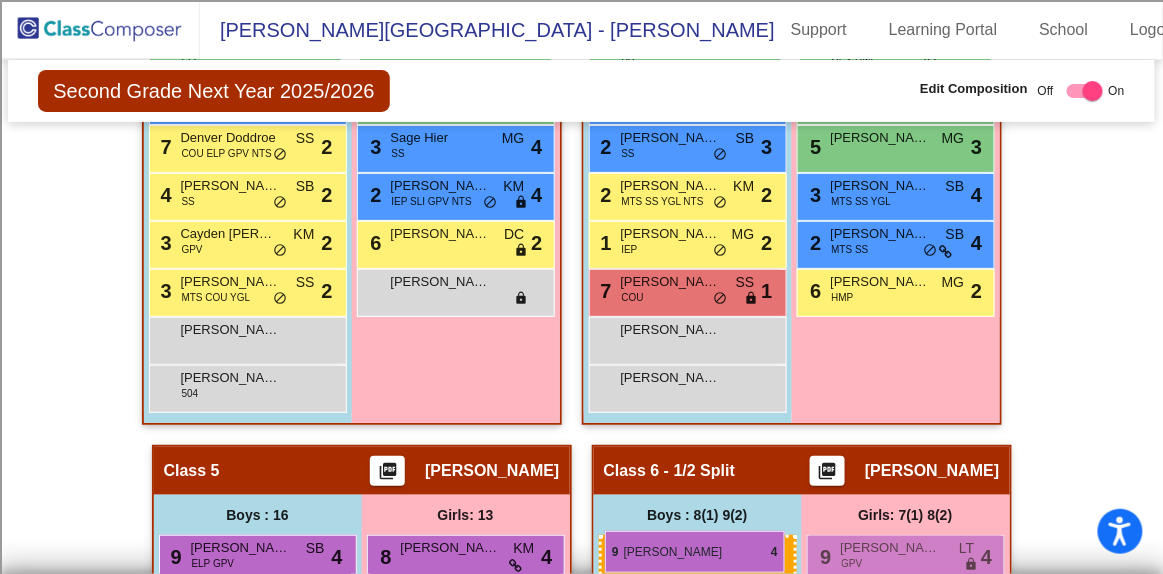 drag, startPoint x: 249, startPoint y: 376, endPoint x: 605, endPoint y: 531, distance: 388.27954 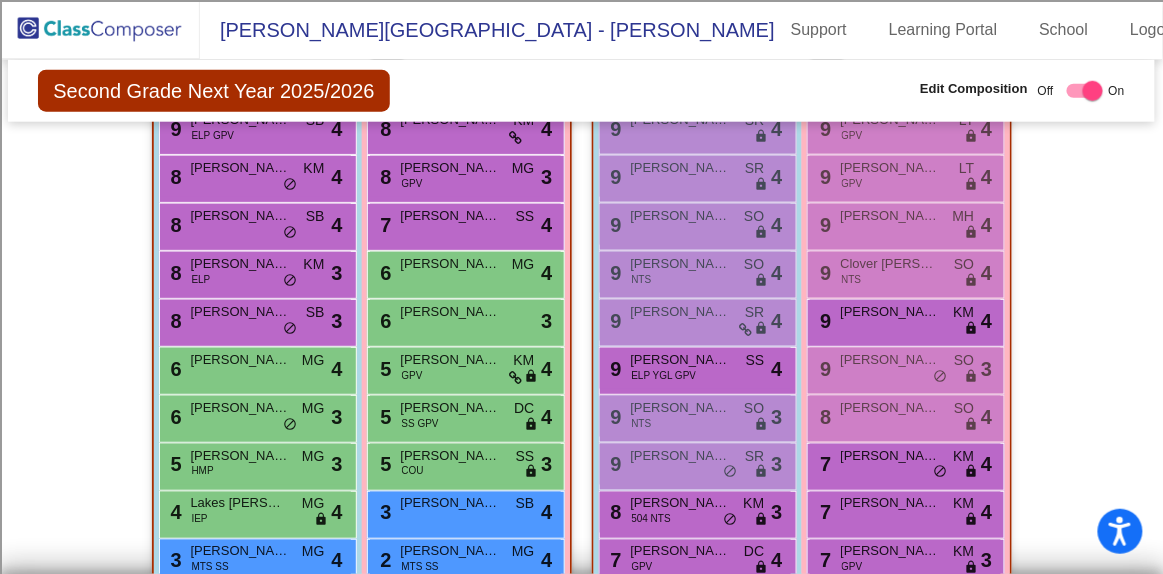 scroll, scrollTop: 2359, scrollLeft: 0, axis: vertical 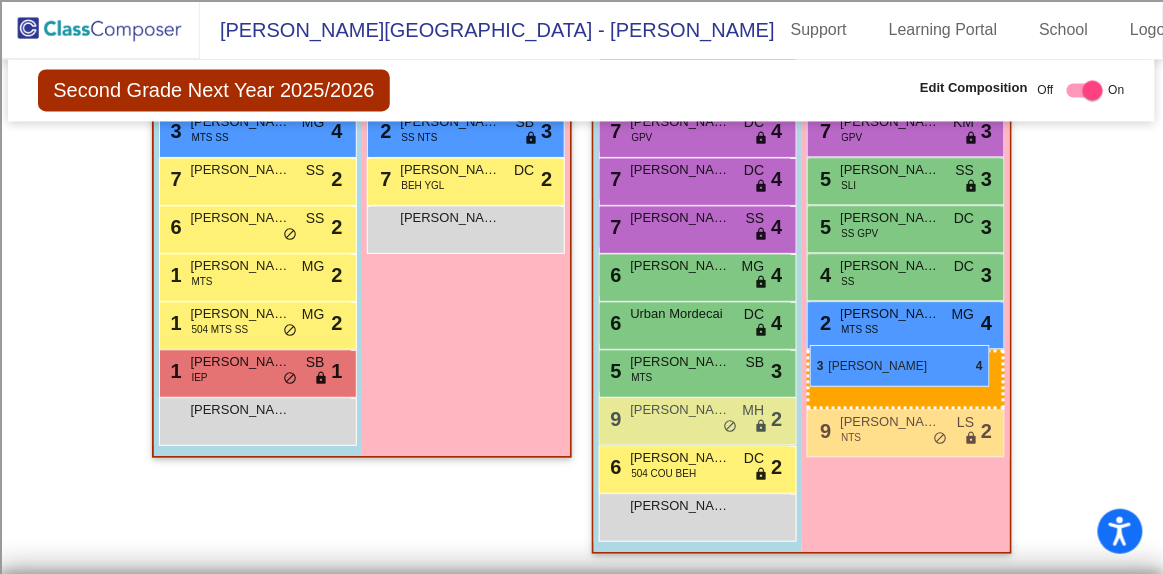 drag, startPoint x: 483, startPoint y: 488, endPoint x: 810, endPoint y: 345, distance: 356.90054 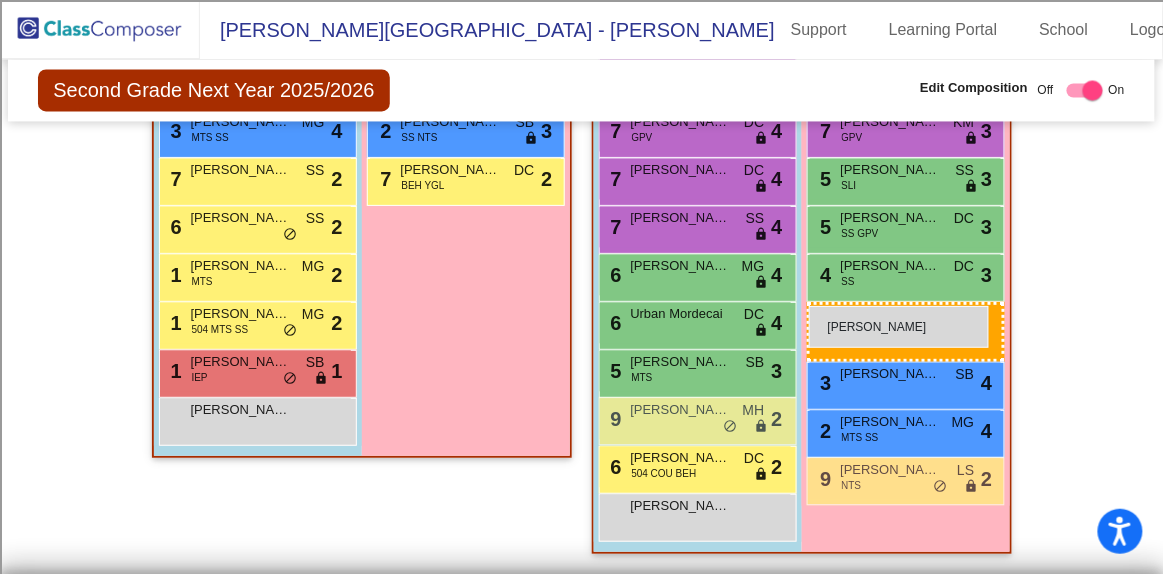 drag, startPoint x: 450, startPoint y: 222, endPoint x: 809, endPoint y: 306, distance: 368.69635 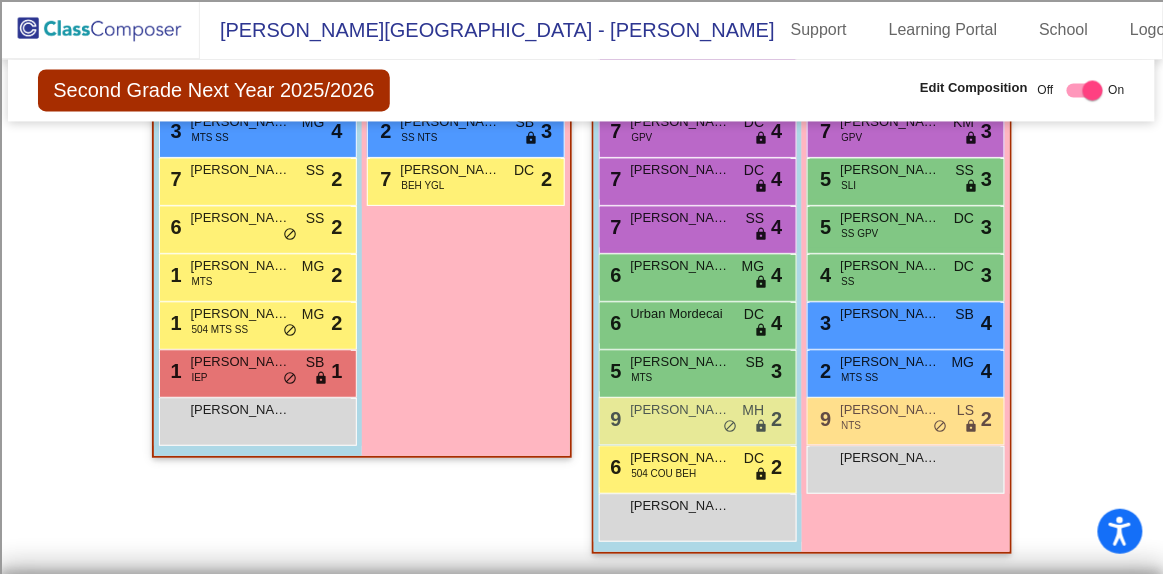 drag, startPoint x: 1152, startPoint y: 514, endPoint x: 1148, endPoint y: 484, distance: 30.265491 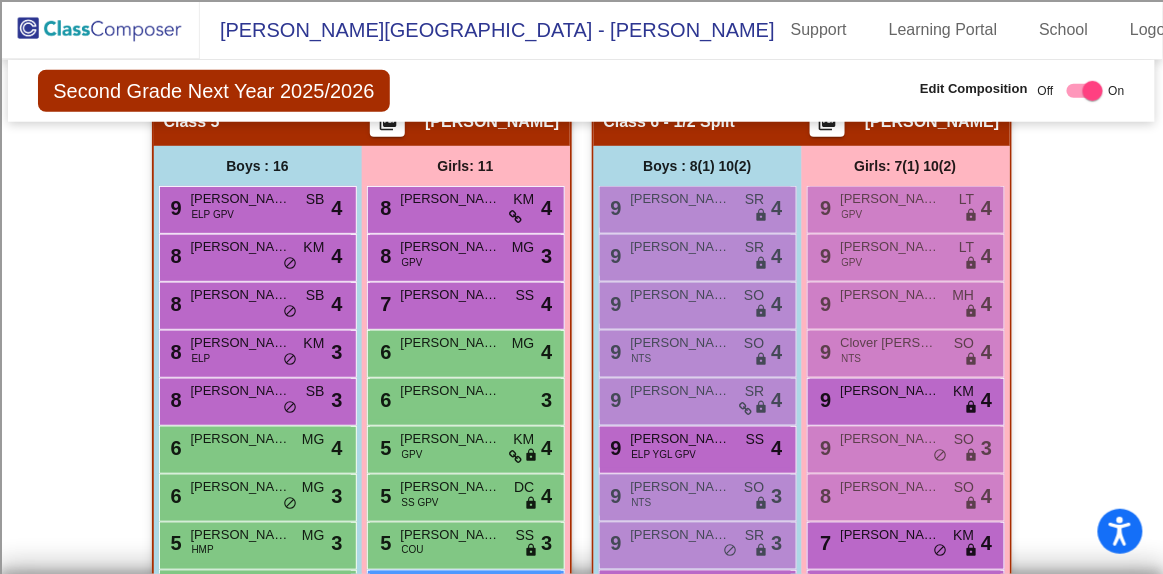 scroll, scrollTop: 2246, scrollLeft: 0, axis: vertical 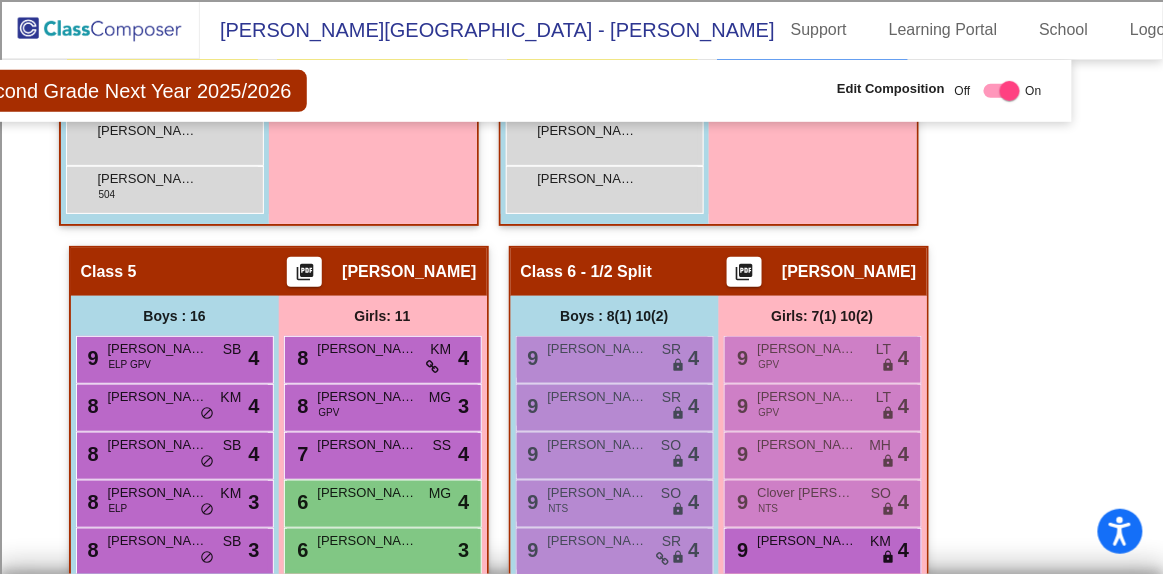 drag, startPoint x: 1153, startPoint y: 414, endPoint x: 1143, endPoint y: 370, distance: 45.122055 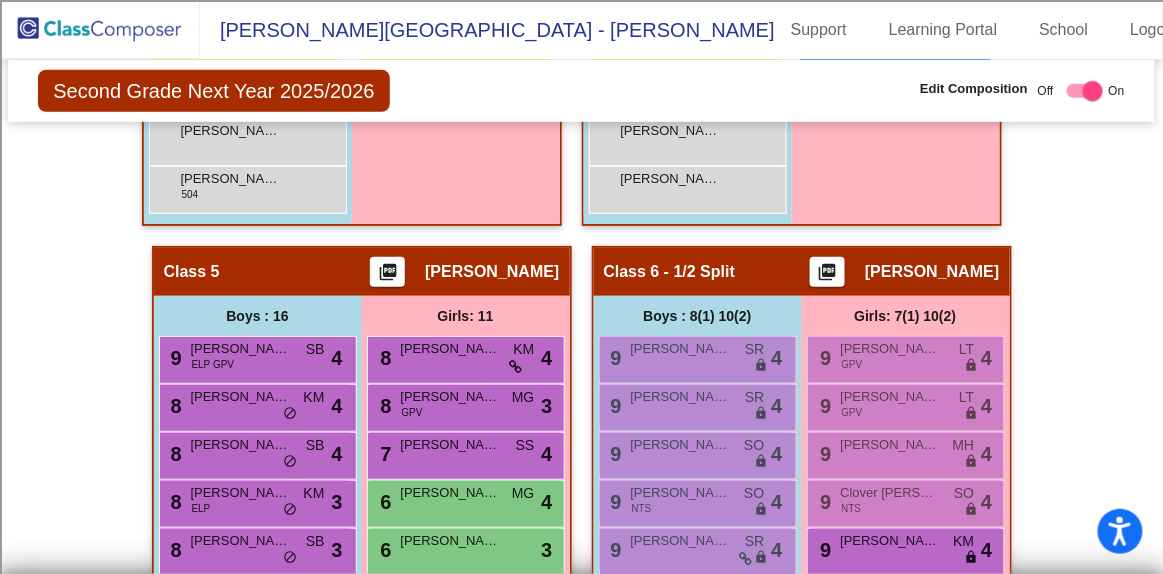drag, startPoint x: 1065, startPoint y: 423, endPoint x: 1059, endPoint y: 457, distance: 34.525352 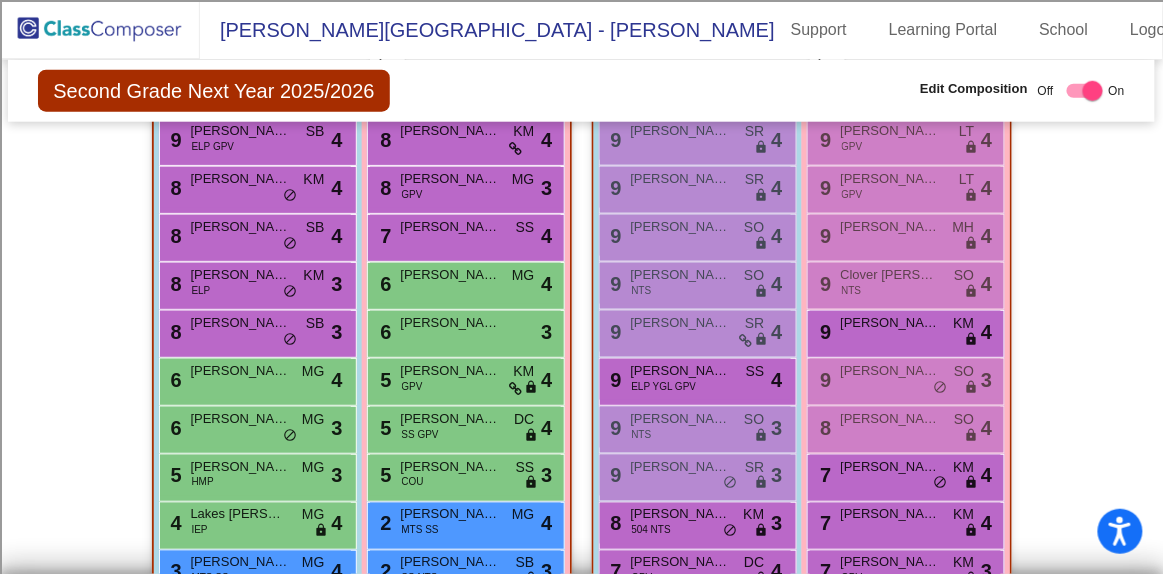 scroll, scrollTop: 2363, scrollLeft: 0, axis: vertical 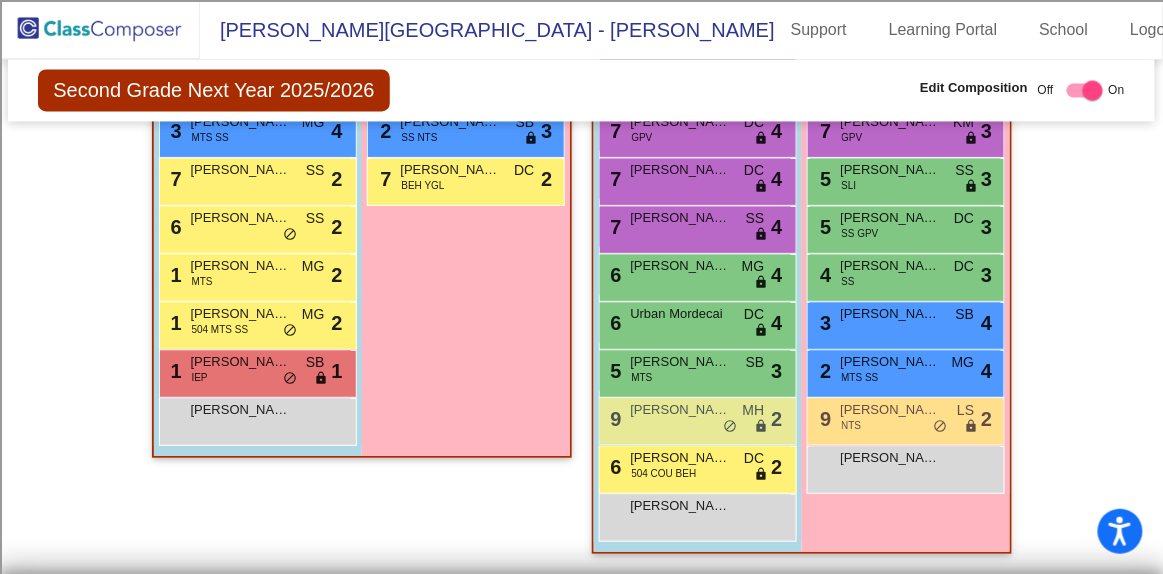 click on "Hallway   - Hallway Class  picture_as_pdf  Add Student  First Name Last Name Student Id  (Recommended)   Boy   Girl   [DEMOGRAPHIC_DATA] Add Close  Boys : 9  9 [PERSON_NAME] NTS lock do_not_disturb_alt 4 9 [PERSON_NAME] lock do_not_disturb_alt 3 8 [PERSON_NAME] ELP lock do_not_disturb_alt 4 7 [PERSON_NAME] [PERSON_NAME] lock do_not_disturb_alt 3 5 [PERSON_NAME] SLI GPV lock do_not_disturb_alt 4 5 [PERSON_NAME] [PERSON_NAME] lock do_not_disturb_alt 4 8 [PERSON_NAME] GPV lock do_not_disturb_alt 2 6 [PERSON_NAME] COU lock do_not_disturb_alt 2 [PERSON_NAME] lock do_not_disturb_alt Girls: 3 8 Cali [PERSON_NAME] ELP lock do_not_disturb_alt 4 5 [PERSON_NAME] lock do_not_disturb_alt 3 4 [PERSON_NAME] YGL lock do_not_disturb_alt 4 Class 1    picture_as_pdf [PERSON_NAME]  Add Student  First Name Last Name Student Id  (Recommended)   Boy   Girl   [DEMOGRAPHIC_DATA] Add Close  Boys : 12  9 [PERSON_NAME] KM lock do_not_disturb_alt 4 6 [PERSON_NAME] YGL GPV DC lock do_not_disturb_alt 3 5 [PERSON_NAME] SS lock do_not_disturb_alt 4 5 [PERSON_NAME] SB 3" 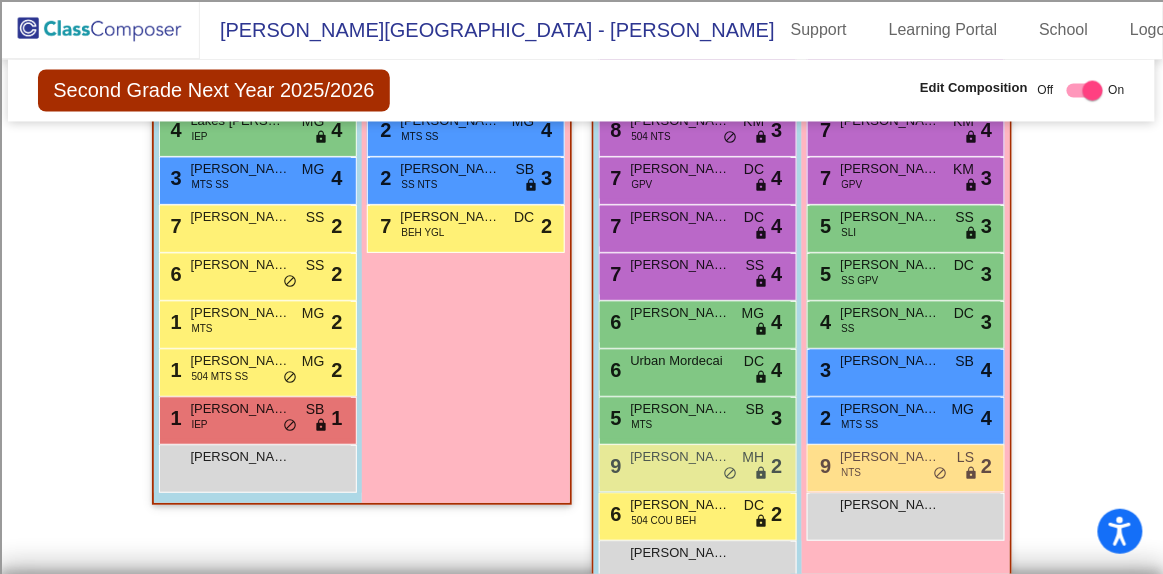 scroll, scrollTop: 2773, scrollLeft: 0, axis: vertical 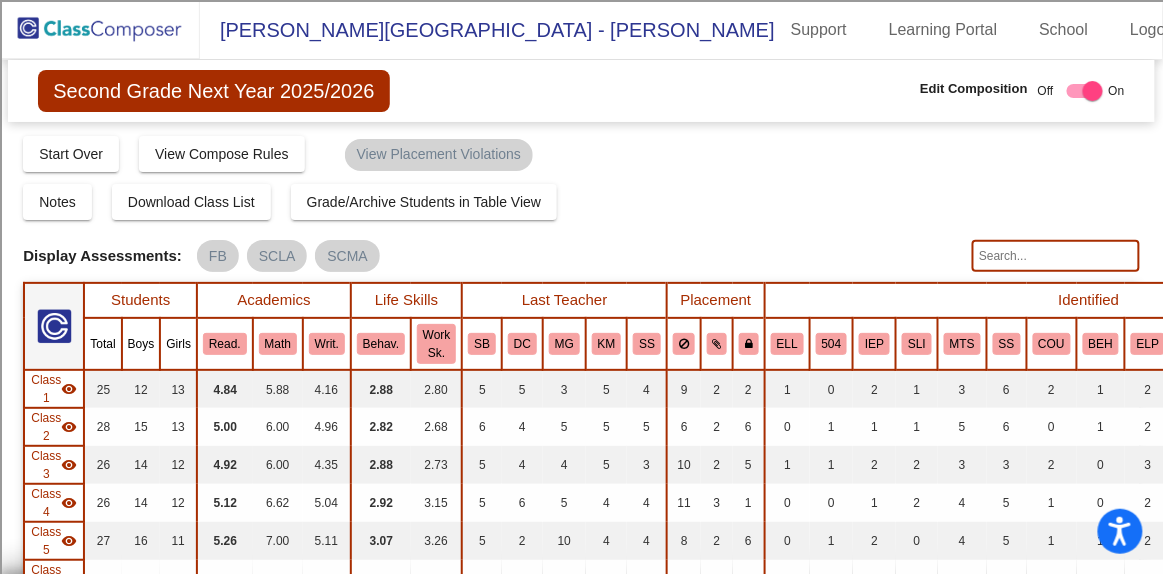 click 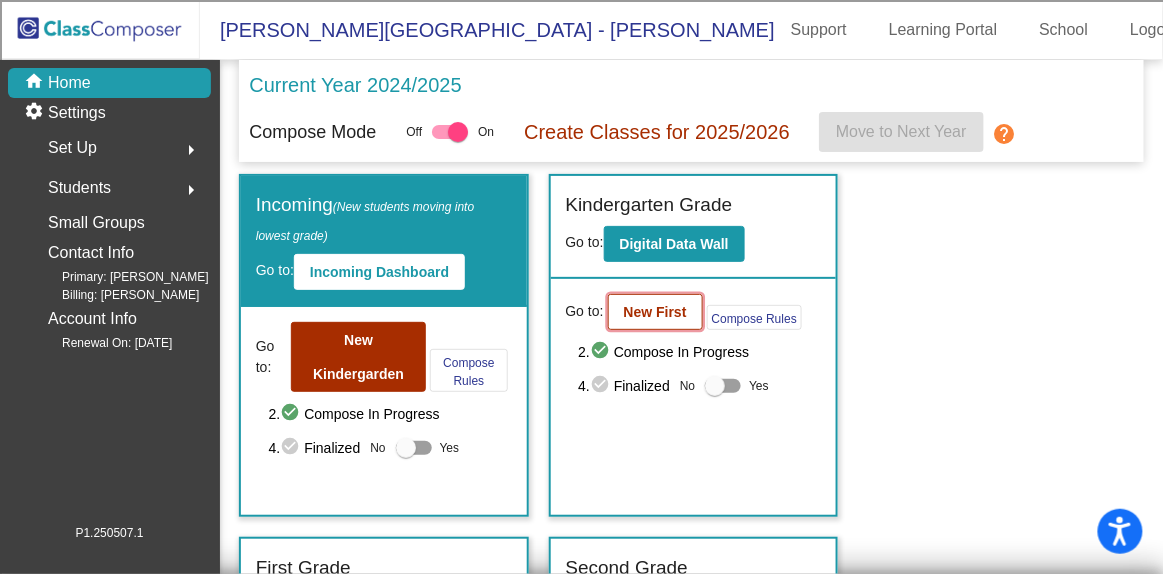 click on "New First" 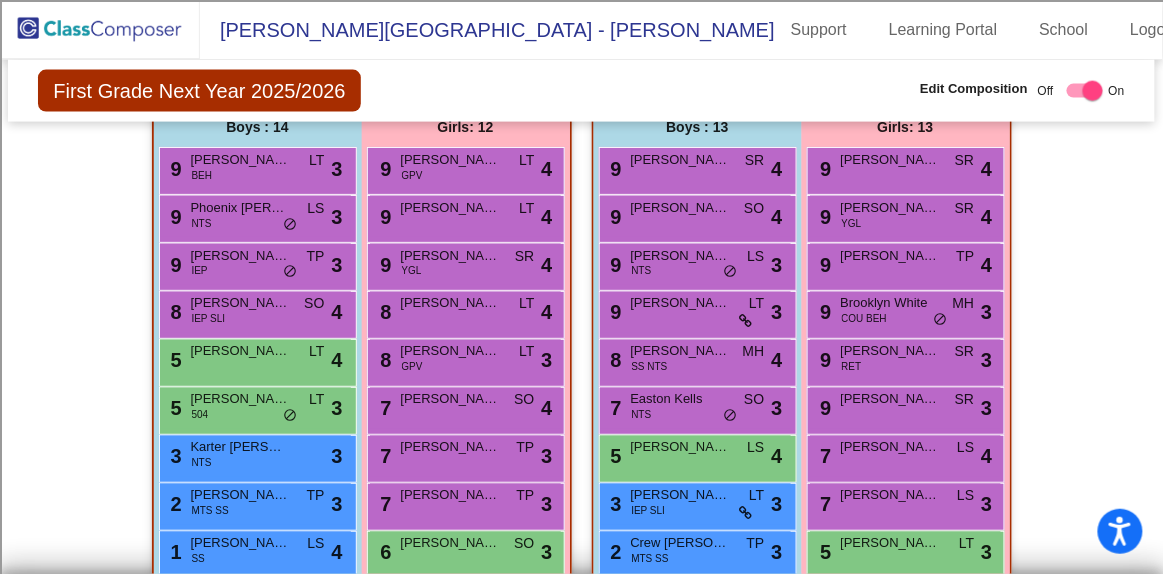 scroll, scrollTop: 0, scrollLeft: 0, axis: both 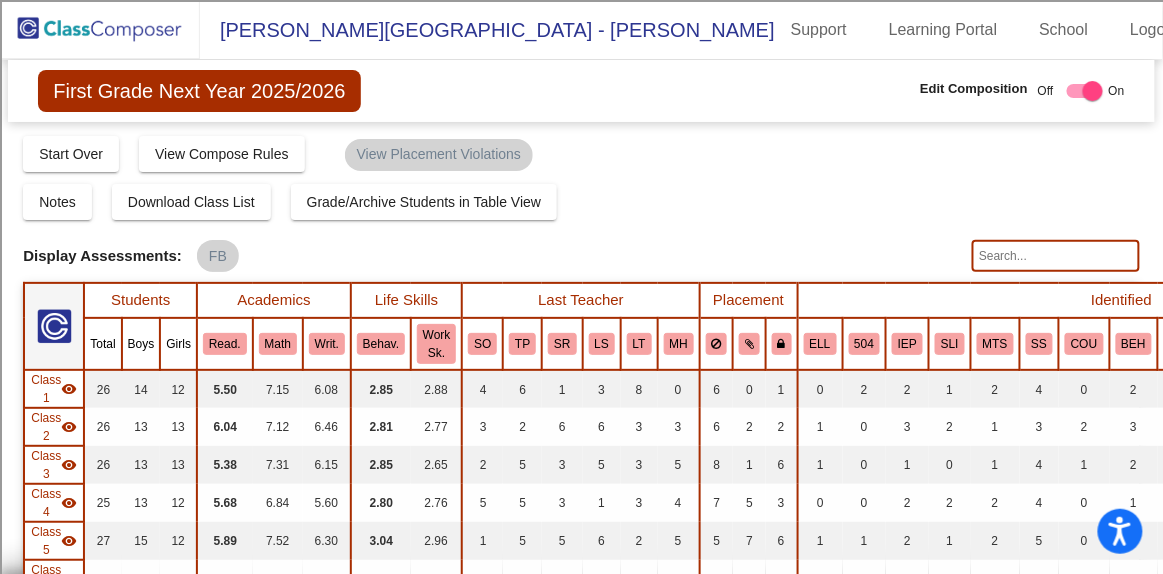 click 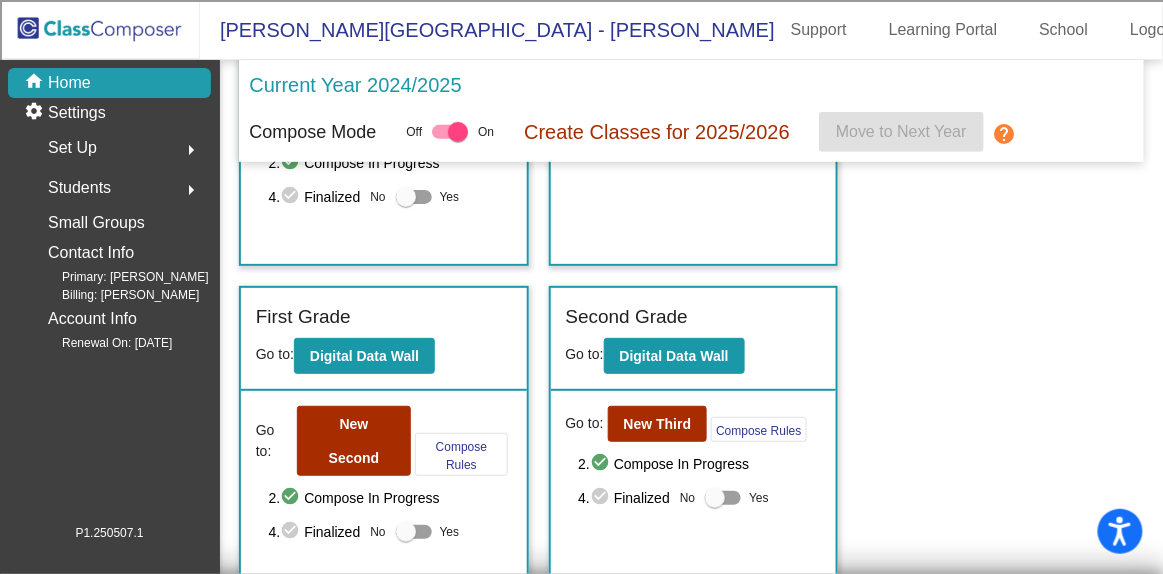 scroll, scrollTop: 296, scrollLeft: 0, axis: vertical 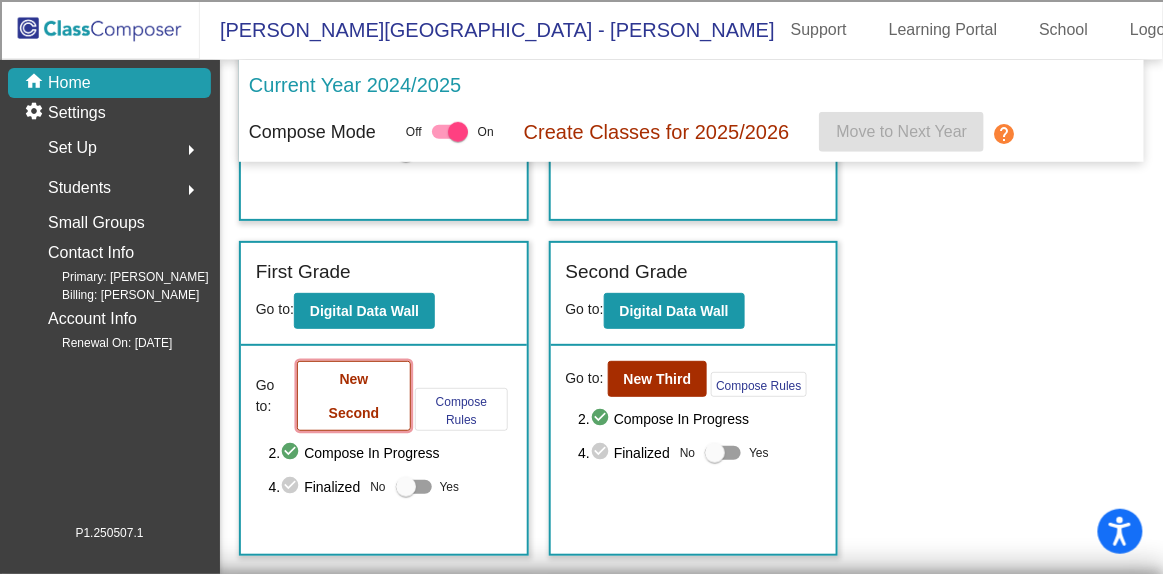click on "New Second" 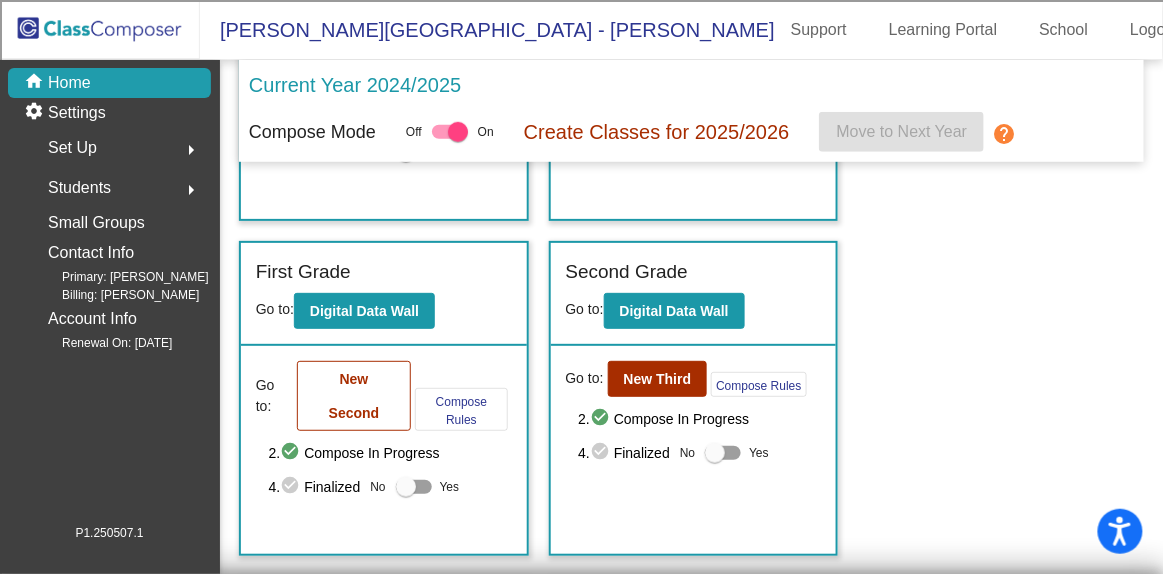 scroll, scrollTop: 0, scrollLeft: 0, axis: both 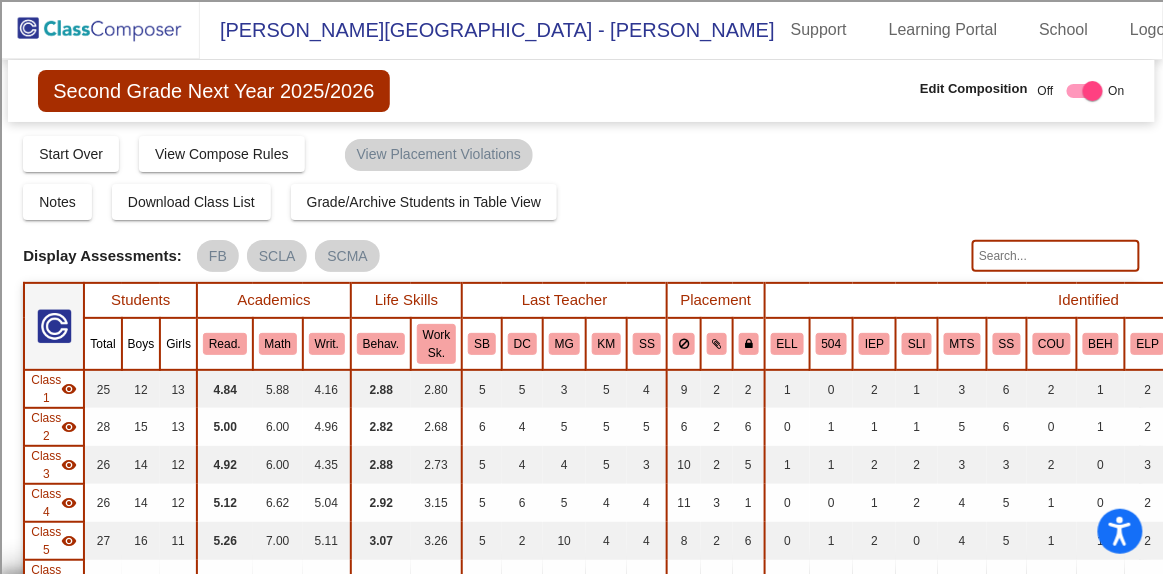 drag, startPoint x: 1152, startPoint y: 83, endPoint x: 1152, endPoint y: 106, distance: 23 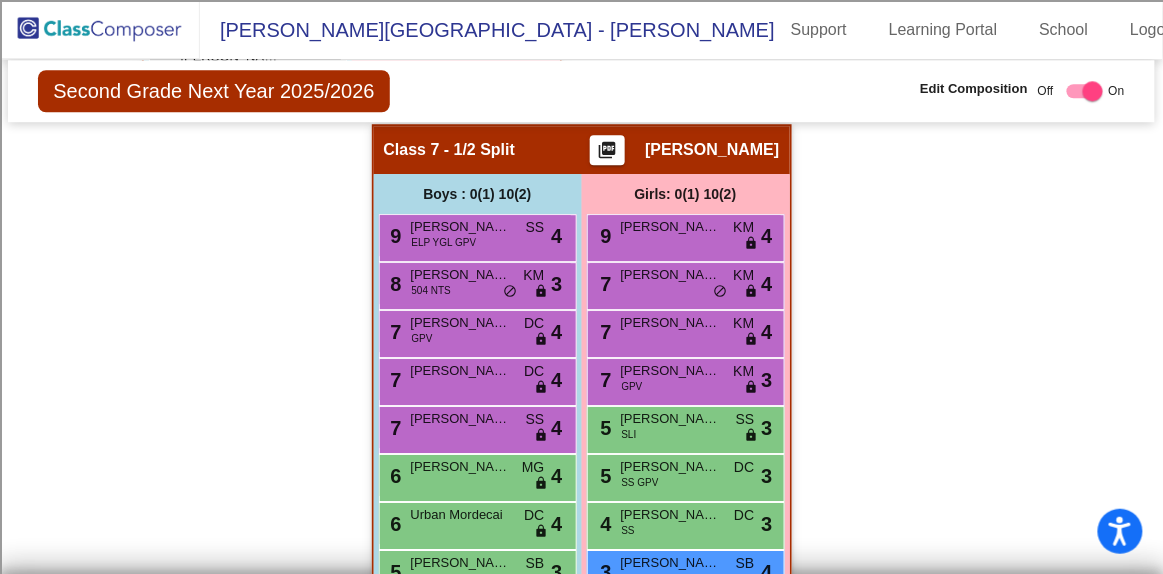 scroll, scrollTop: 3155, scrollLeft: 0, axis: vertical 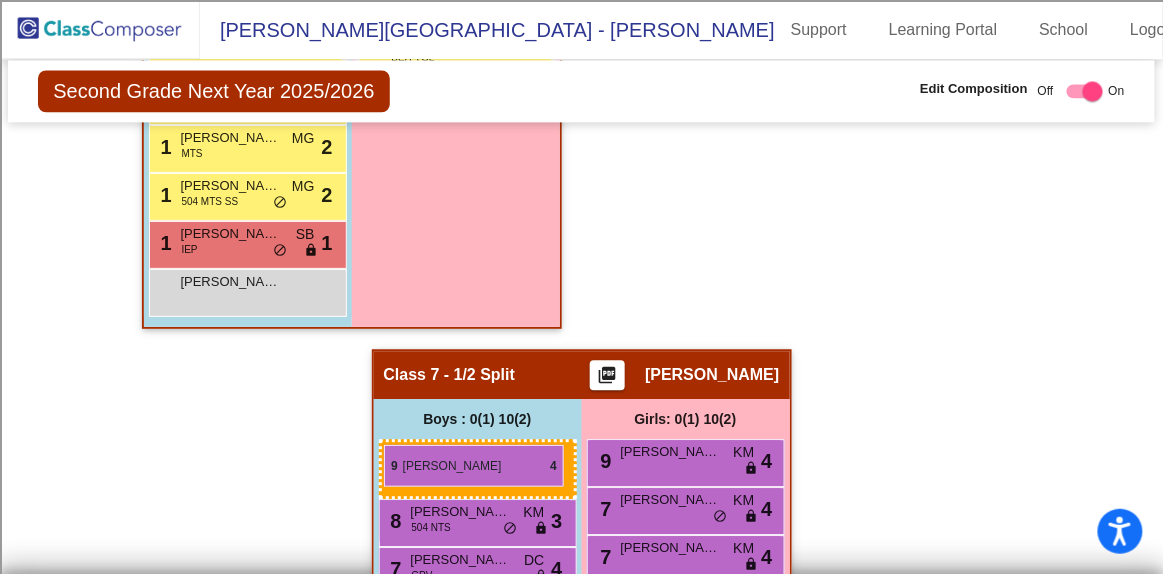 drag, startPoint x: 518, startPoint y: 334, endPoint x: 383, endPoint y: 445, distance: 174.77414 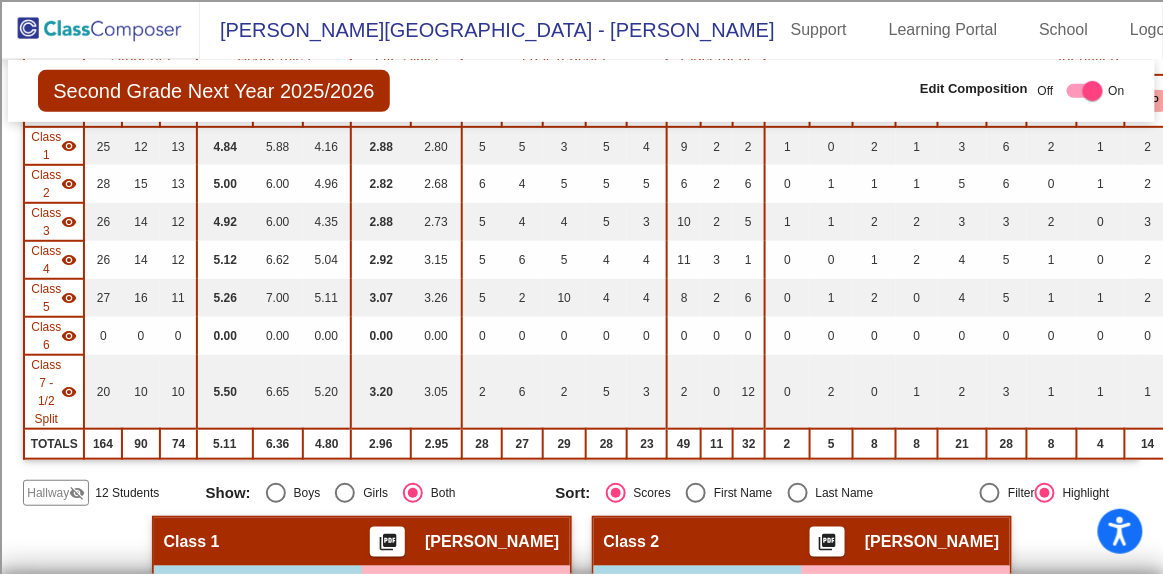 scroll, scrollTop: 247, scrollLeft: 0, axis: vertical 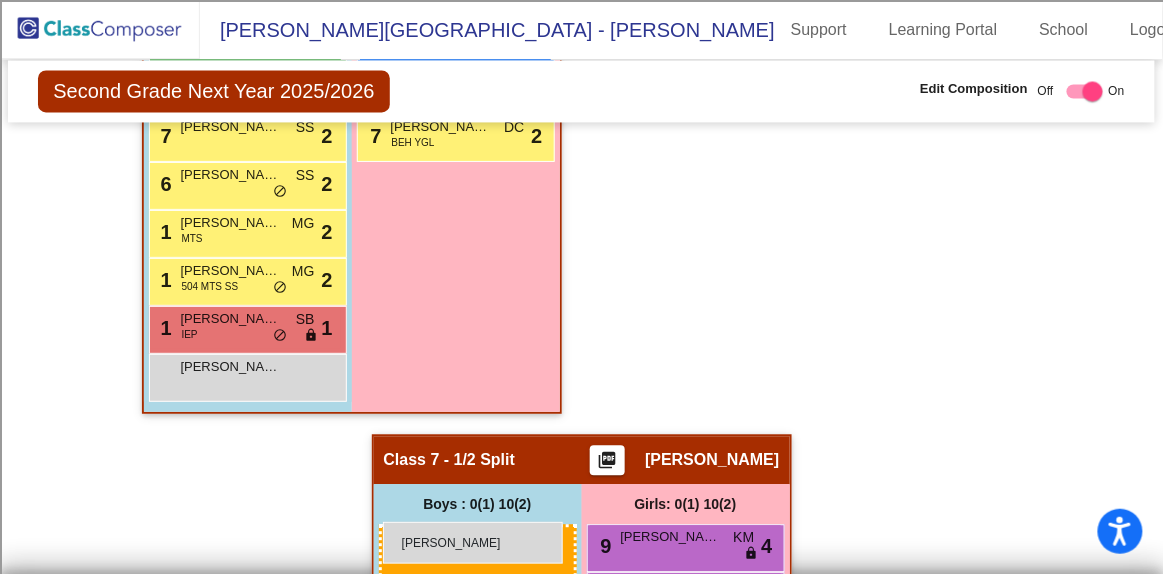 drag, startPoint x: 635, startPoint y: 382, endPoint x: 383, endPoint y: 522, distance: 288.27765 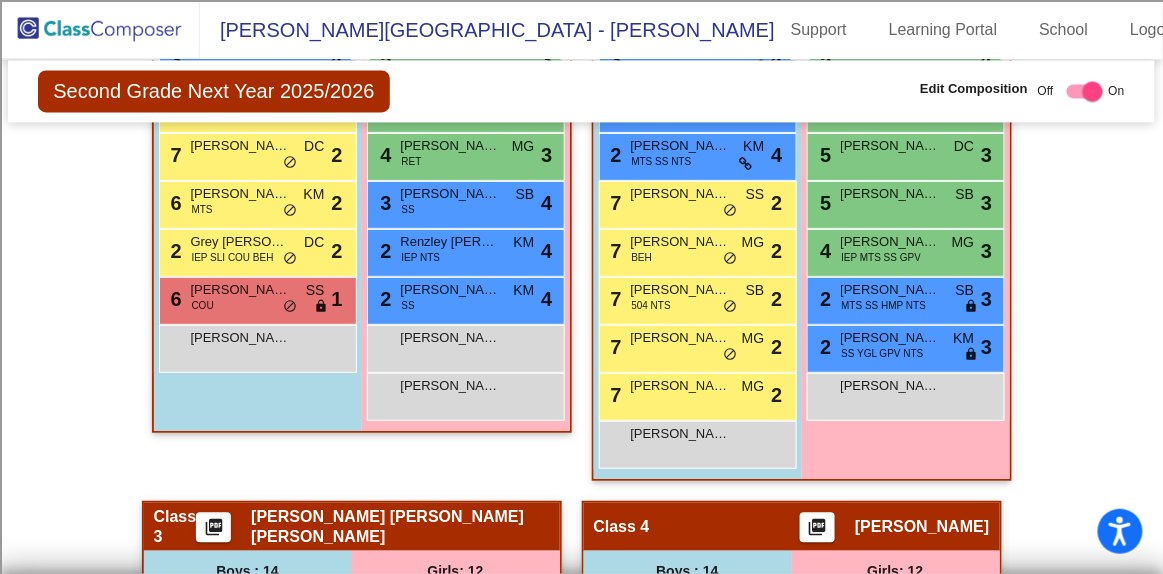 scroll, scrollTop: 1010, scrollLeft: 0, axis: vertical 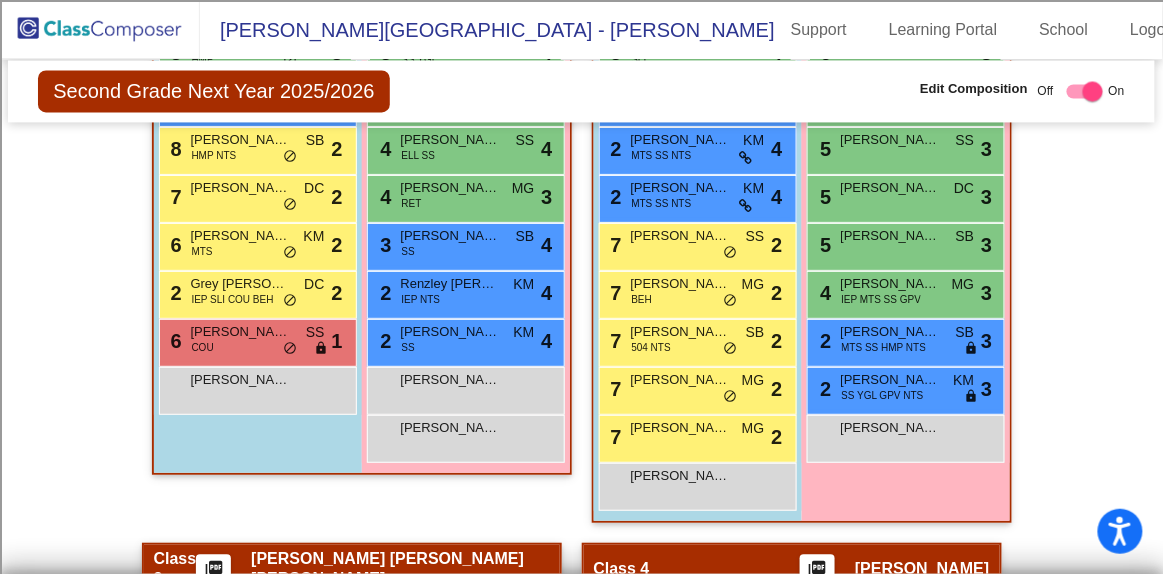 click on "Second Grade Next Year 2025/2026  Edit Composition Off   On  Incoming   Digital Data Wall    Display Scores for Years:   [DATE] - [DATE]   [DATE] - [DATE]  Grade/Archive Students in Table View   Download   New Small Group   Saved Small Group   Compose   Start Over   Submit Classes  Compose has been submitted  Check for Incomplete Scores  View Compose Rules   View Placement Violations  Notes   Download Class List   Import Students   Grade/Archive Students in Table View   New Small Group   Saved Small Group  Display Scores for Years:   [DATE] - [DATE]   [DATE] - [DATE] Display Assessments: FB SCLA SCMA Students Academics Life Skills  Last Teacher  Placement  Identified  Total Boys Girls  Read.   Math   Writ.   Behav.   Work Sk.   SB   DC   MG   KM   SS   ELL   504   IEP   SLI   MTS   SS   COU   BEH   ELP   YGL   GPV   HMP   RET   NTS  Hallway  visibility_off  12 9 3                 0   0   0   0   0   3   0   0   0   0   0   1   0   0   1   0   2   1   2   0   1   1  Class 1  visibility  25 12 13  4.84   5.88   4.16   5" 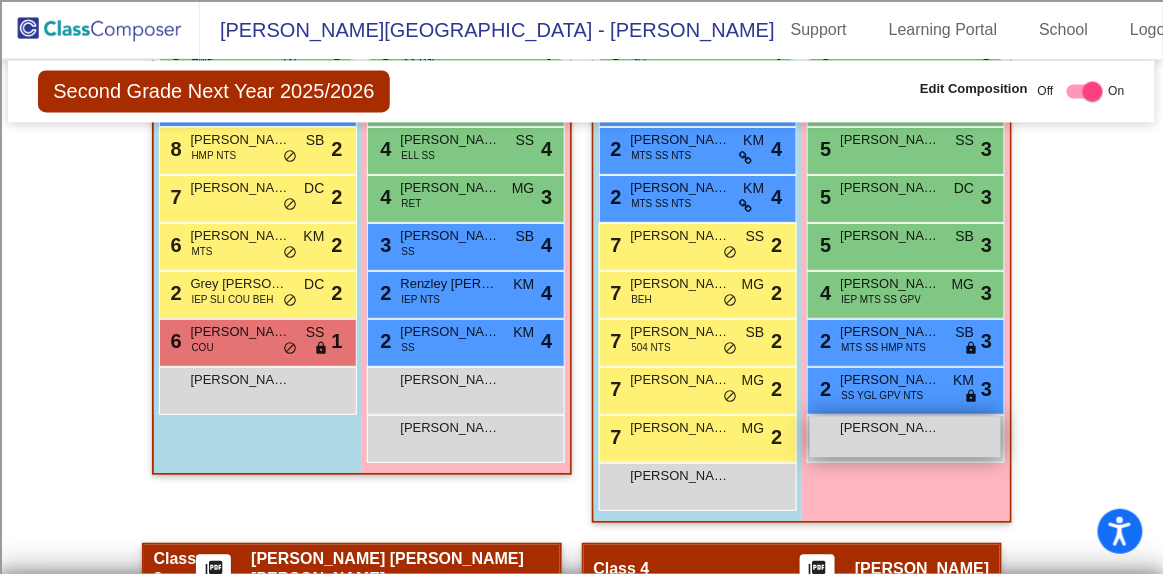 click on "[PERSON_NAME] lock do_not_disturb_alt" at bounding box center (905, 436) 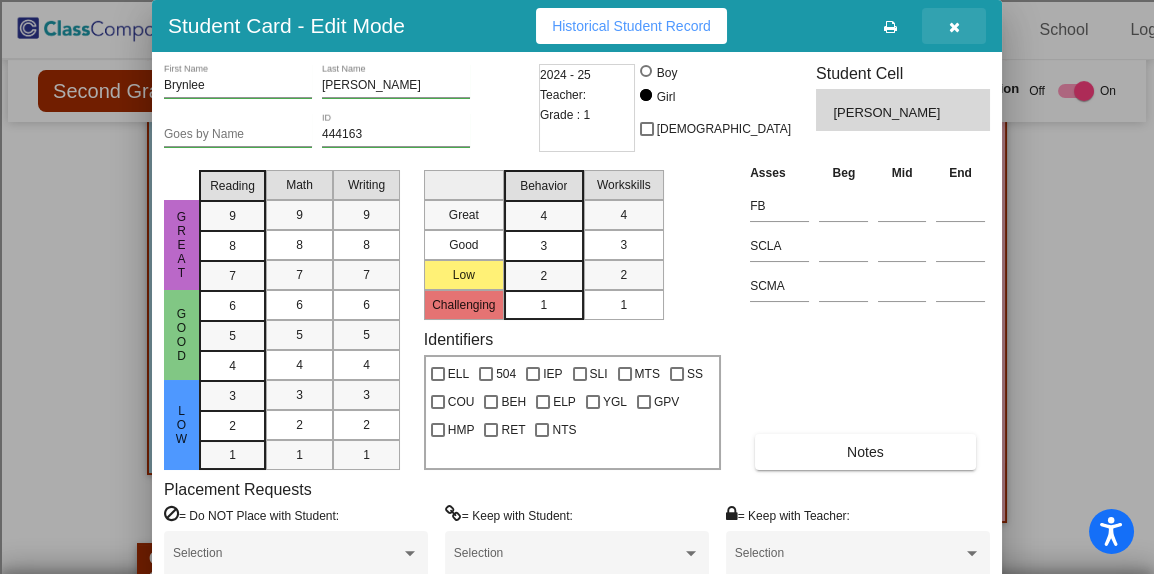 click at bounding box center [954, 27] 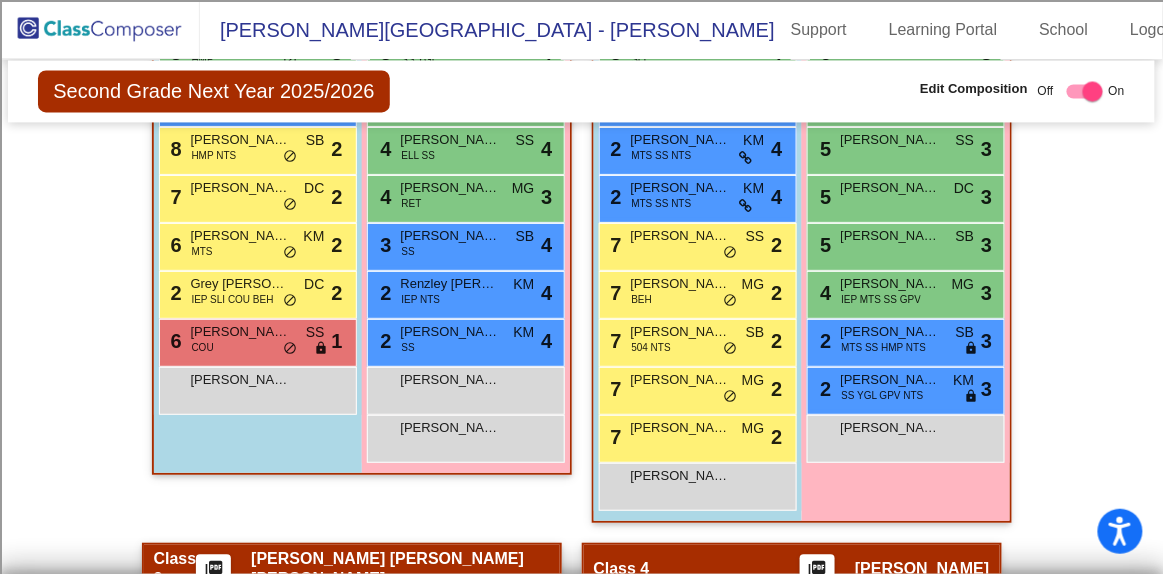 click on "Second Grade Next Year 2025/2026  Edit Composition Off   On  Incoming   Digital Data Wall    Display Scores for Years:   [DATE] - [DATE]   [DATE] - [DATE]  Grade/Archive Students in Table View   Download   New Small Group   Saved Small Group   Compose   Start Over   Submit Classes  Compose has been submitted  Check for Incomplete Scores  View Compose Rules   View Placement Violations  Notes   Download Class List   Import Students   Grade/Archive Students in Table View   New Small Group   Saved Small Group  Display Scores for Years:   [DATE] - [DATE]   [DATE] - [DATE] Display Assessments: FB SCLA SCMA Students Academics Life Skills  Last Teacher  Placement  Identified  Total Boys Girls  Read.   Math   Writ.   Behav.   Work Sk.   SB   DC   MG   KM   SS   ELL   504   IEP   SLI   MTS   SS   COU   BEH   ELP   YGL   GPV   HMP   RET   NTS  Hallway  visibility_off  12 9 3                 0   0   0   0   0   3   0   0   0   0   0   1   0   0   1   0   2   1   2   0   1   1  Class 1  visibility  25 12 13  4.84   5.88   4.16   5" 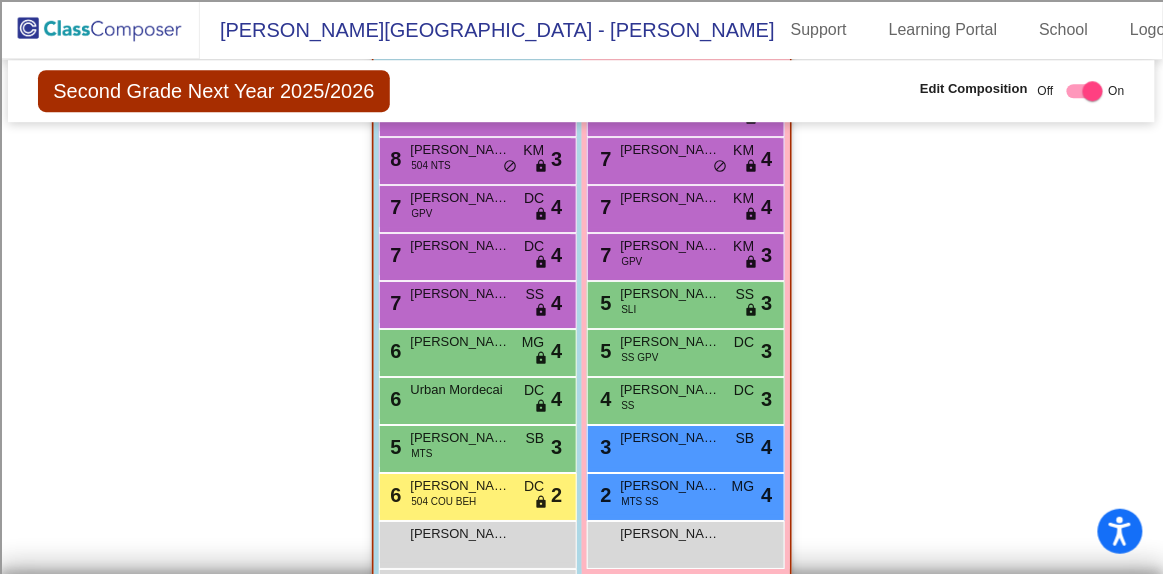 scroll, scrollTop: 3316, scrollLeft: 0, axis: vertical 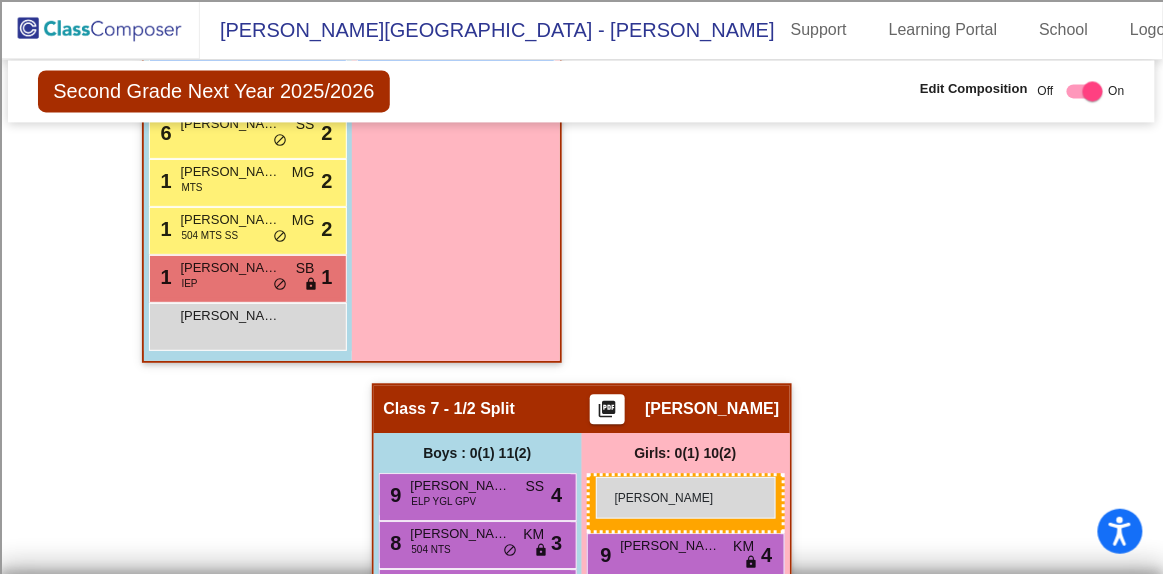drag, startPoint x: 885, startPoint y: 479, endPoint x: 596, endPoint y: 477, distance: 289.00693 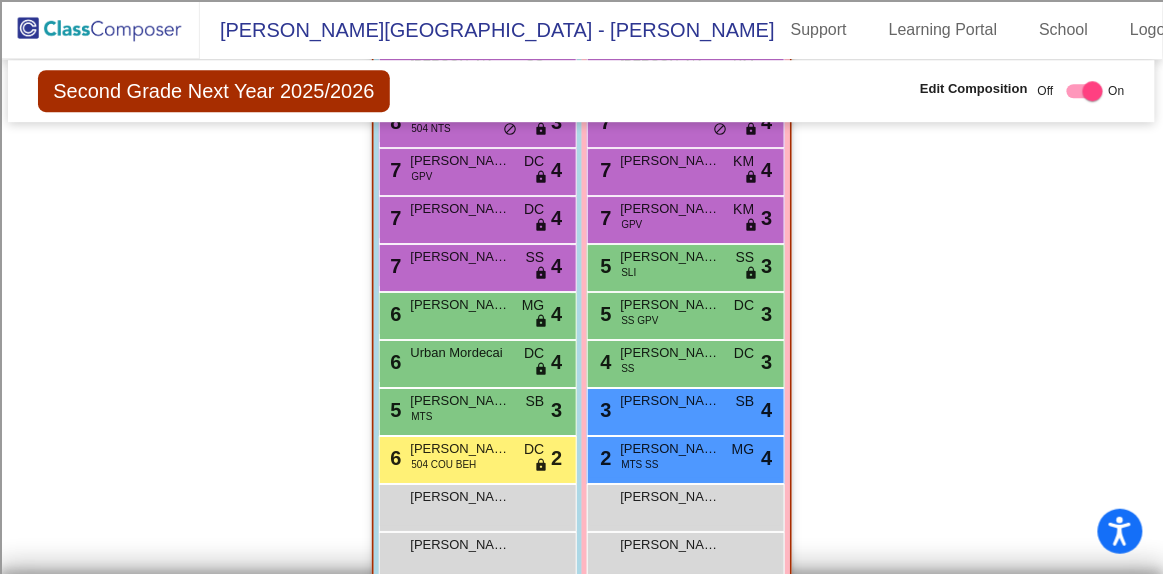 scroll, scrollTop: 3316, scrollLeft: 0, axis: vertical 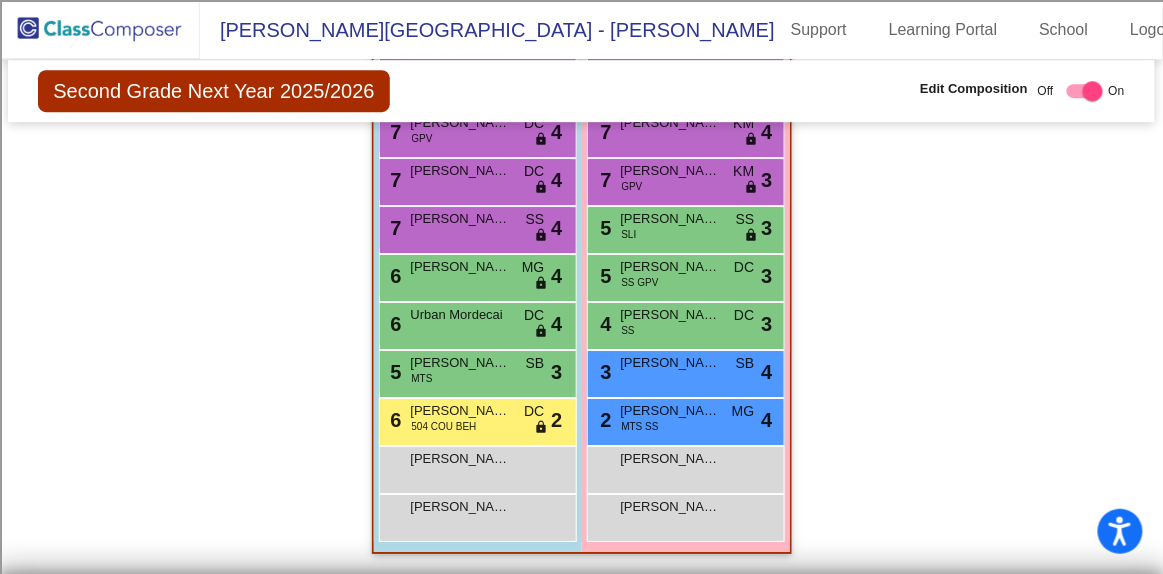 drag, startPoint x: 1152, startPoint y: 540, endPoint x: 1160, endPoint y: 501, distance: 39.812057 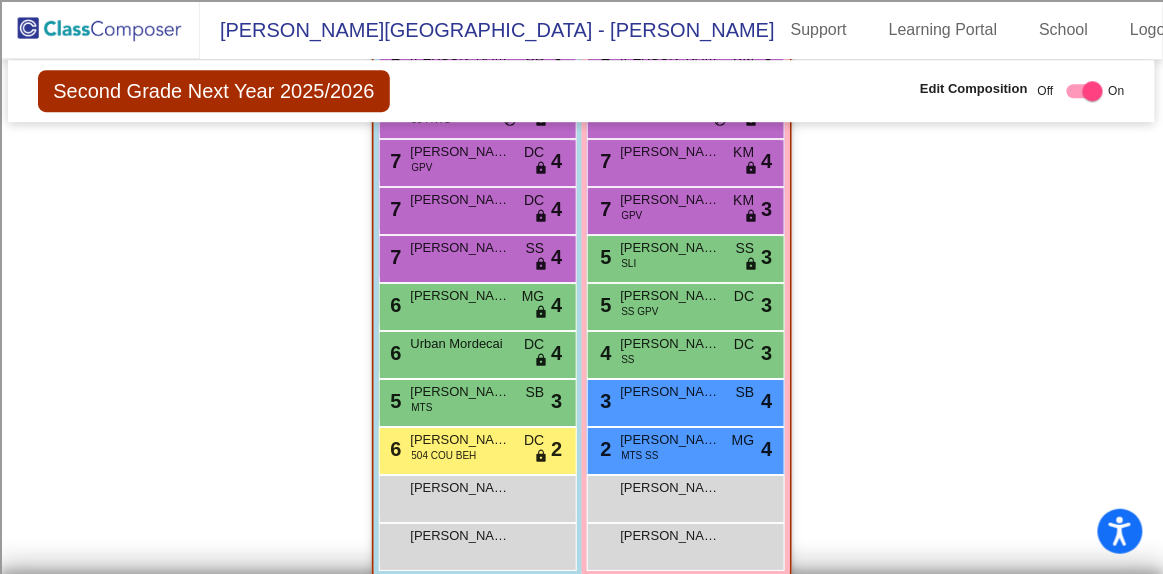 scroll, scrollTop: 3316, scrollLeft: 0, axis: vertical 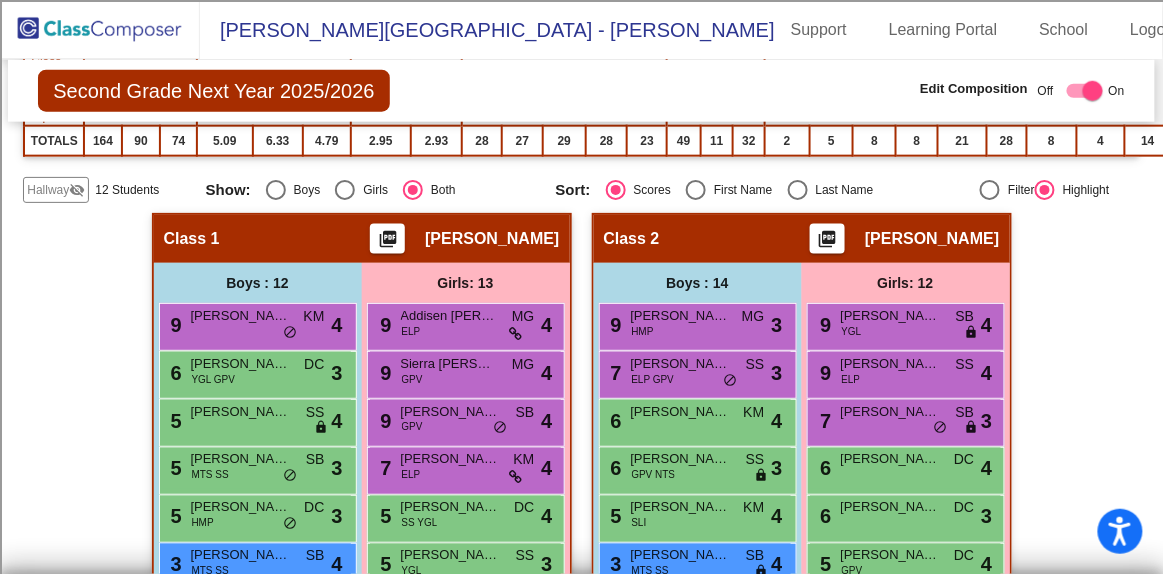 click on "Second Grade Next Year 2025/2026  Edit Composition Off   On  Incoming   Digital Data Wall    Display Scores for Years:   [DATE] - [DATE]   [DATE] - [DATE]  Grade/Archive Students in Table View   Download   New Small Group   Saved Small Group   Compose   Start Over   Submit Classes  Compose has been submitted  Check for Incomplete Scores  View Compose Rules   View Placement Violations  Notes   Download Class List   Import Students   Grade/Archive Students in Table View   New Small Group   Saved Small Group  Display Scores for Years:   [DATE] - [DATE]   [DATE] - [DATE] Display Assessments: FB SCLA SCMA Students Academics Life Skills  Last Teacher  Placement  Identified  Total Boys Girls  Read.   Math   Writ.   Behav.   Work Sk.   SB   DC   MG   KM   SS   ELL   504   IEP   SLI   MTS   SS   COU   BEH   ELP   YGL   GPV   HMP   RET   NTS  Hallway  visibility_off  12 9 3                 0   0   0   0   0   3   0   0   0   0   0   1   0   0   1   0   2   1   2   0   1   1  Class 1  visibility  25 12 13  4.84   5.88   4.16   5" 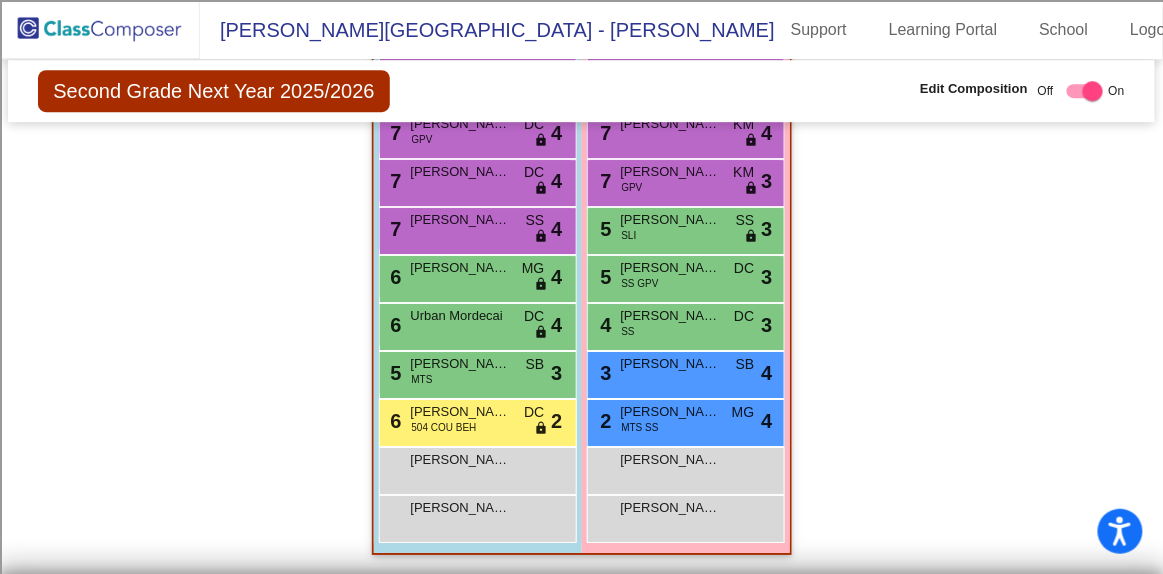 scroll, scrollTop: 3316, scrollLeft: 0, axis: vertical 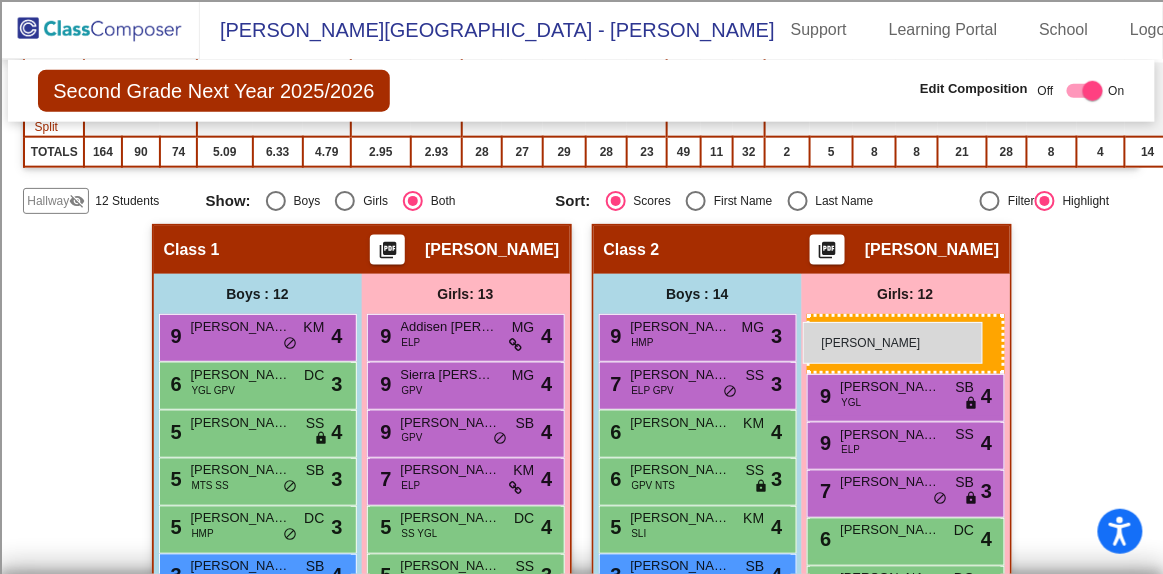 drag, startPoint x: 697, startPoint y: 456, endPoint x: 803, endPoint y: 322, distance: 170.85666 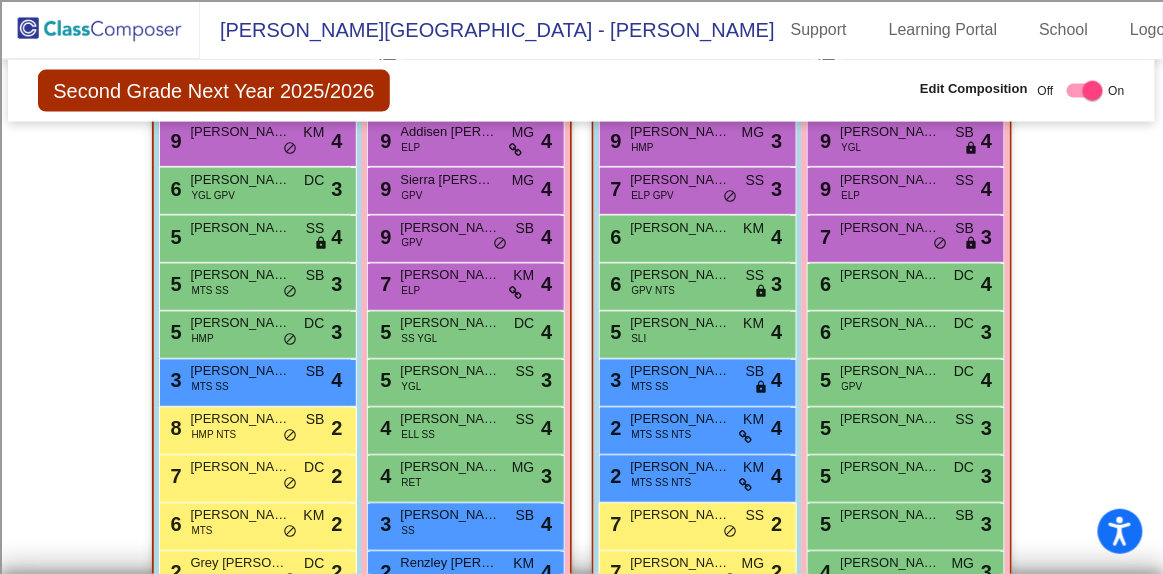scroll, scrollTop: 763, scrollLeft: 0, axis: vertical 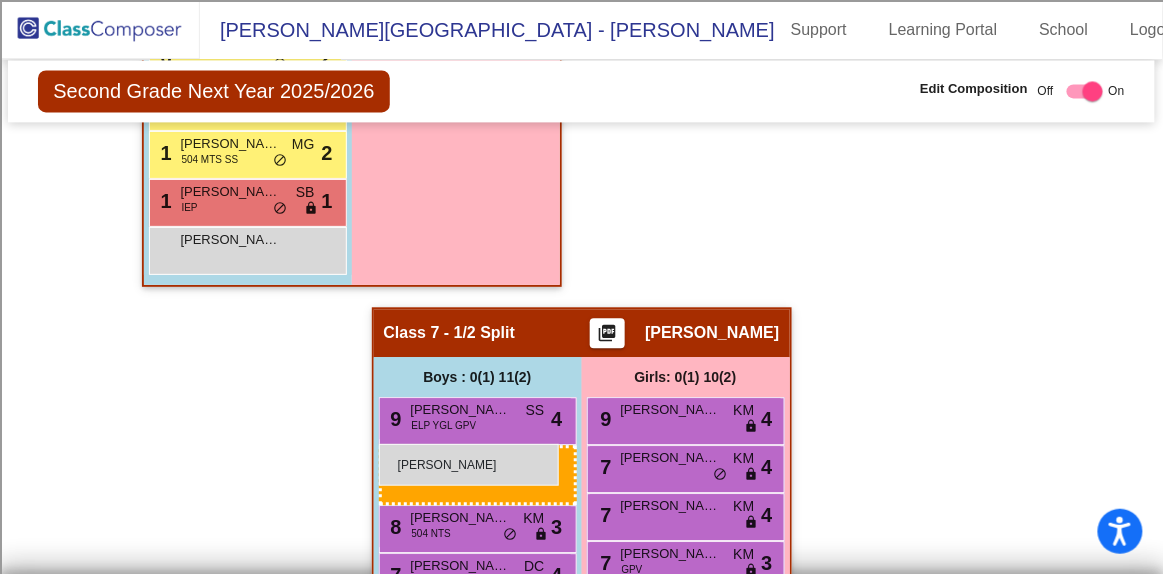 drag, startPoint x: 656, startPoint y: 394, endPoint x: 379, endPoint y: 444, distance: 281.47647 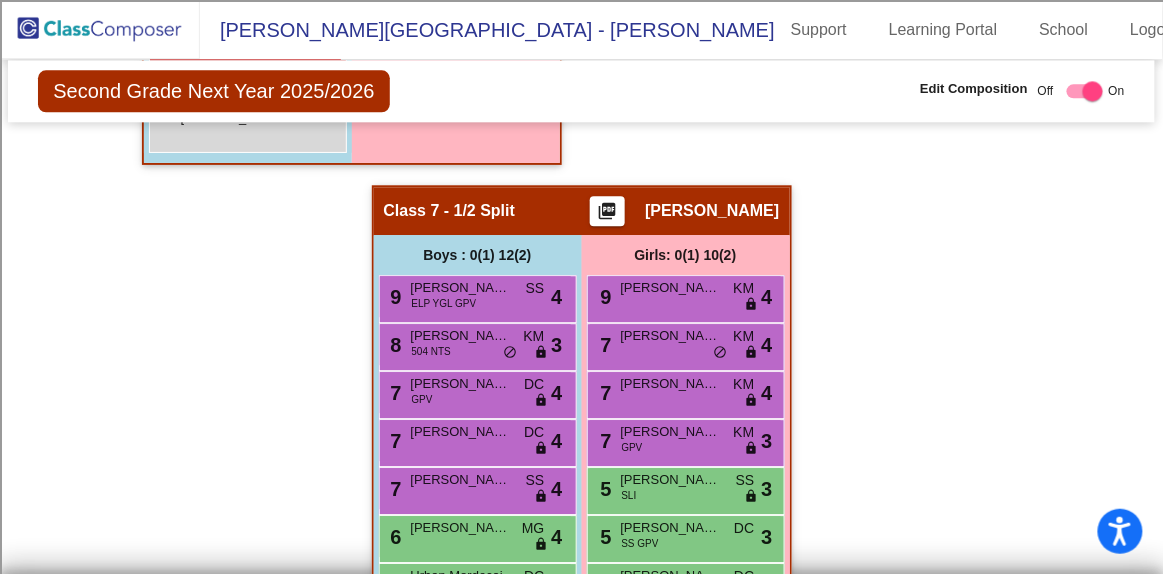 scroll, scrollTop: 3013, scrollLeft: 0, axis: vertical 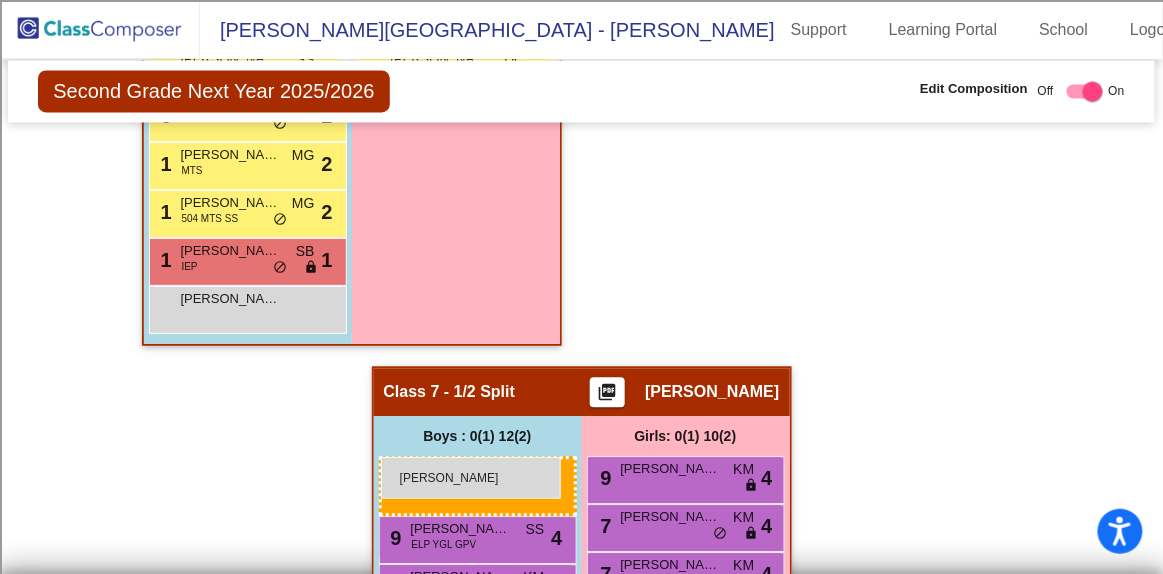 drag, startPoint x: 690, startPoint y: 377, endPoint x: 381, endPoint y: 457, distance: 319.18802 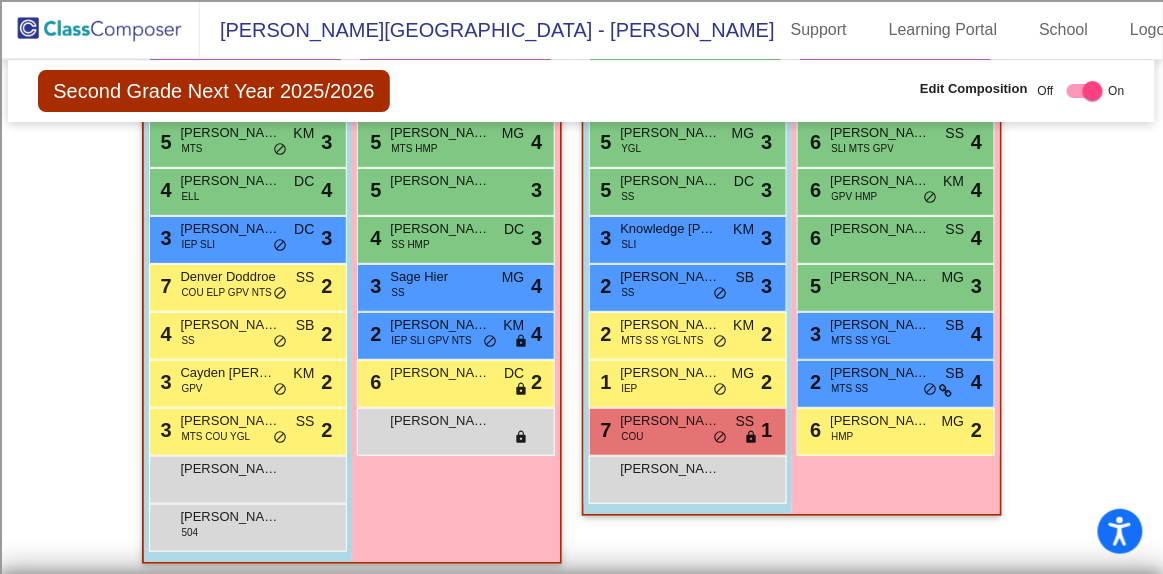scroll, scrollTop: 1673, scrollLeft: 0, axis: vertical 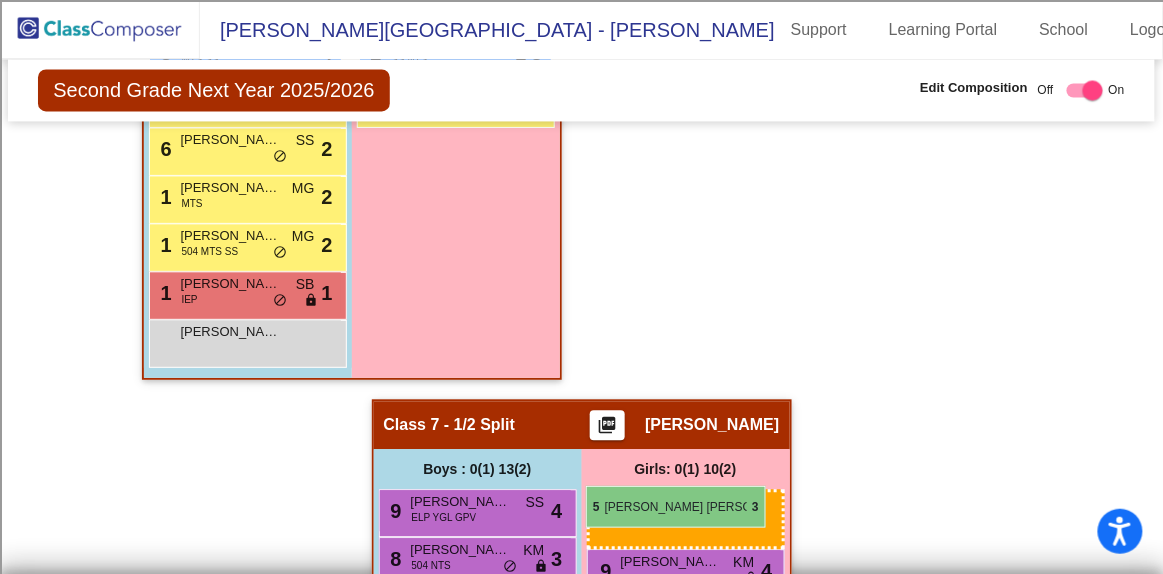 drag, startPoint x: 446, startPoint y: 233, endPoint x: 586, endPoint y: 486, distance: 289.15222 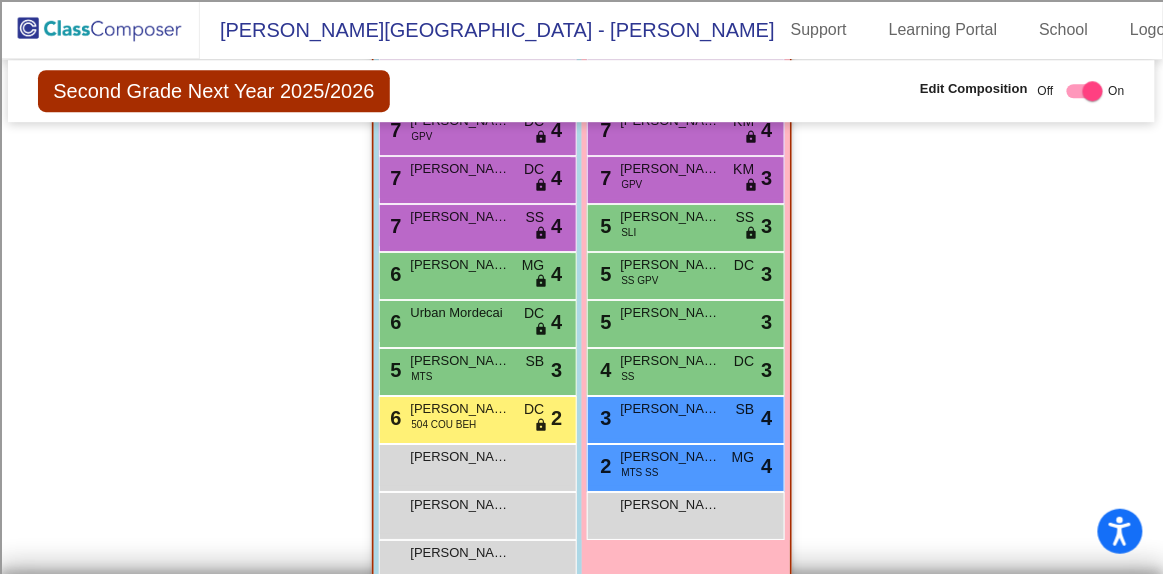 scroll, scrollTop: 3295, scrollLeft: 0, axis: vertical 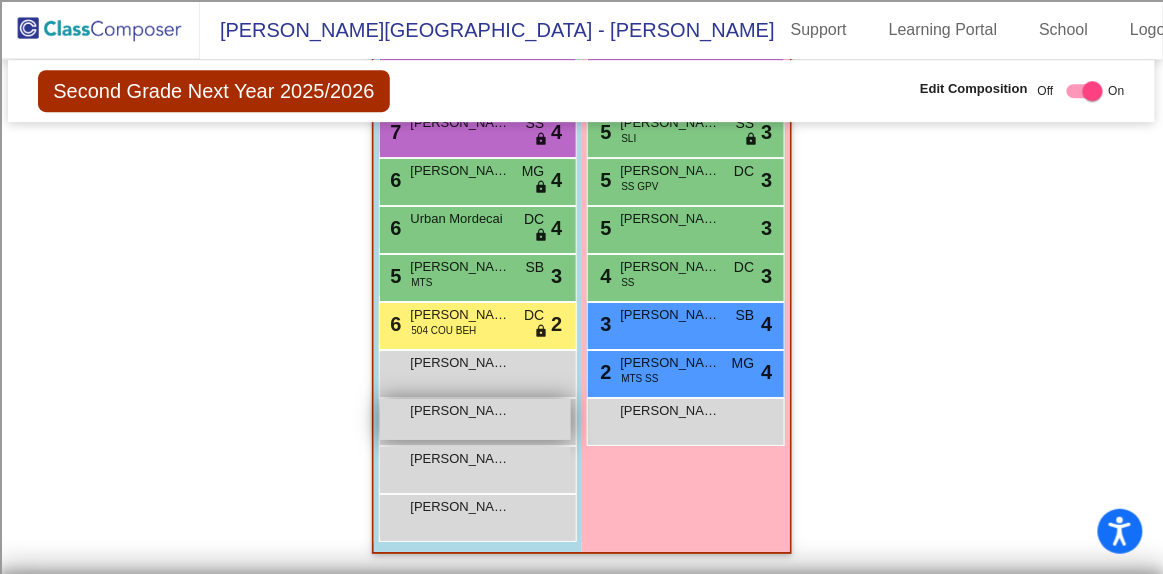 click on "[PERSON_NAME] lock do_not_disturb_alt" at bounding box center (475, 419) 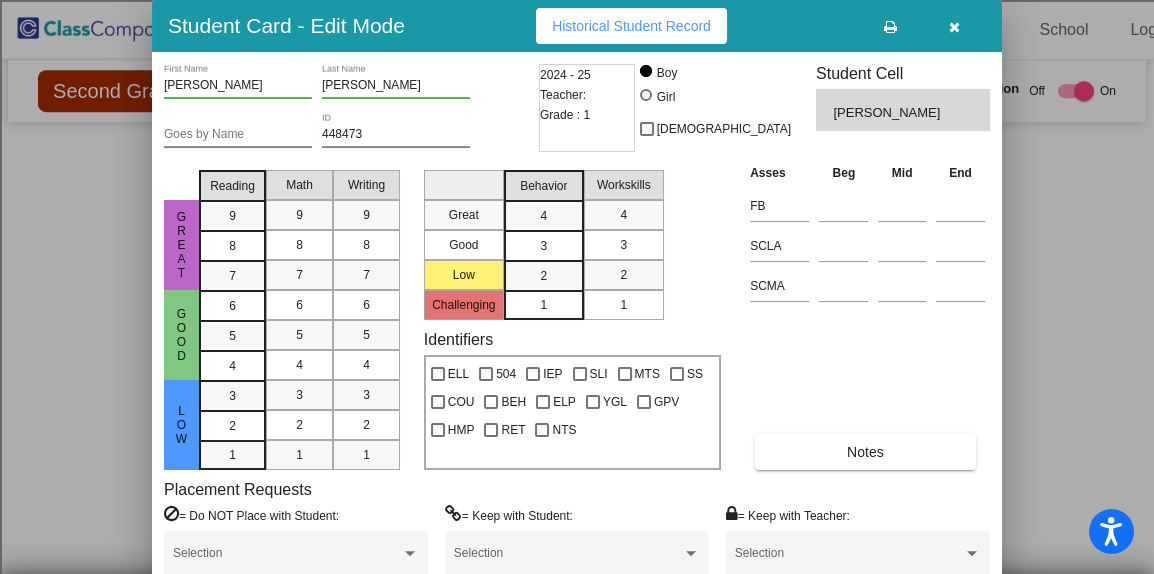 click at bounding box center (954, 27) 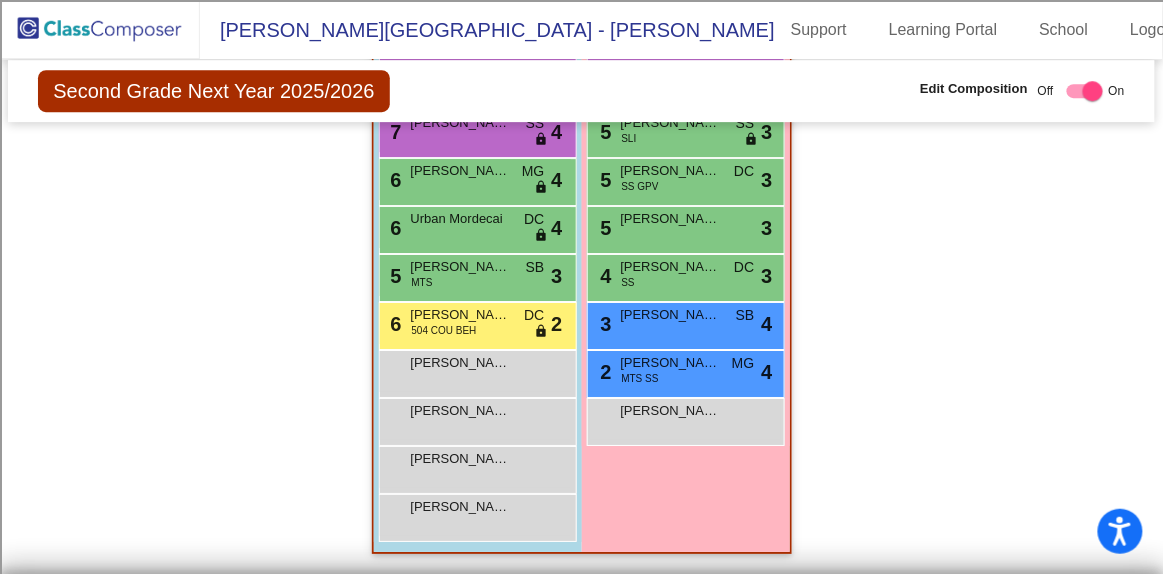click on "Second Grade Next Year 2025/2026  Edit Composition Off   On  Incoming   Digital Data Wall    Display Scores for Years:   [DATE] - [DATE]   [DATE] - [DATE]  Grade/Archive Students in Table View   Download   New Small Group   Saved Small Group   Compose   Start Over   Submit Classes  Compose has been submitted  Check for Incomplete Scores  View Compose Rules   View Placement Violations  Notes   Download Class List   Import Students   Grade/Archive Students in Table View   New Small Group   Saved Small Group  Display Scores for Years:   [DATE] - [DATE]   [DATE] - [DATE] Display Assessments: FB SCLA SCMA Students Academics Life Skills  Last Teacher  Placement  Identified  Total Boys Girls  Read.   Math   Writ.   Behav.   Work Sk.   SB   DC   MG   KM   SS   ELL   504   IEP   SLI   MTS   SS   COU   BEH   ELP   YGL   GPV   HMP   RET   NTS  Hallway  visibility_off  12 9 3                 0   0   0   0   0   3   0   0   0   0   0   1   0   0   1   0   2   1   2   0   1   1  Class 1  visibility  25 12 13  4.84   5.88   4.16   5" 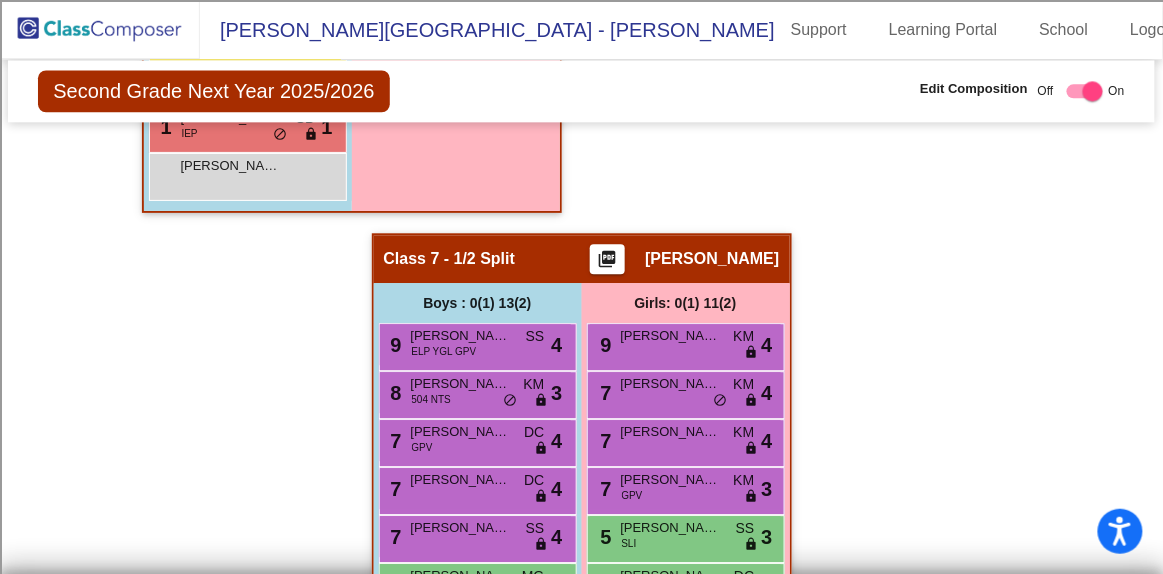 scroll, scrollTop: 2872, scrollLeft: 0, axis: vertical 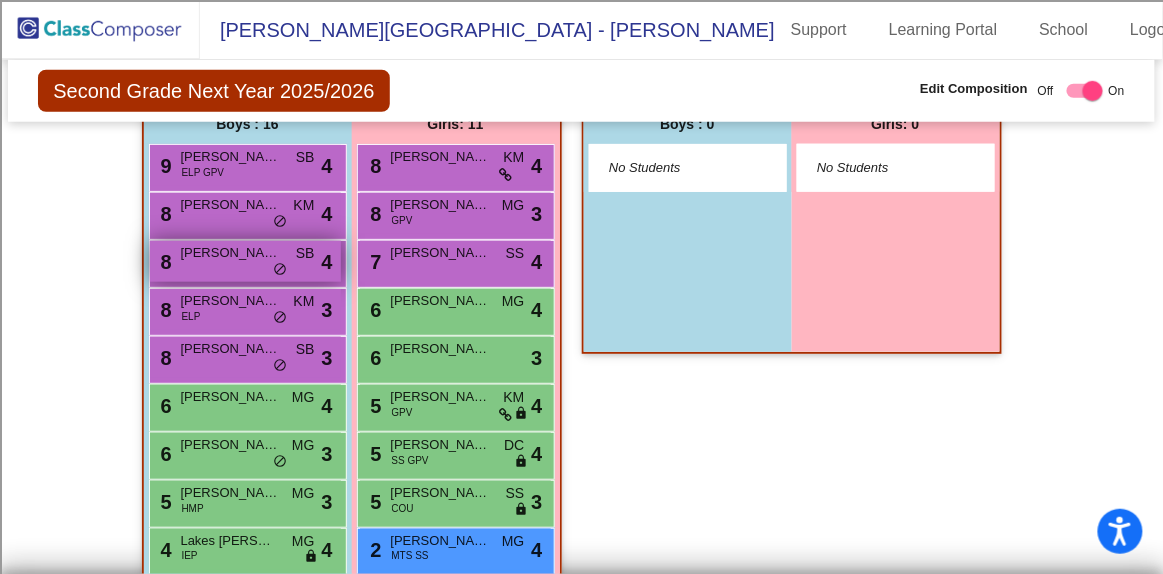 click on "8 [PERSON_NAME] SB lock do_not_disturb_alt 4" at bounding box center [245, 261] 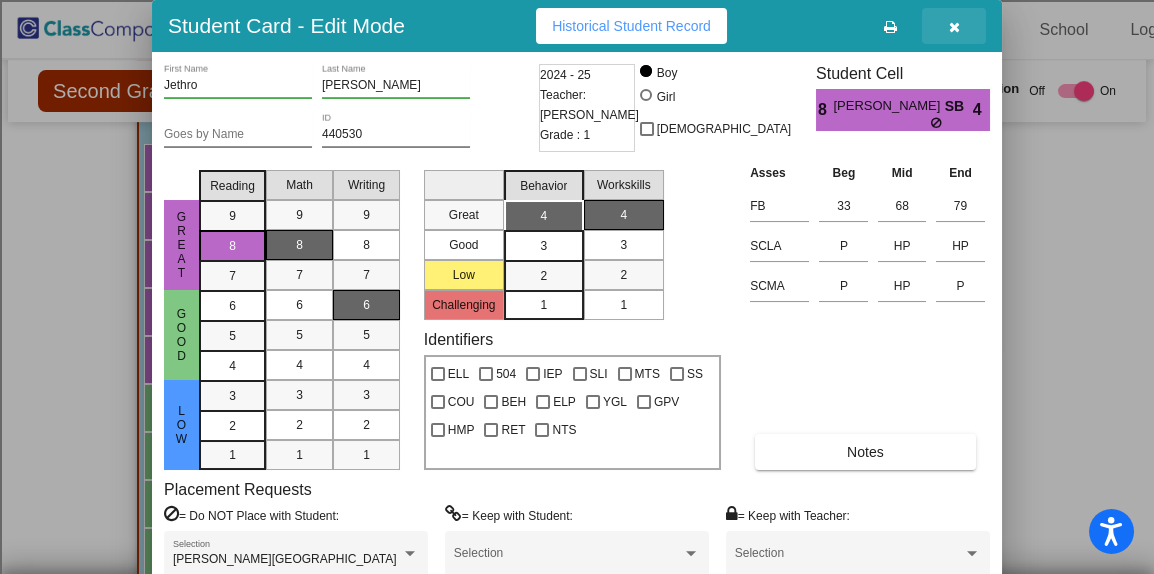 click at bounding box center (954, 27) 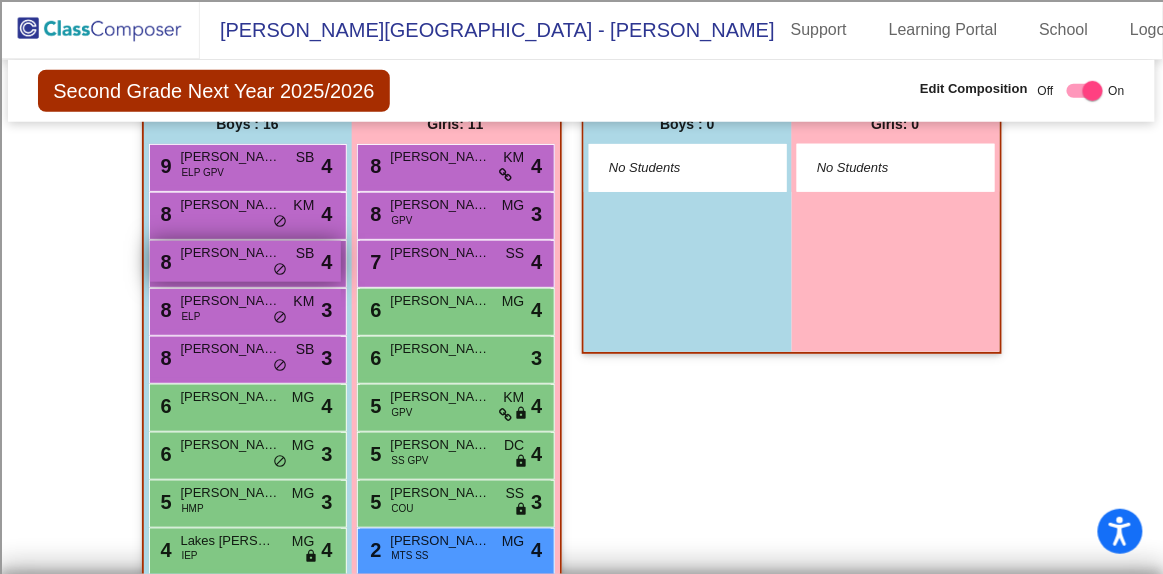 click on "8 [PERSON_NAME] SB lock do_not_disturb_alt 4" at bounding box center [245, 261] 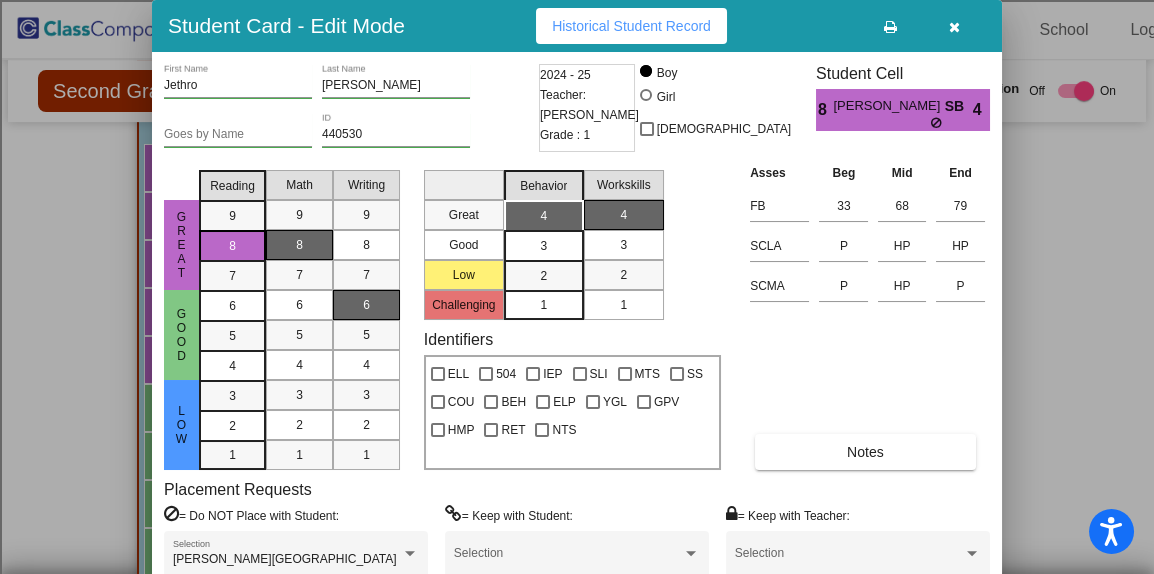 click at bounding box center [954, 27] 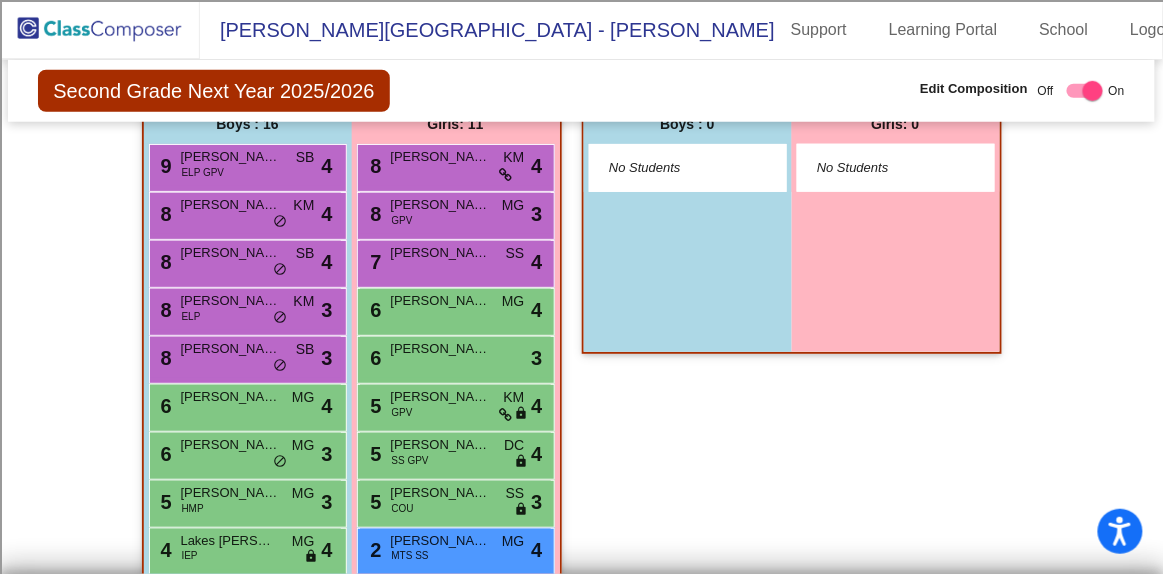 drag, startPoint x: 1153, startPoint y: 371, endPoint x: 1156, endPoint y: 353, distance: 18.248287 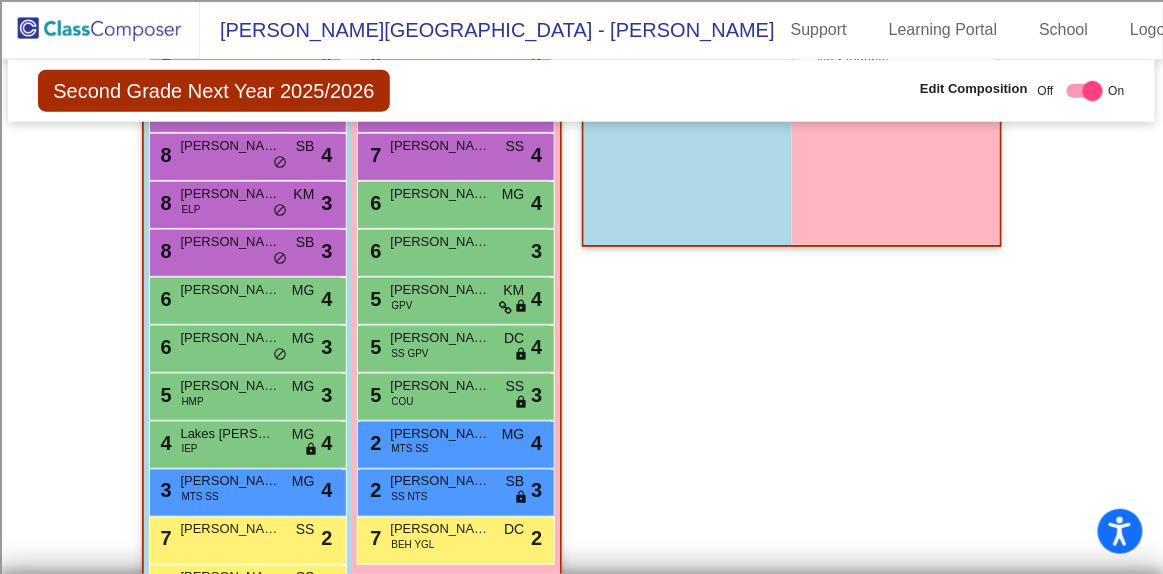 scroll, scrollTop: 2398, scrollLeft: 0, axis: vertical 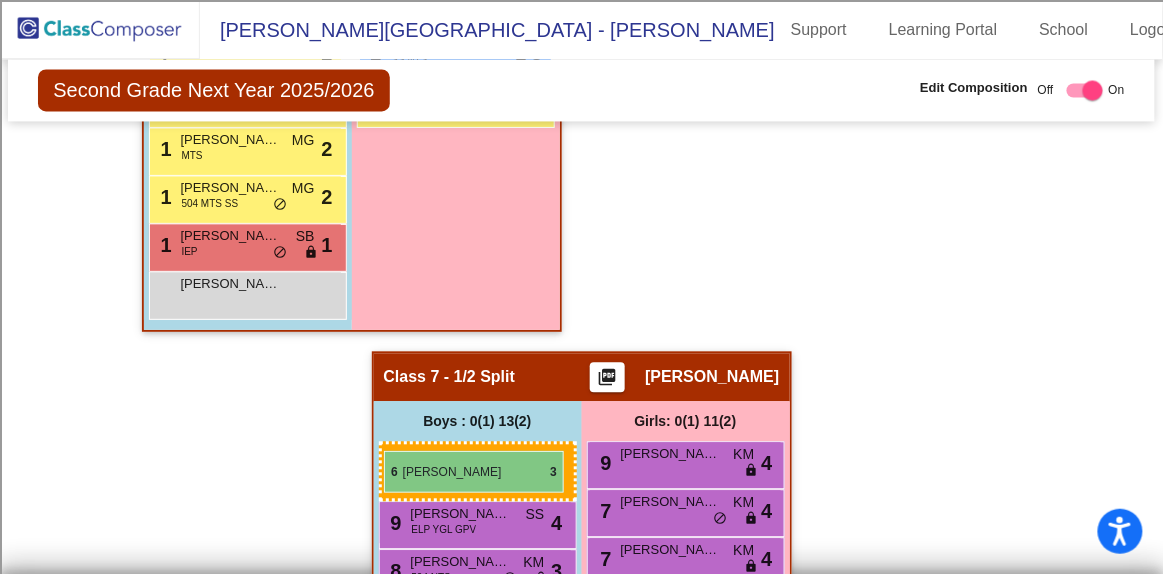 drag, startPoint x: 209, startPoint y: 237, endPoint x: 384, endPoint y: 451, distance: 276.44348 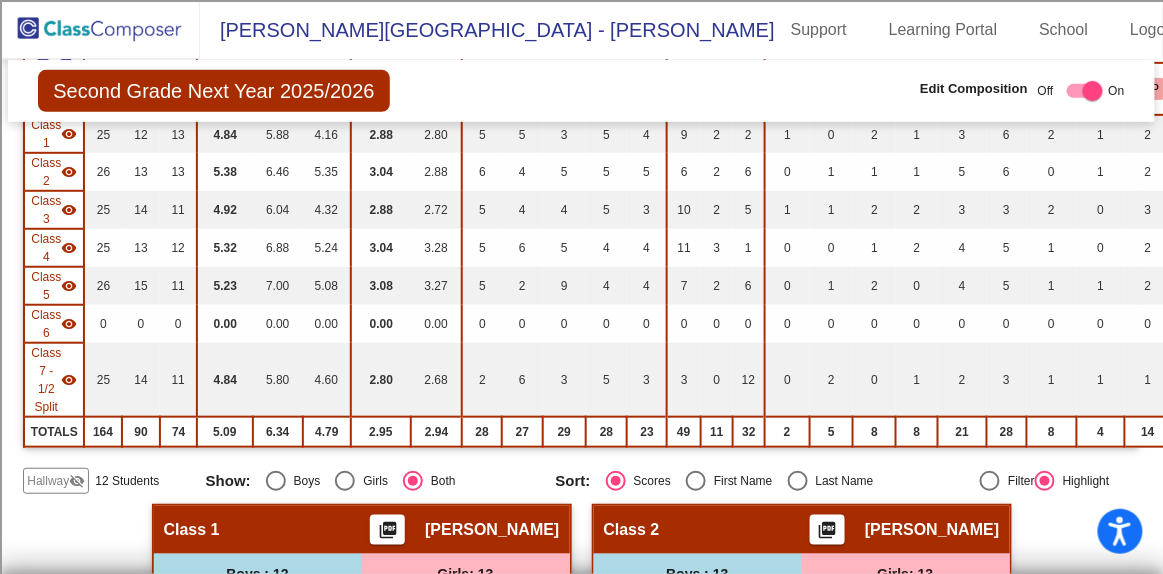 scroll, scrollTop: 0, scrollLeft: 0, axis: both 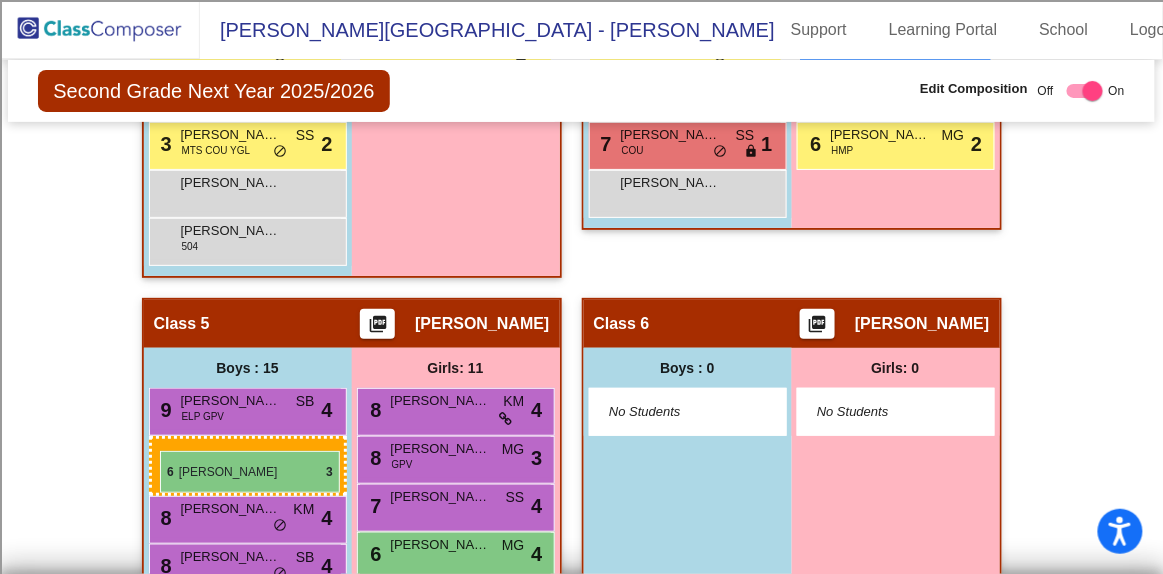 drag, startPoint x: 458, startPoint y: 386, endPoint x: 159, endPoint y: 450, distance: 305.7728 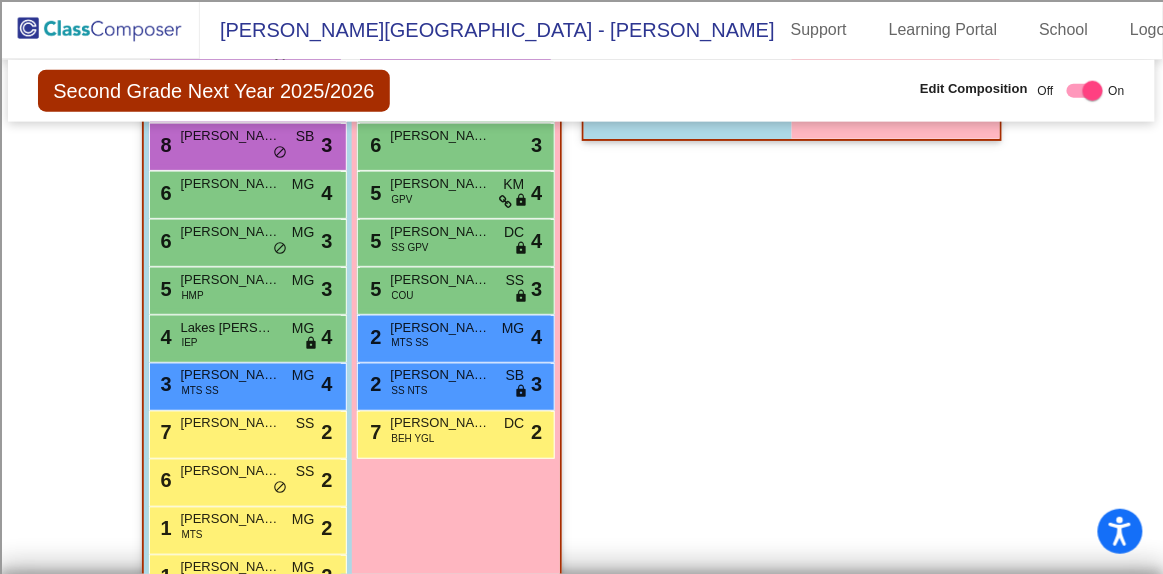 scroll, scrollTop: 2468, scrollLeft: 0, axis: vertical 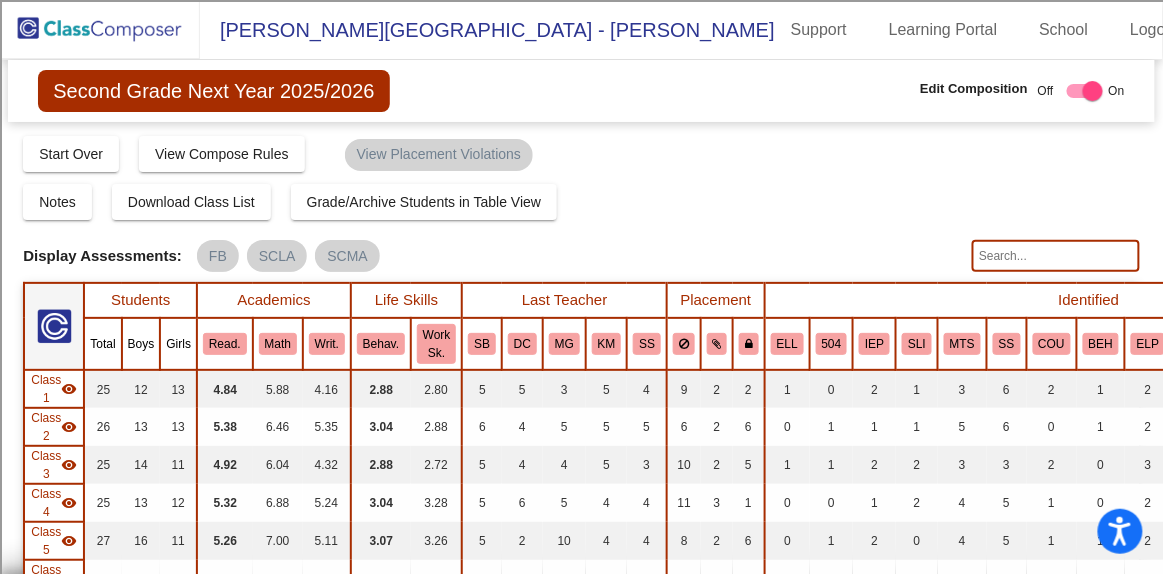 drag, startPoint x: 1147, startPoint y: 80, endPoint x: 1158, endPoint y: 102, distance: 24.596748 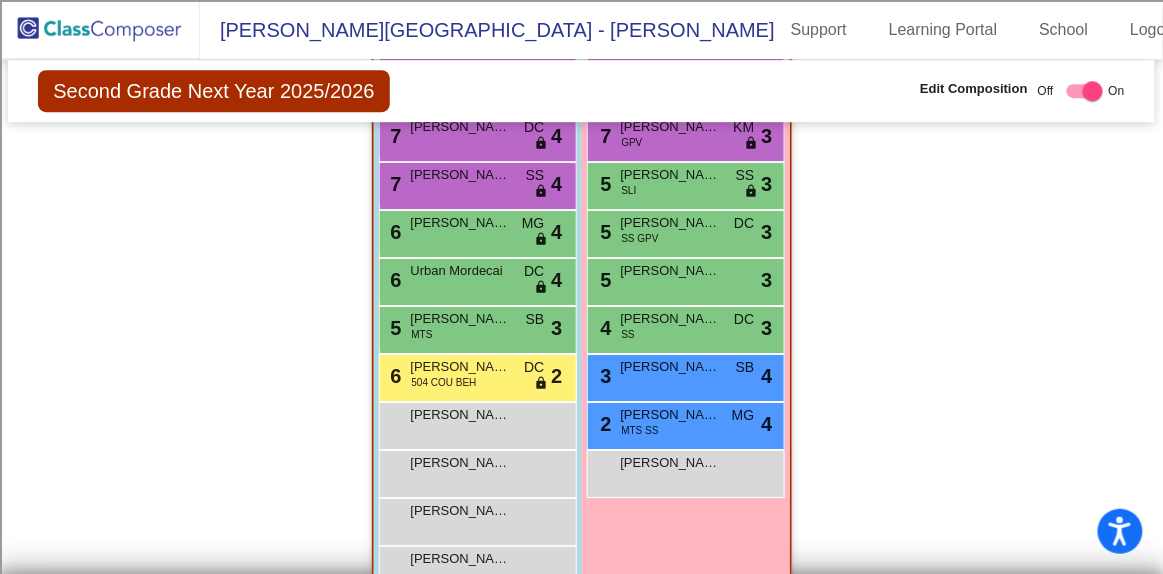 scroll, scrollTop: 3365, scrollLeft: 0, axis: vertical 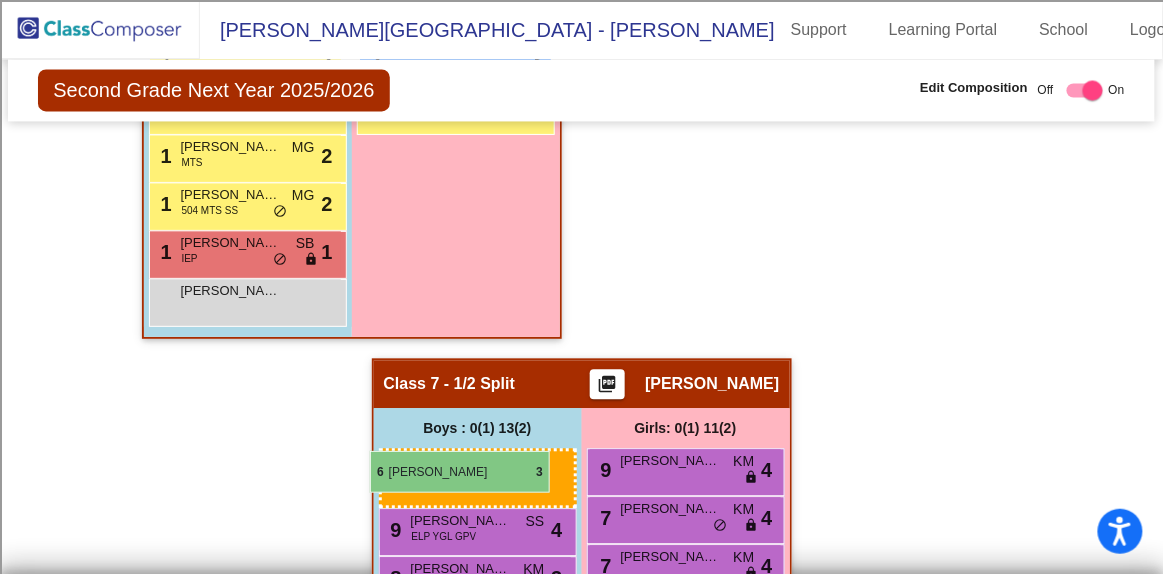 drag, startPoint x: 239, startPoint y: 211, endPoint x: 370, endPoint y: 451, distance: 273.4246 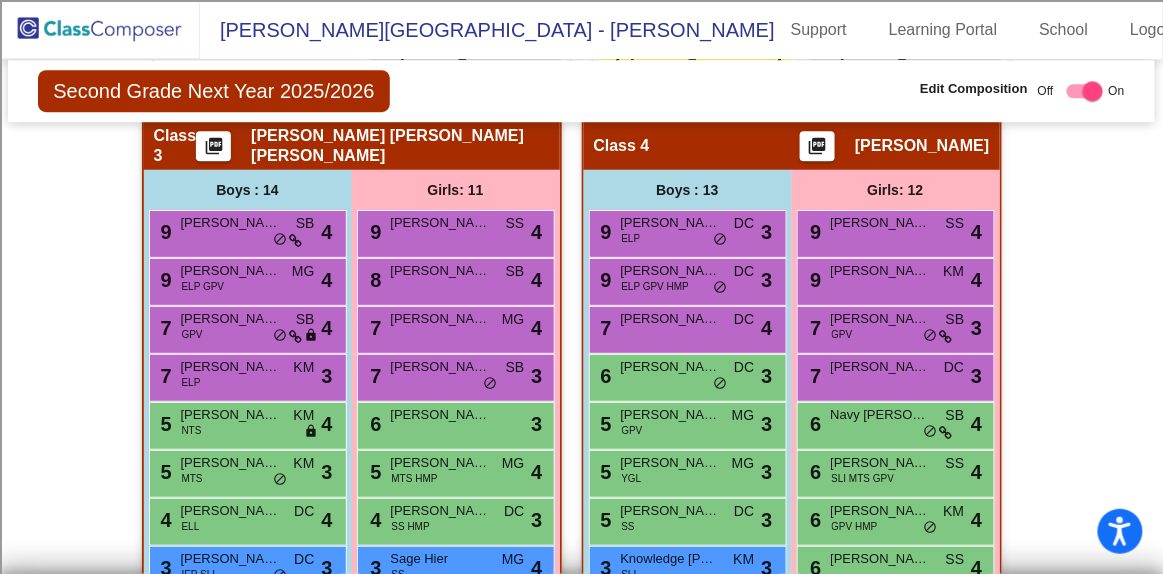 scroll, scrollTop: 0, scrollLeft: 0, axis: both 